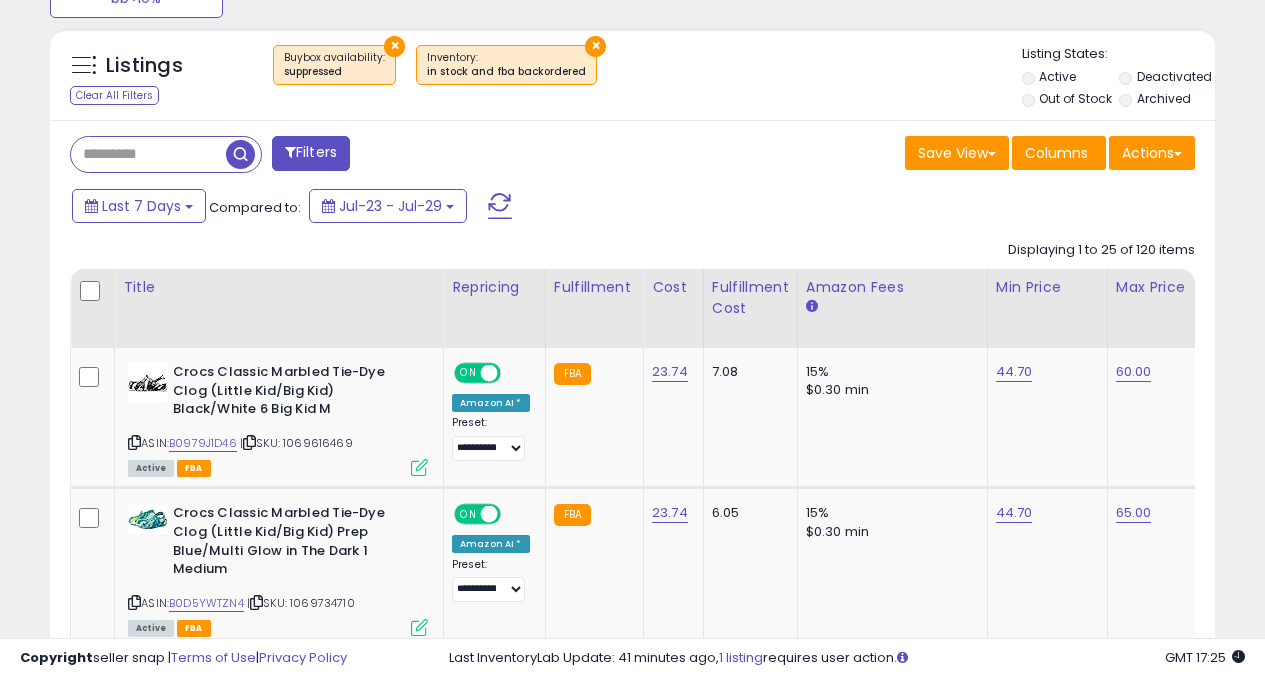 scroll, scrollTop: 742, scrollLeft: 0, axis: vertical 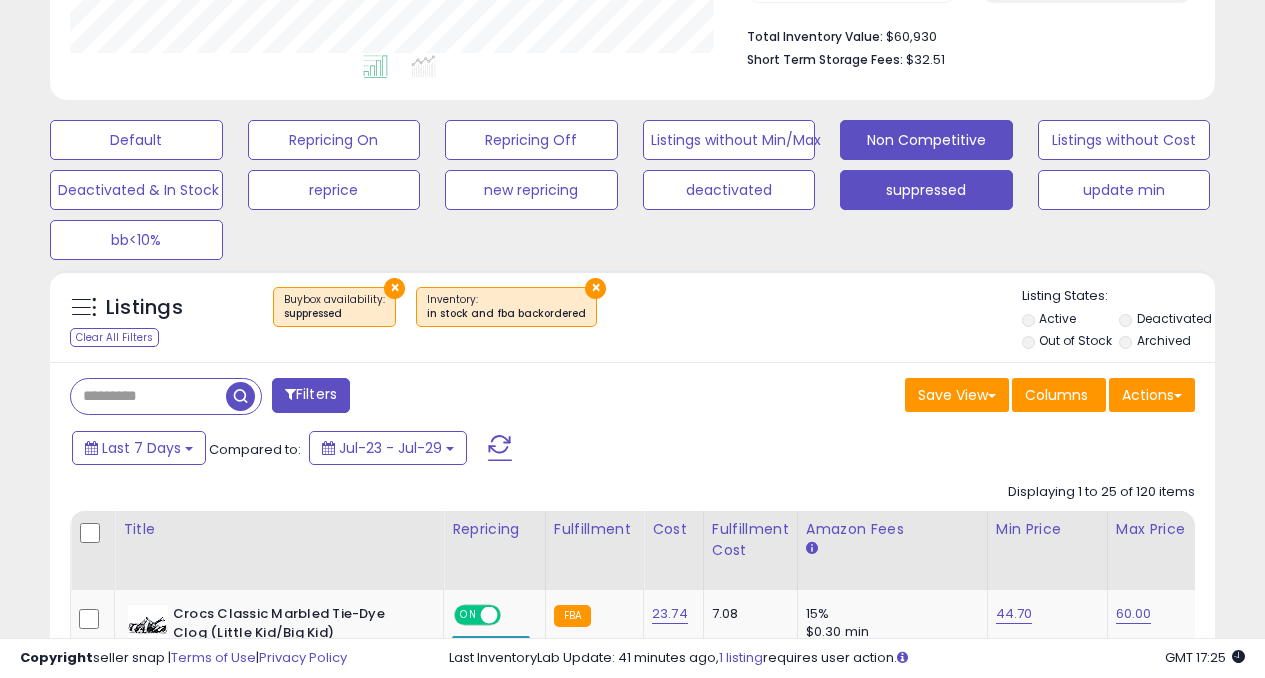 click on "Non Competitive" at bounding box center [136, 140] 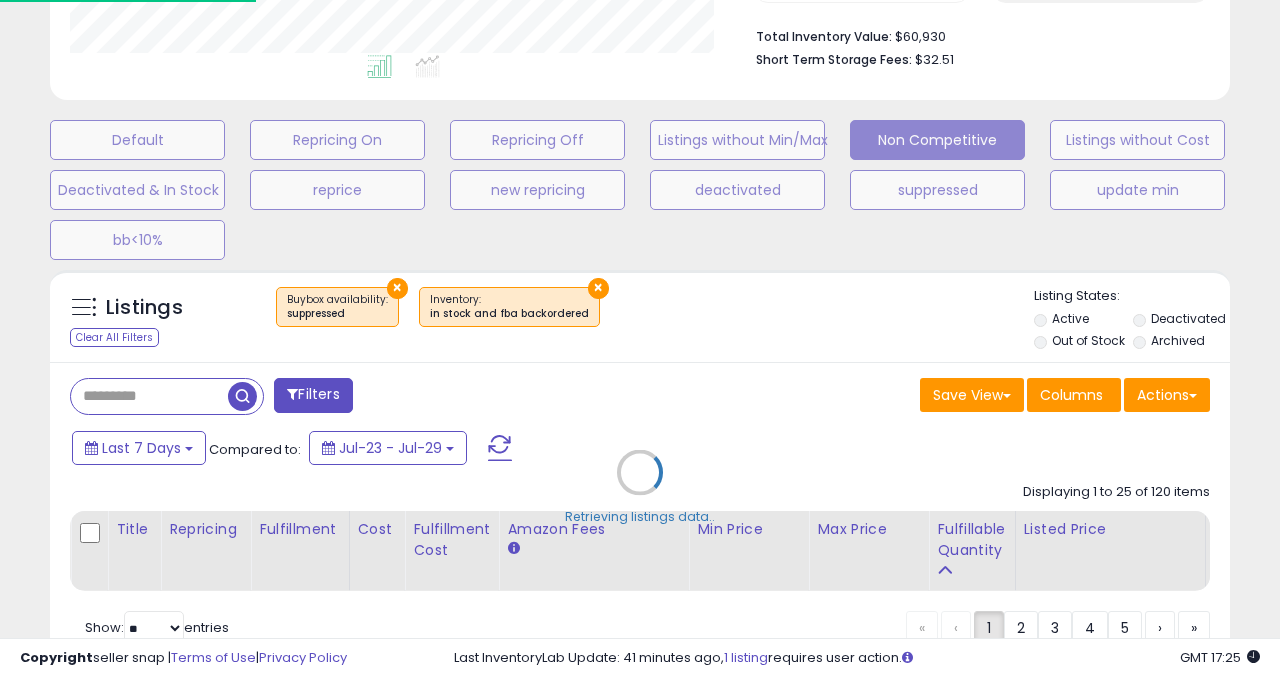 scroll, scrollTop: 999590, scrollLeft: 999317, axis: both 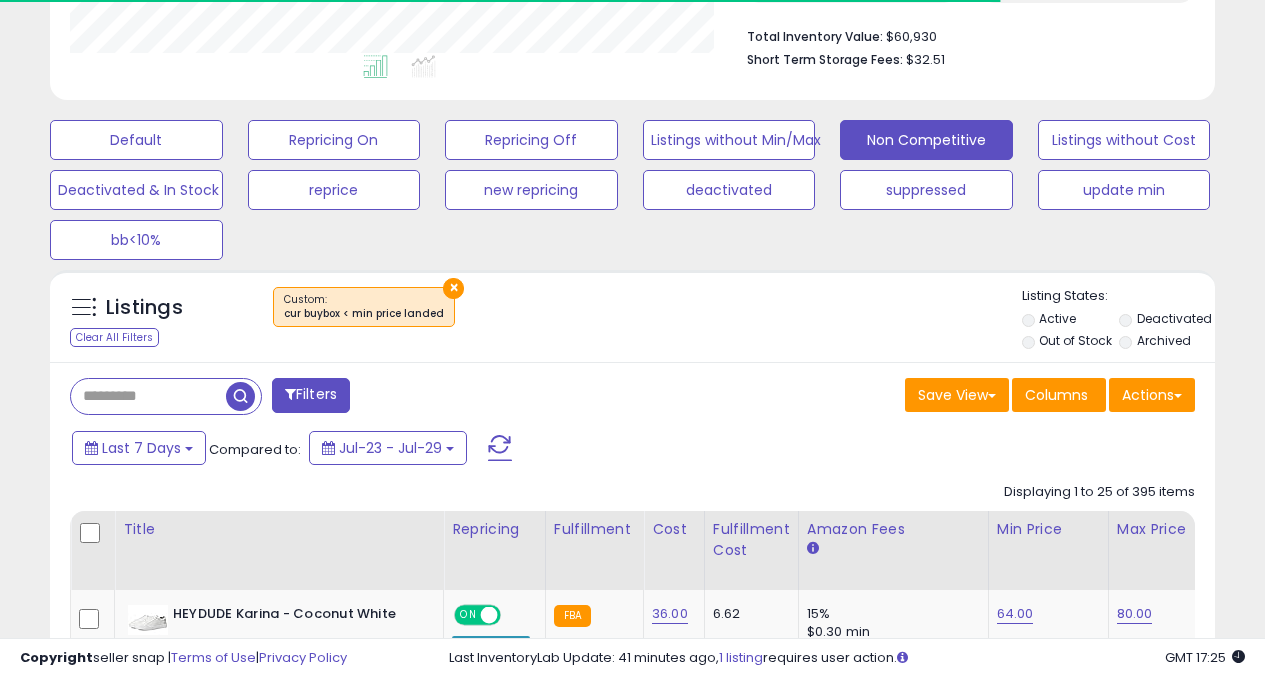 click on "Filters" at bounding box center [344, 398] 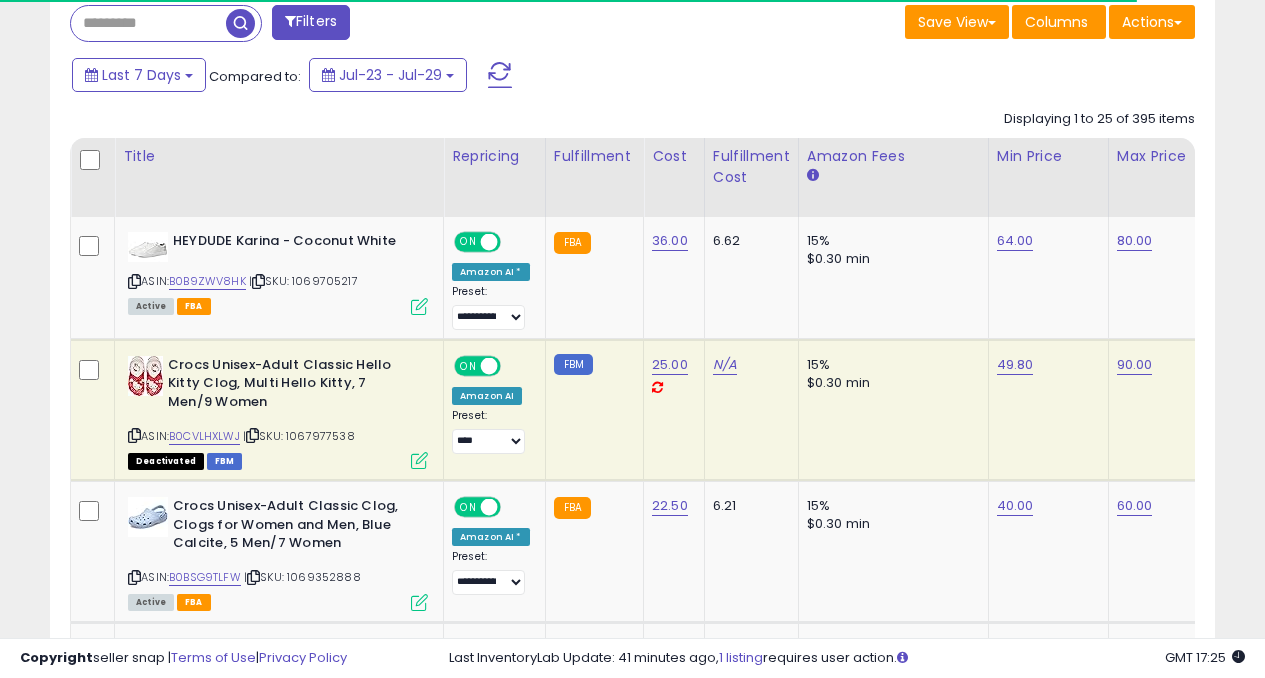 scroll, scrollTop: 903, scrollLeft: 0, axis: vertical 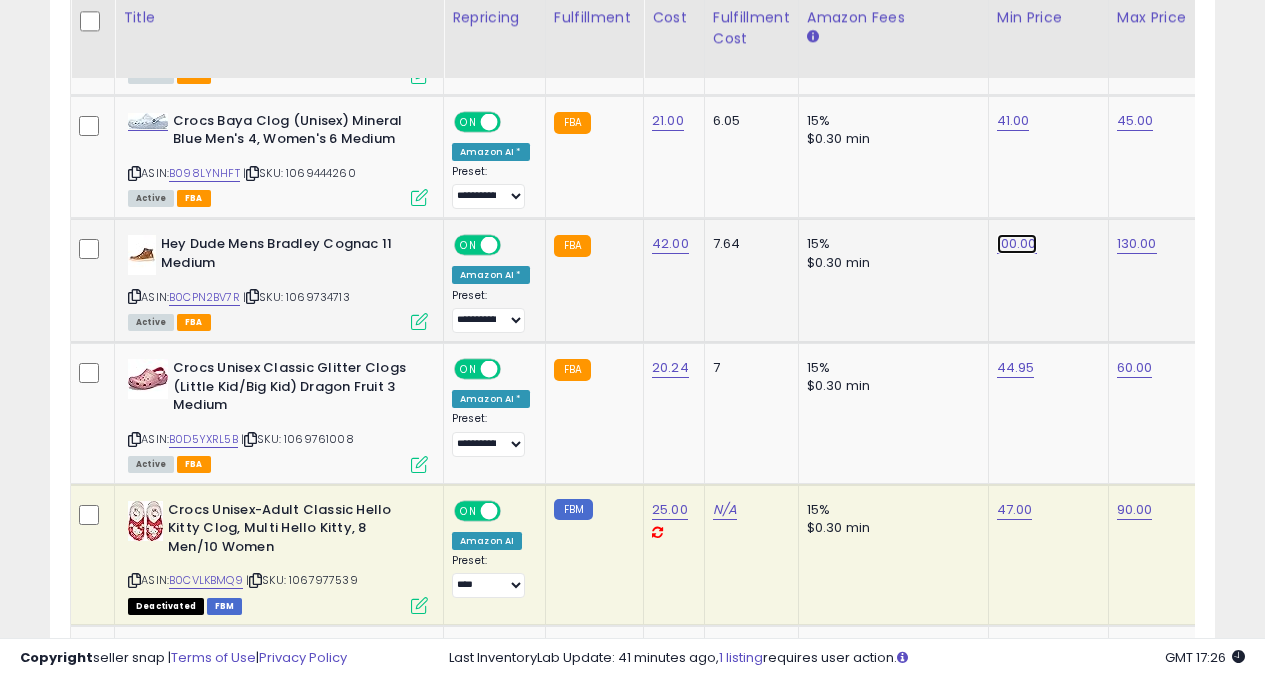 click on "100.00" at bounding box center (1015, -1932) 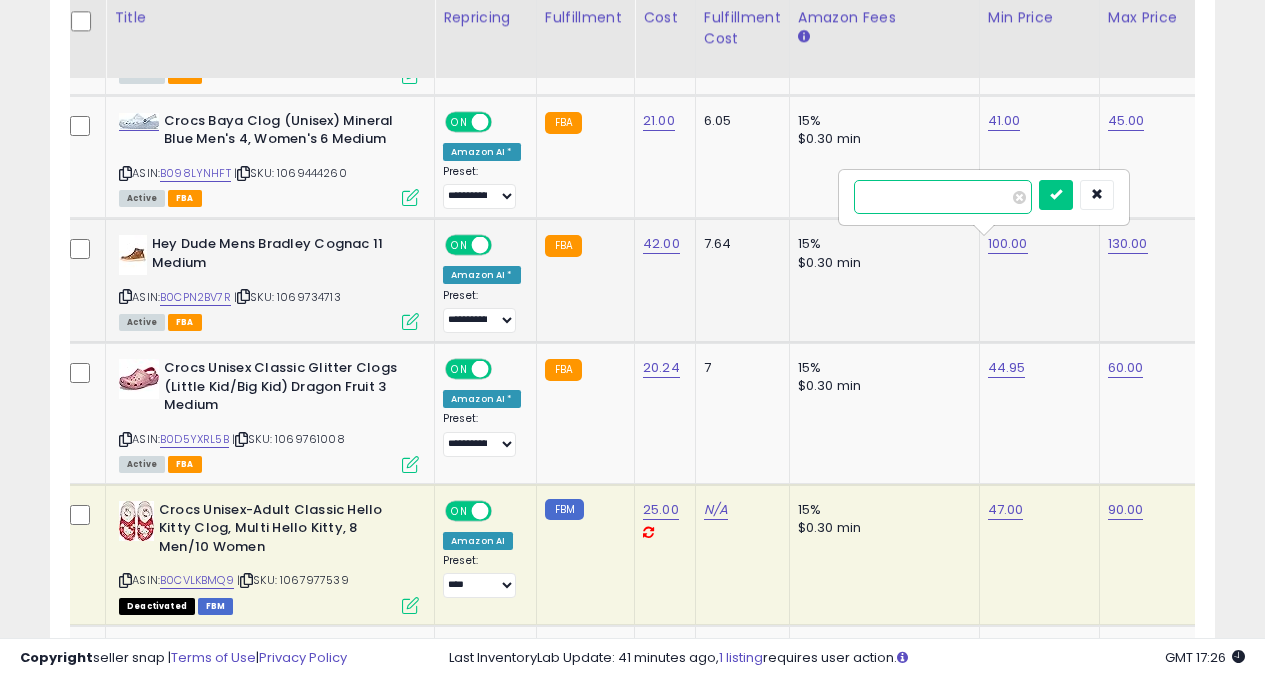 type on "*" 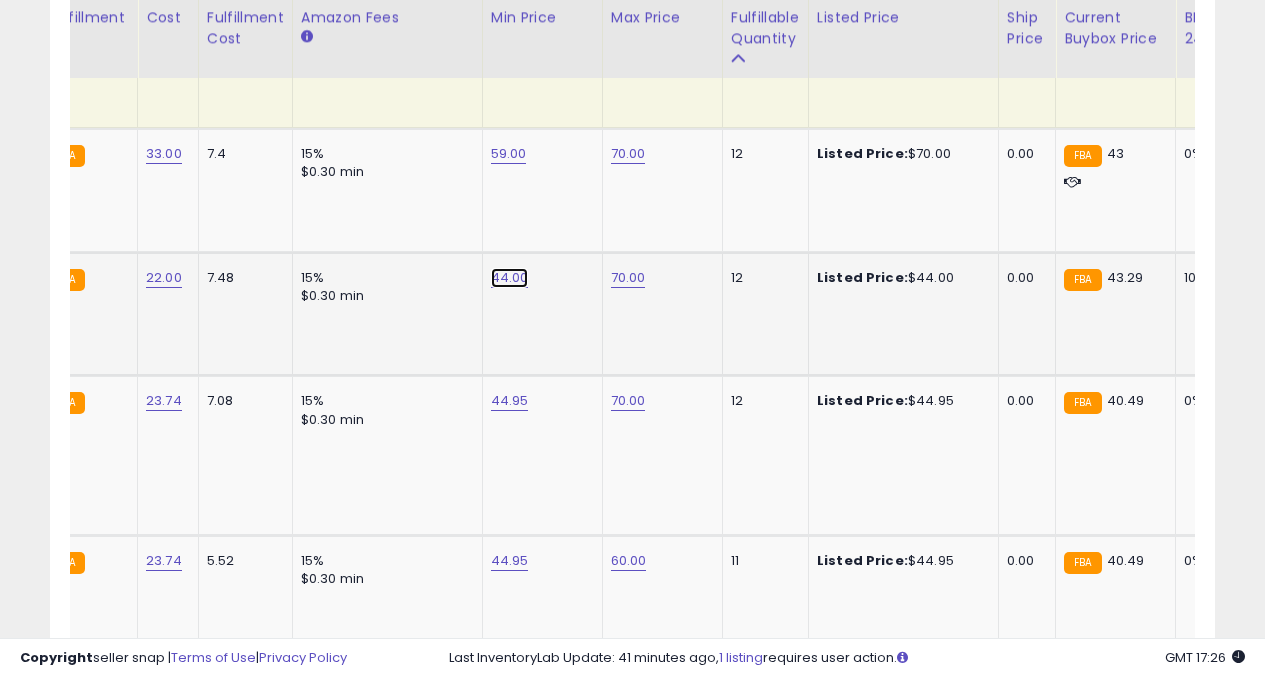 click on "44.00" at bounding box center [509, -2429] 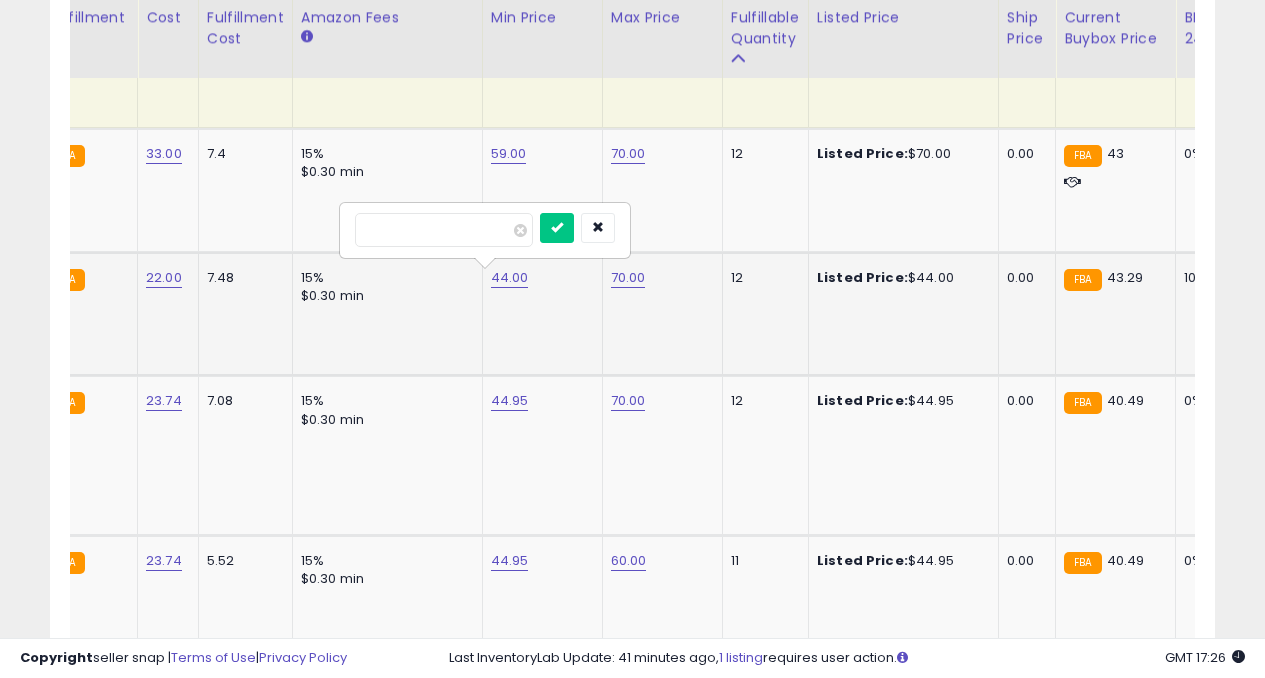 click on "*****" at bounding box center [444, 230] 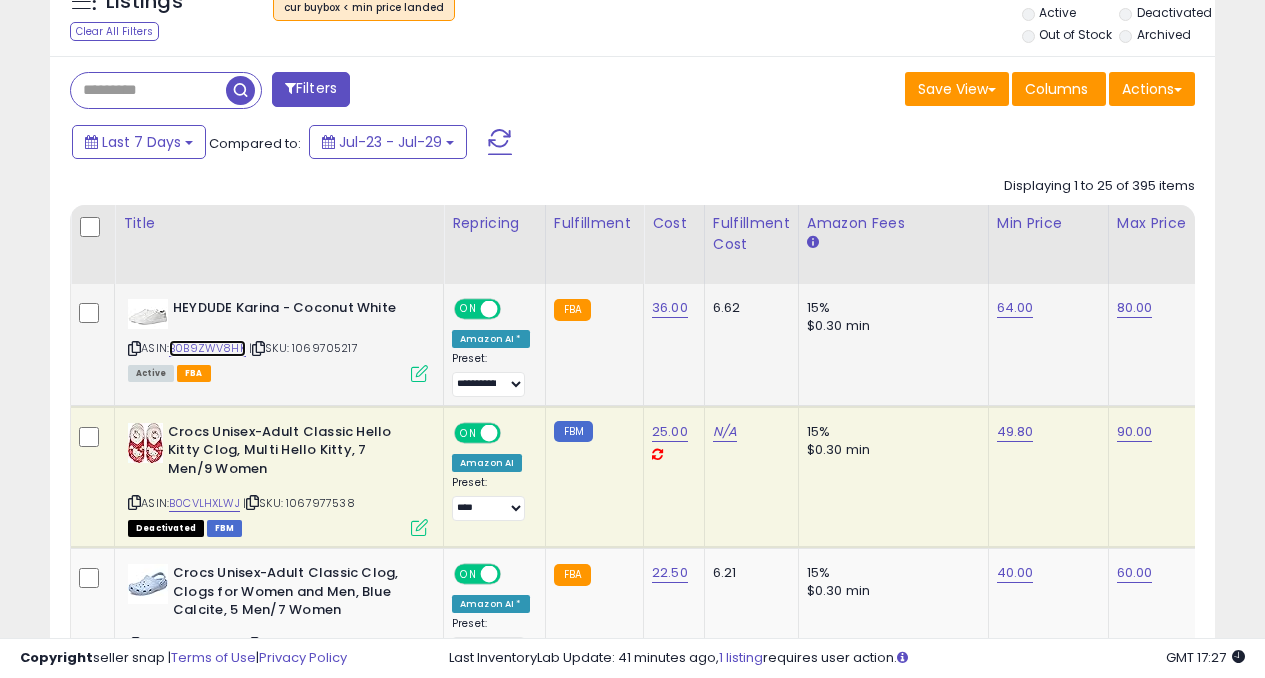 click on "B0B9ZWV8HK" at bounding box center (207, 348) 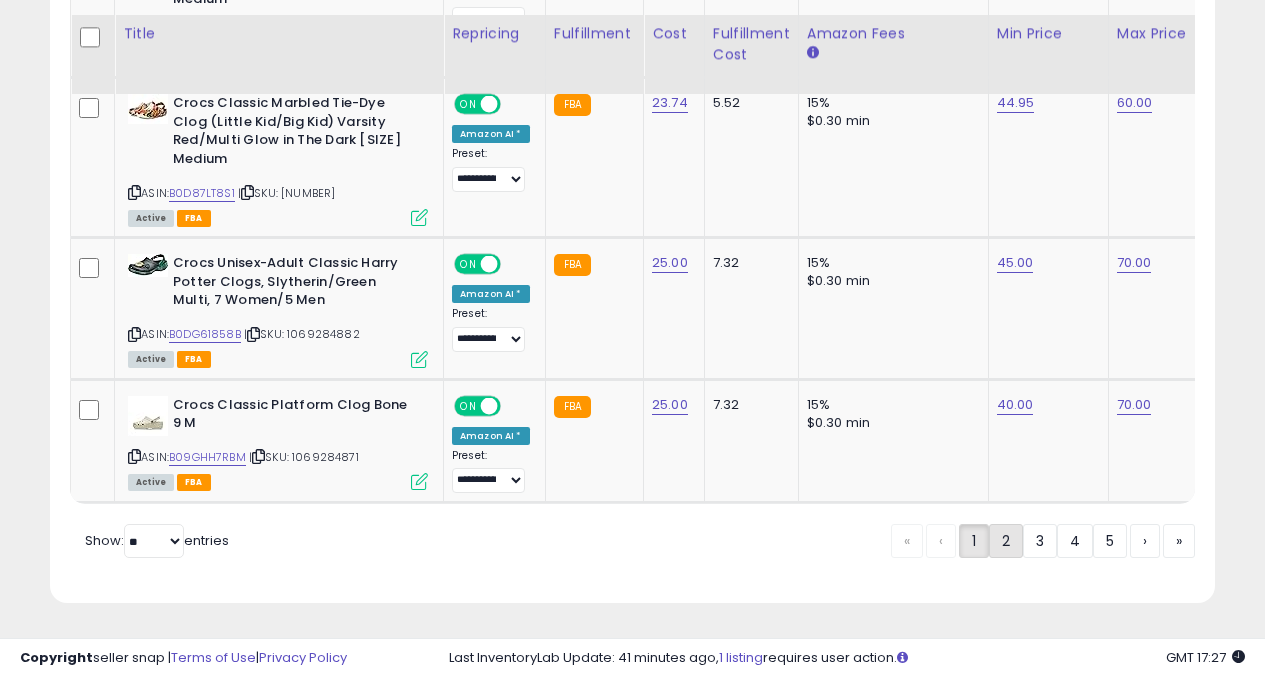 click on "2" 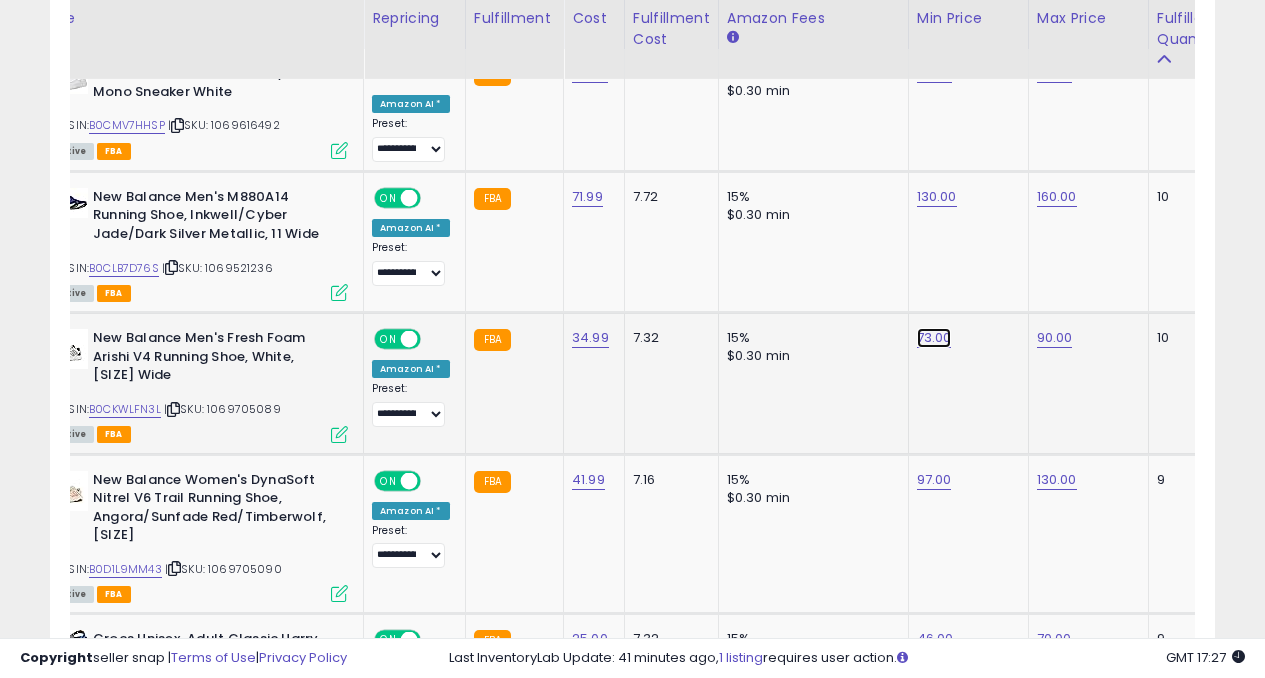 click on "73.00" at bounding box center [935, 73] 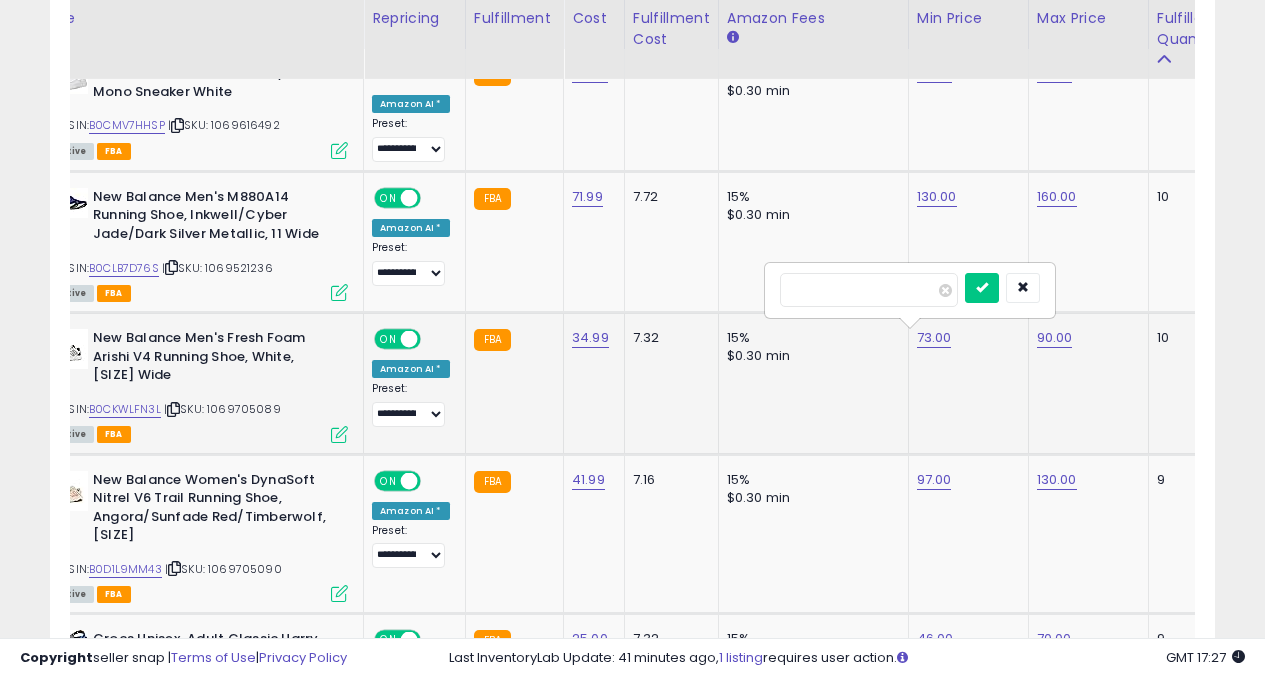 type on "*" 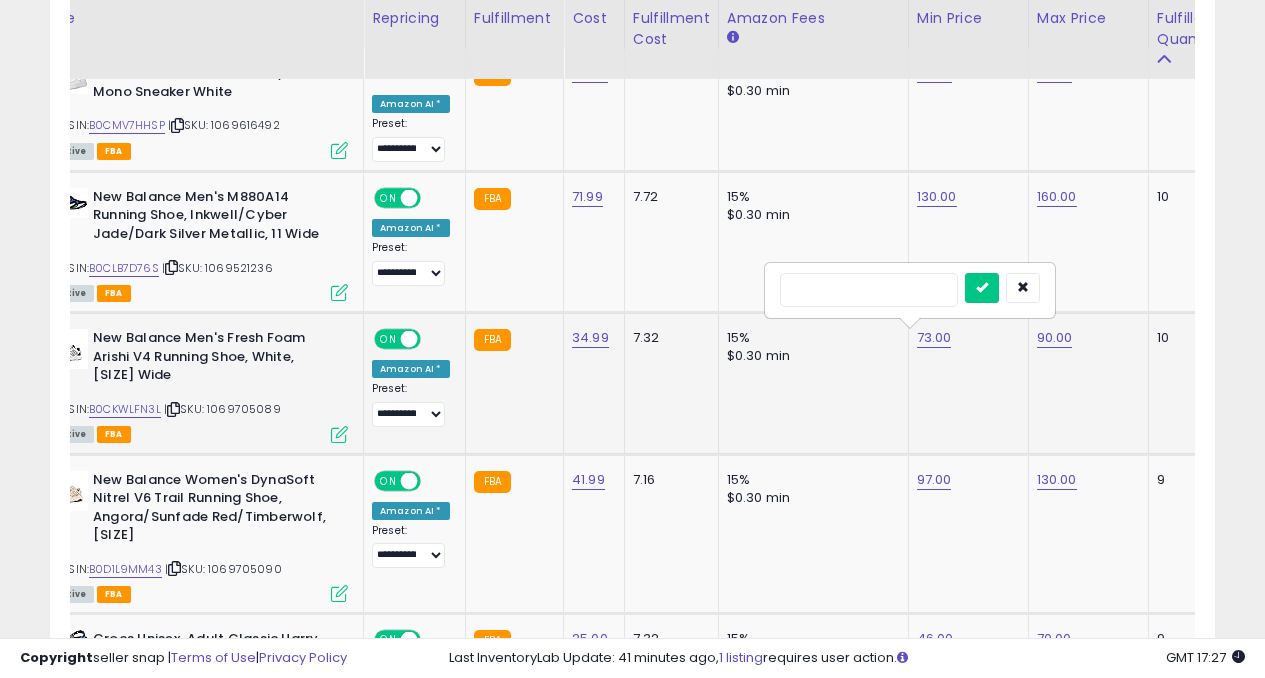 type on "**" 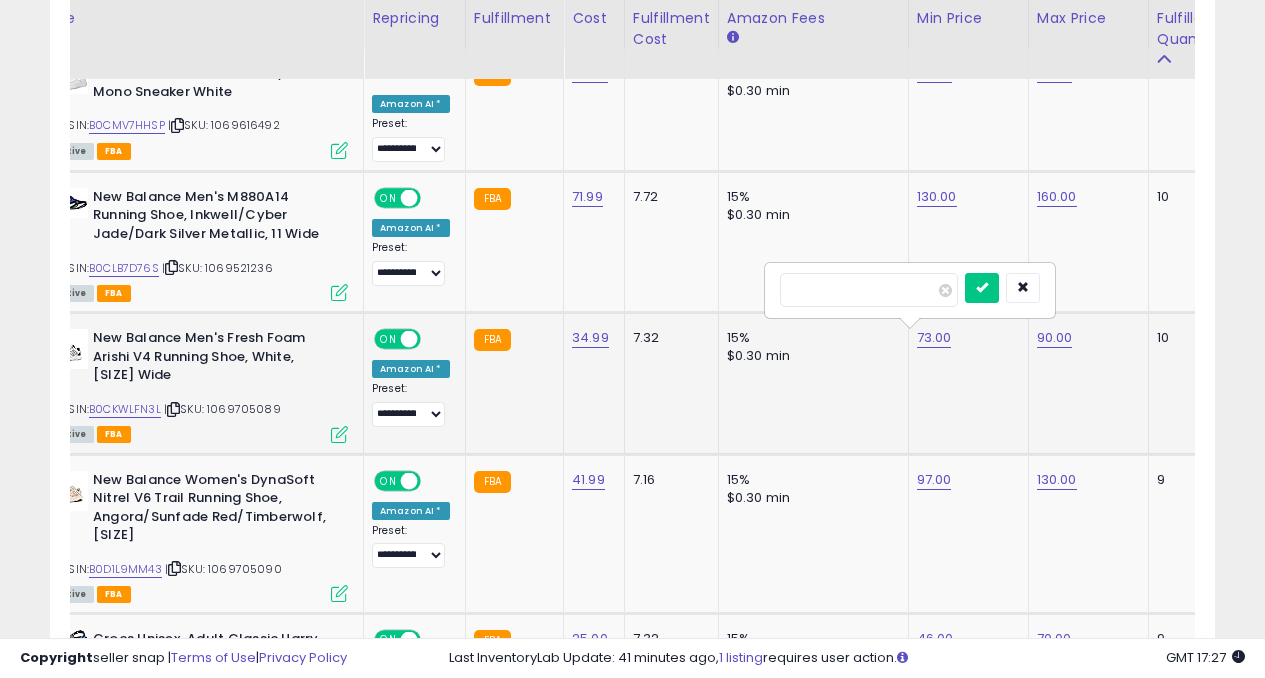 click at bounding box center [982, 288] 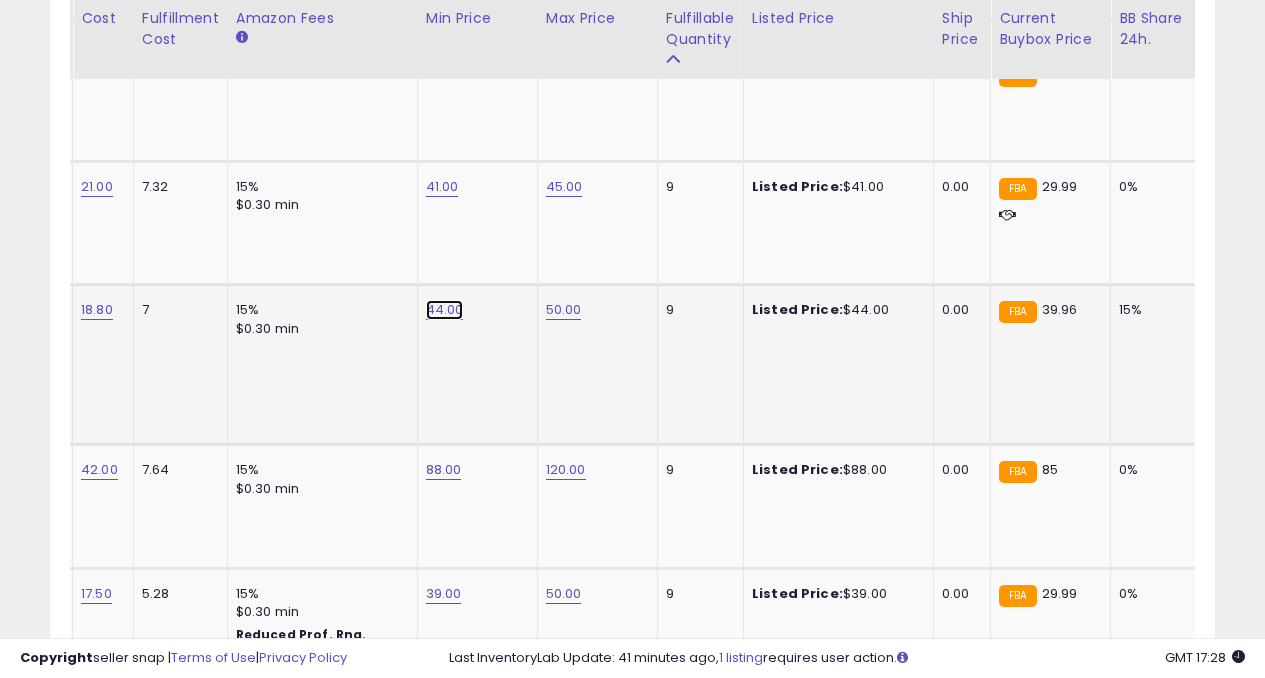 click on "44.00" at bounding box center [444, -521] 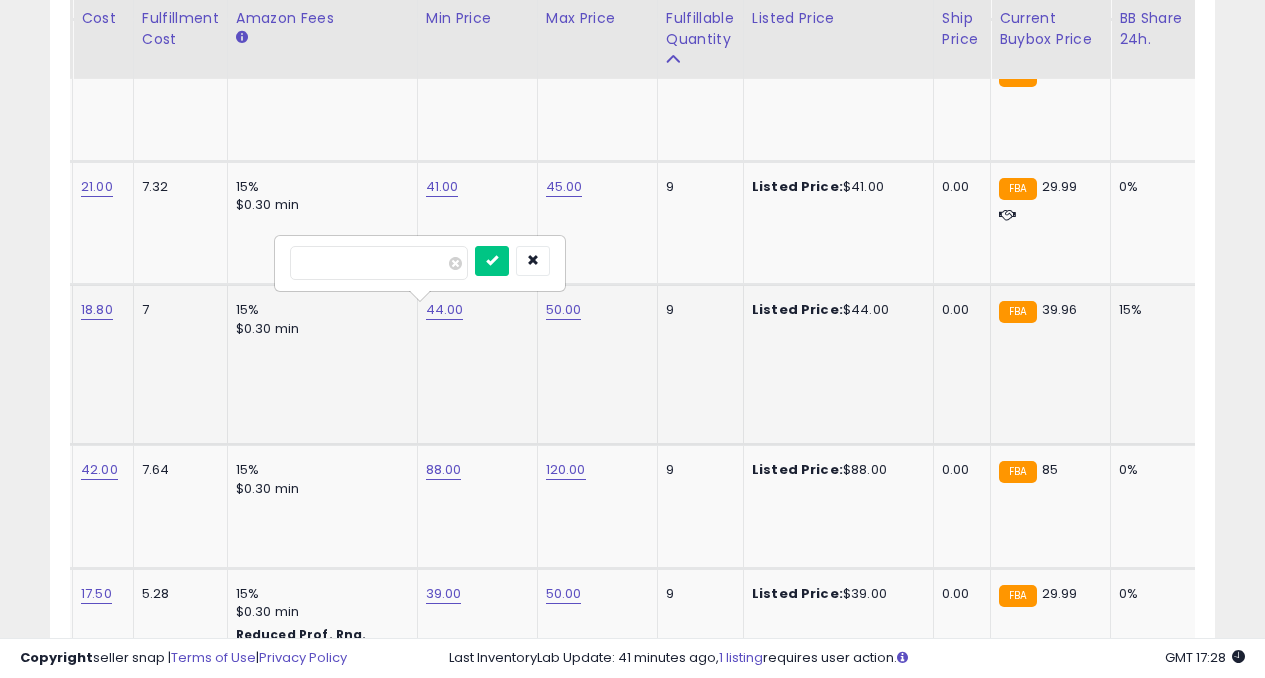 click on "*****" at bounding box center [379, 263] 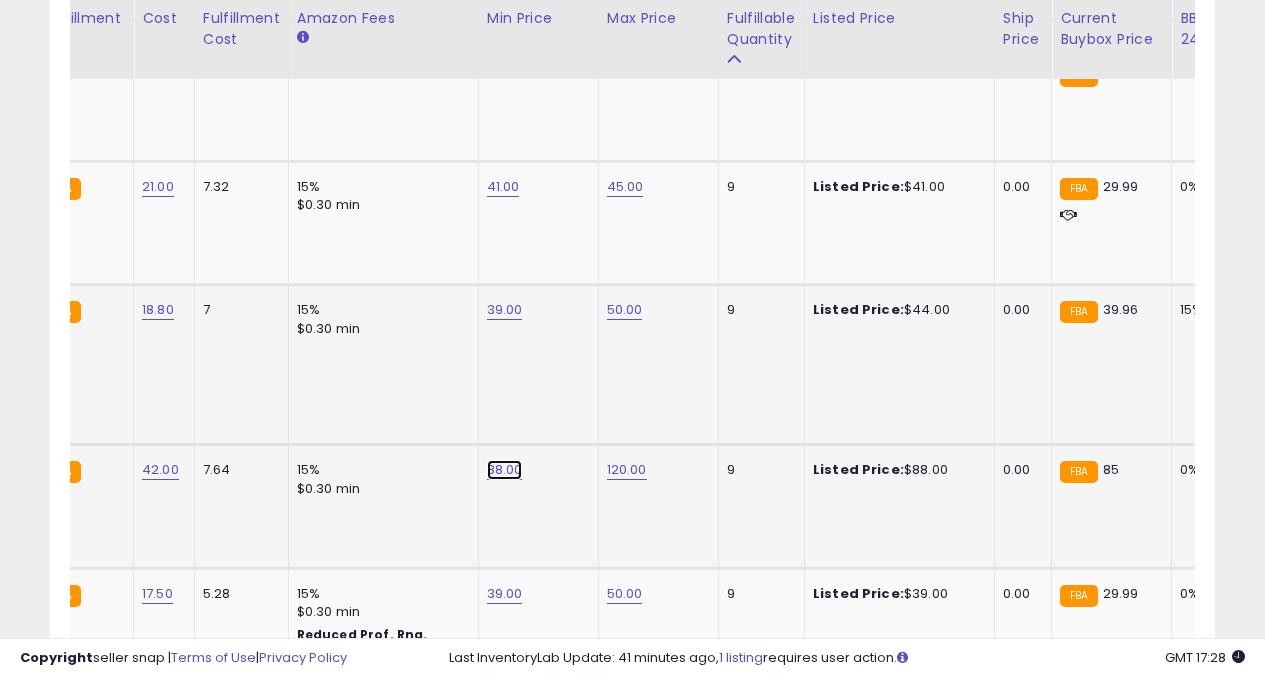 click on "88.00" at bounding box center (505, -521) 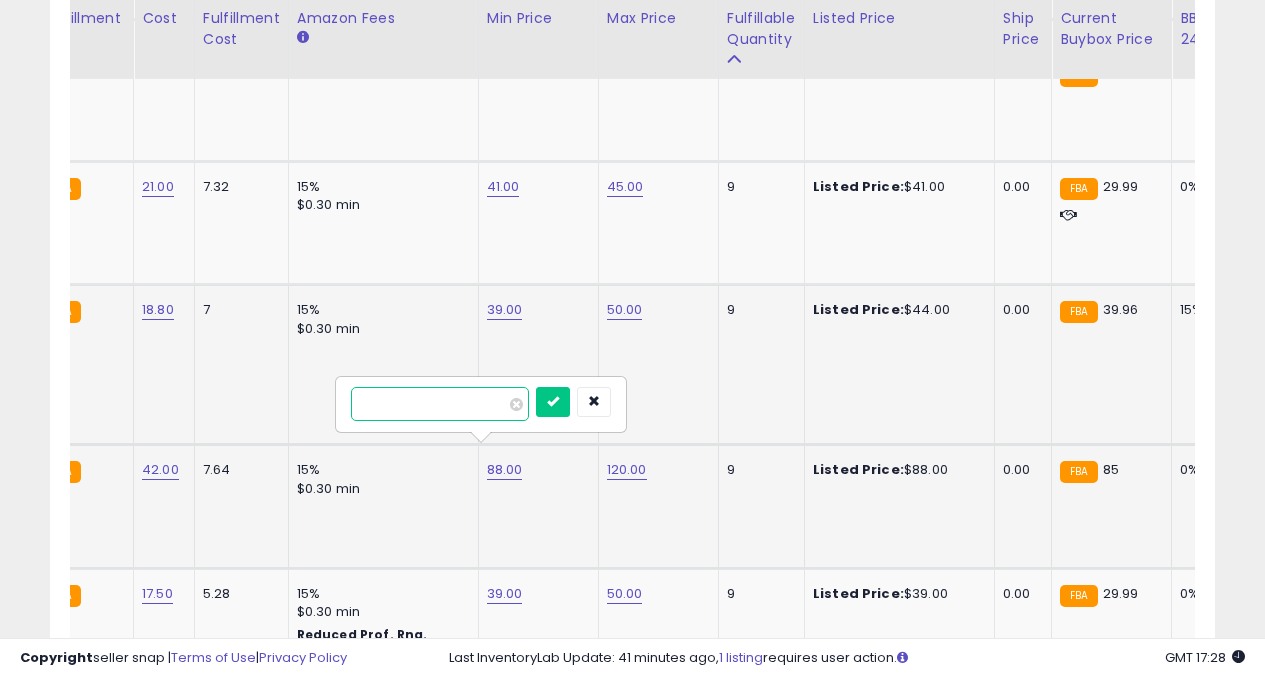 type on "*" 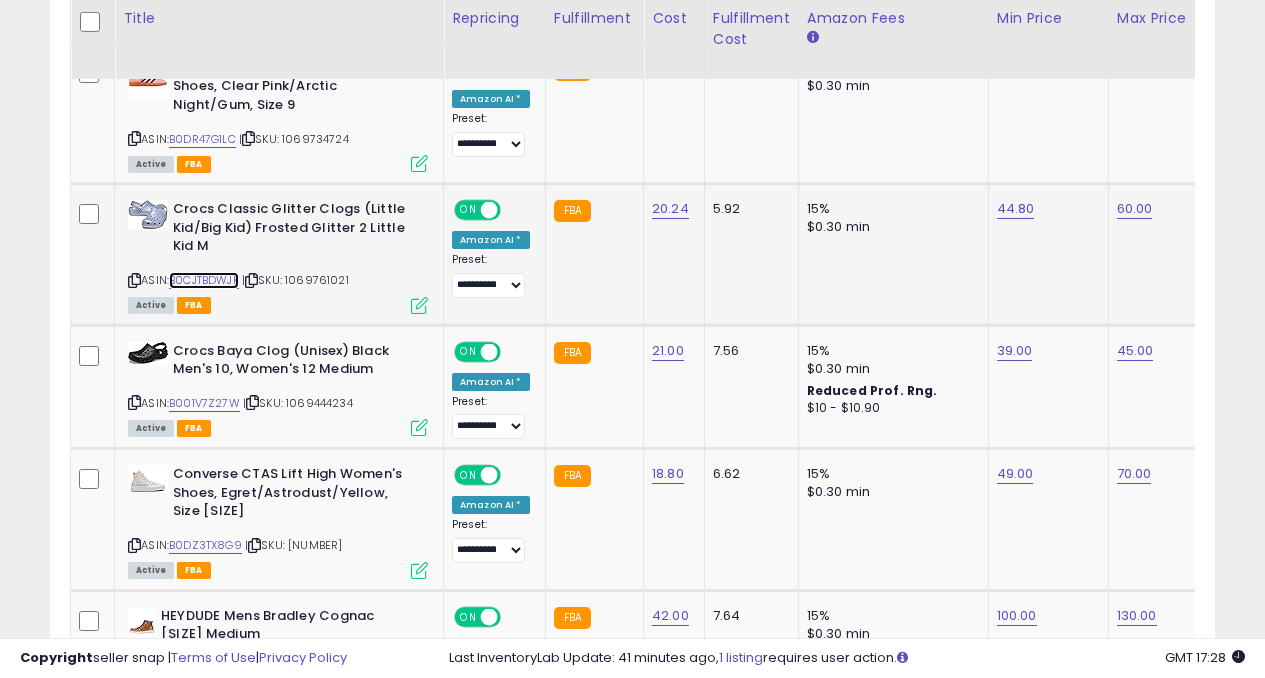 click on "B0CJTBDWJK" at bounding box center (204, 280) 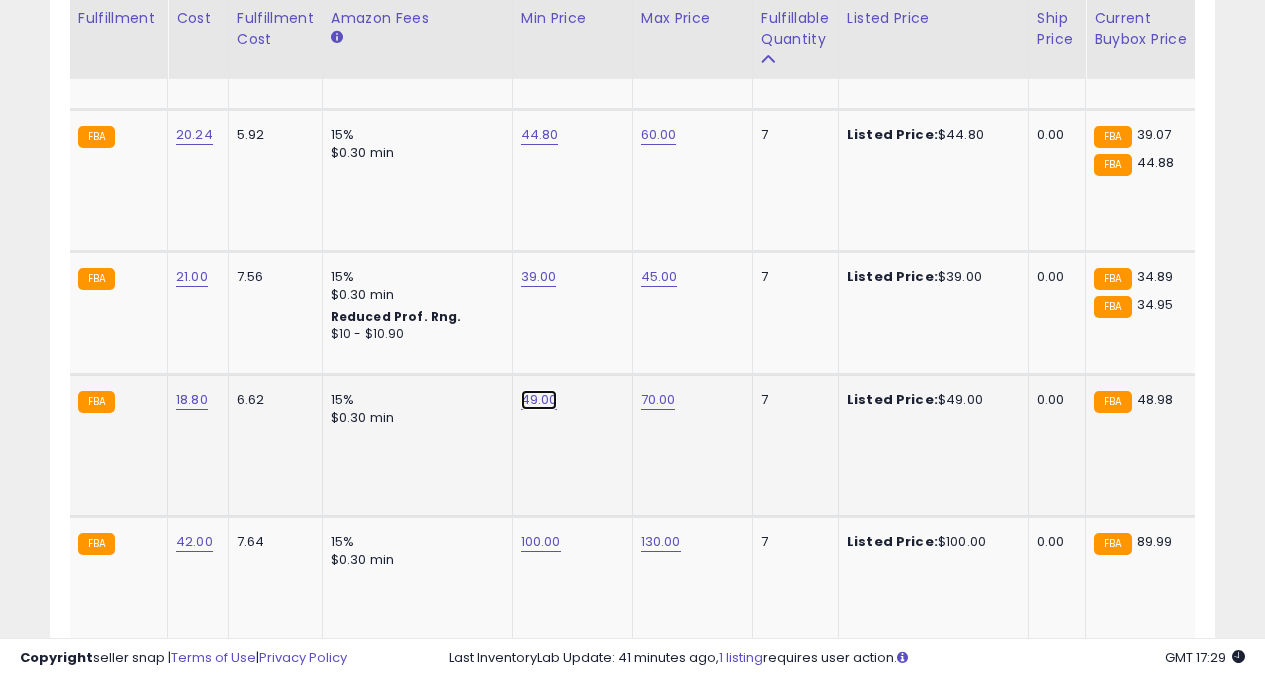 click on "49.00" at bounding box center [539, -1669] 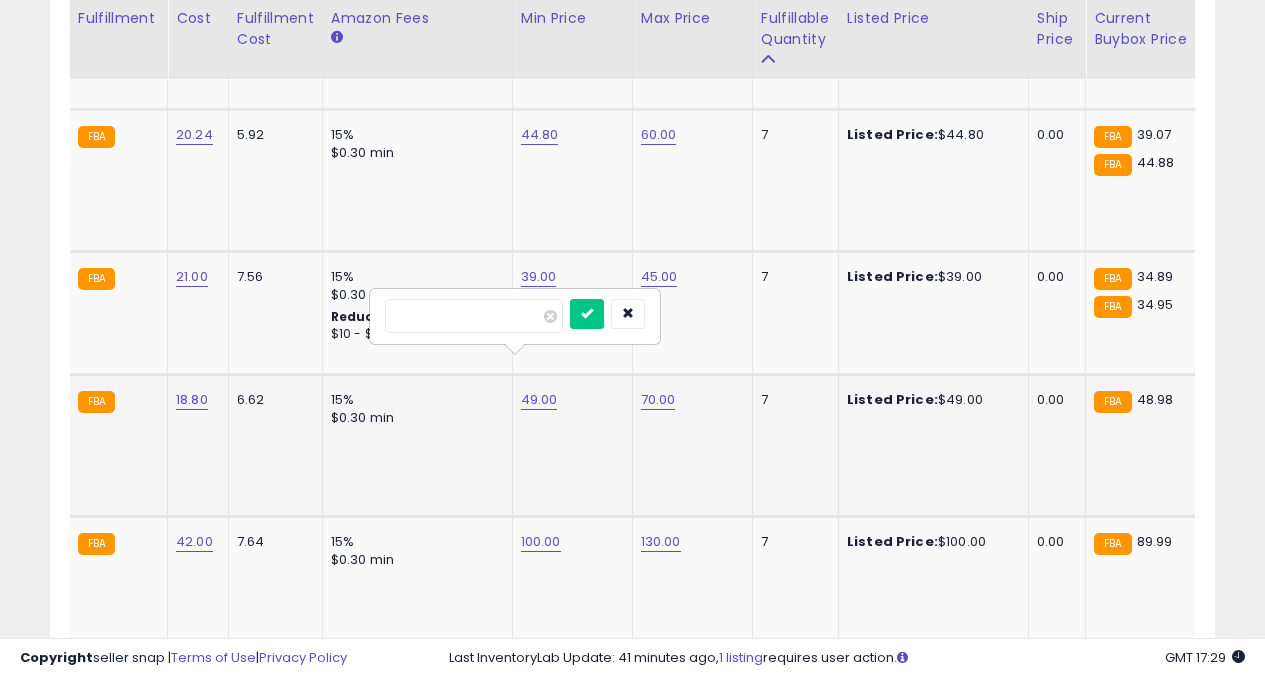 click on "*****" at bounding box center (474, 316) 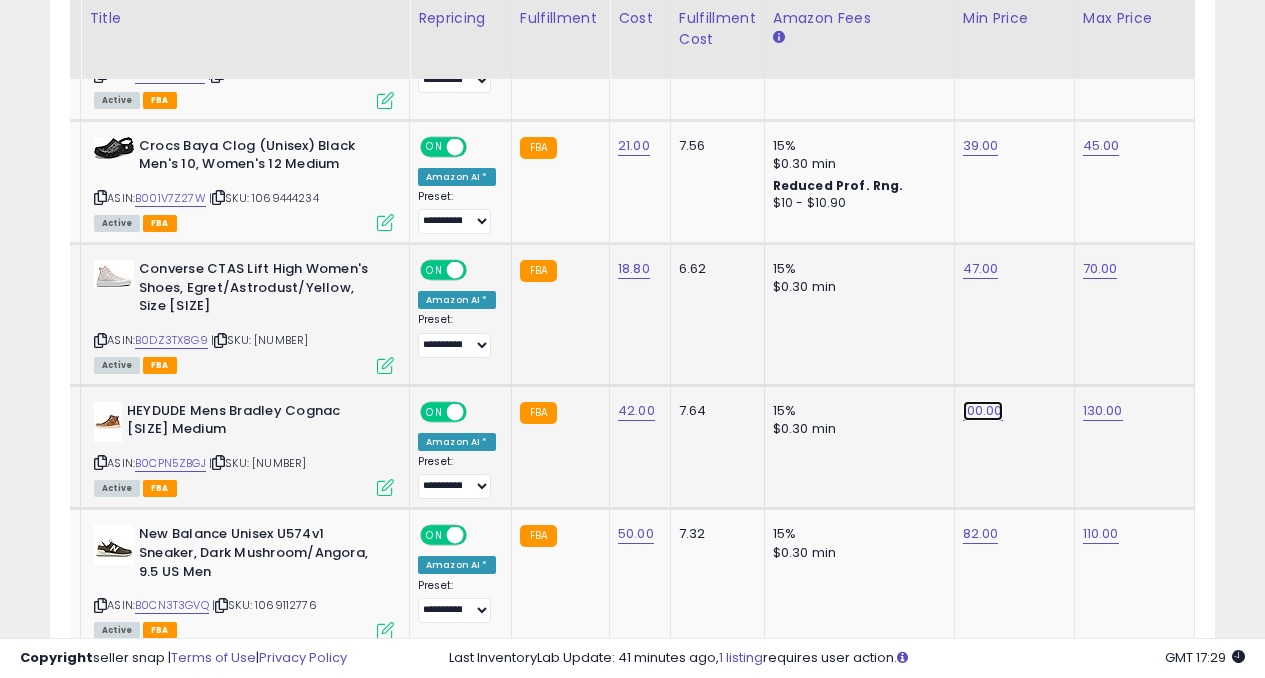click on "100.00" at bounding box center [981, -1800] 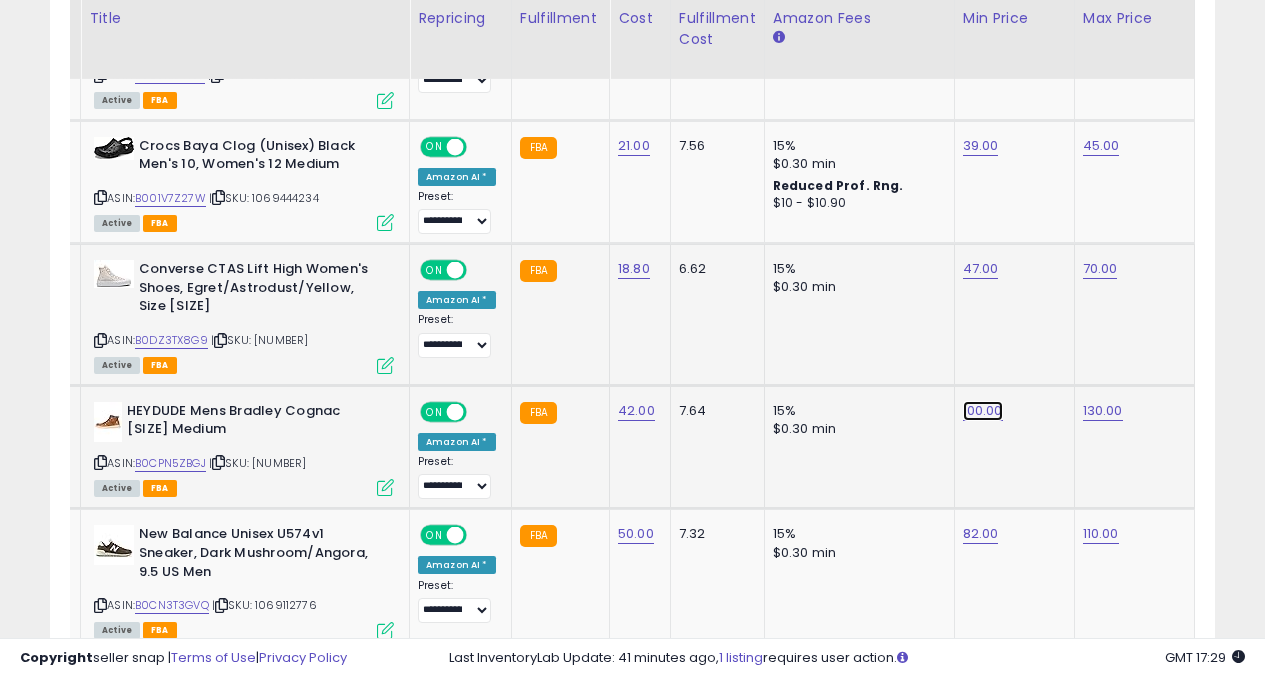 click on "100.00" at bounding box center [981, -1800] 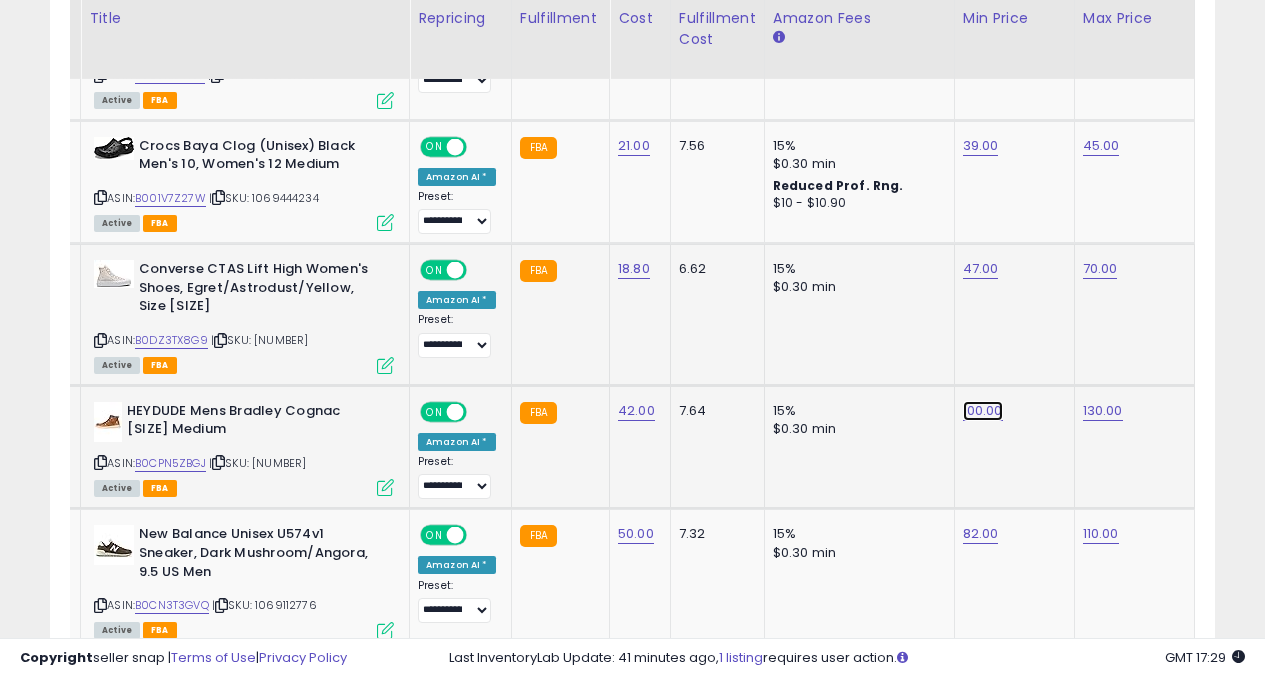 click on "100.00" at bounding box center (981, -1800) 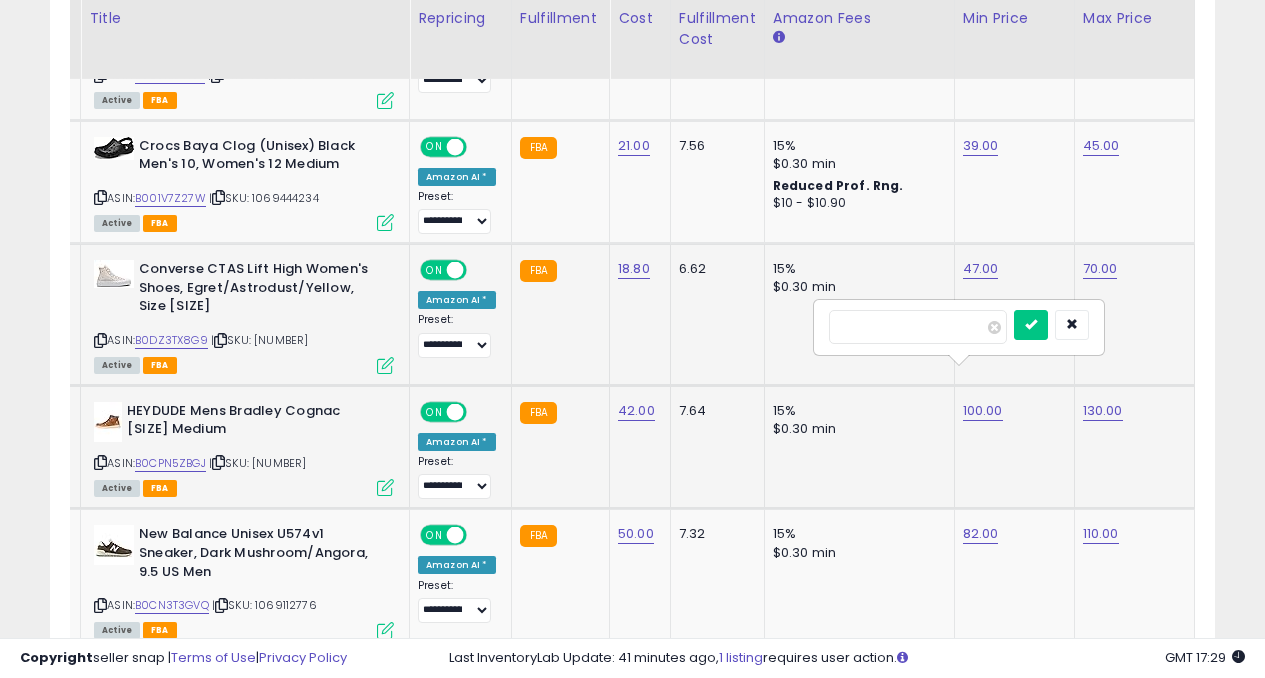 click on "******" at bounding box center [918, 327] 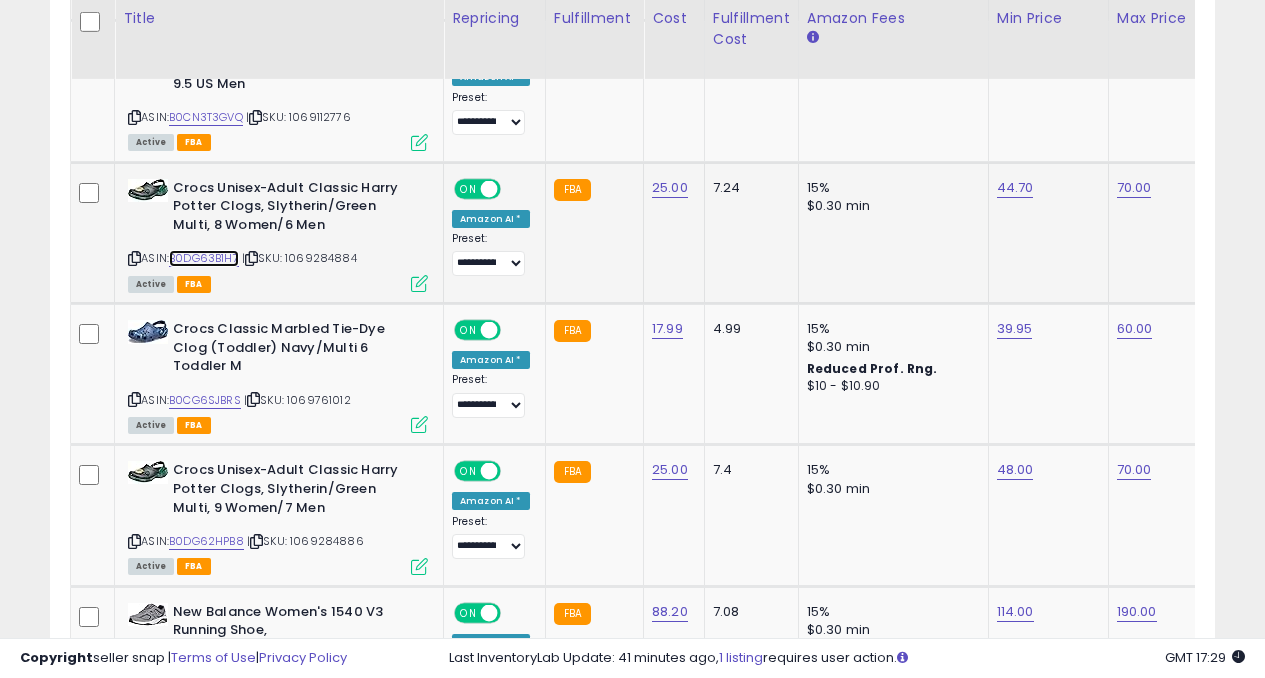 click on "B0DG63B1H7" at bounding box center [204, 258] 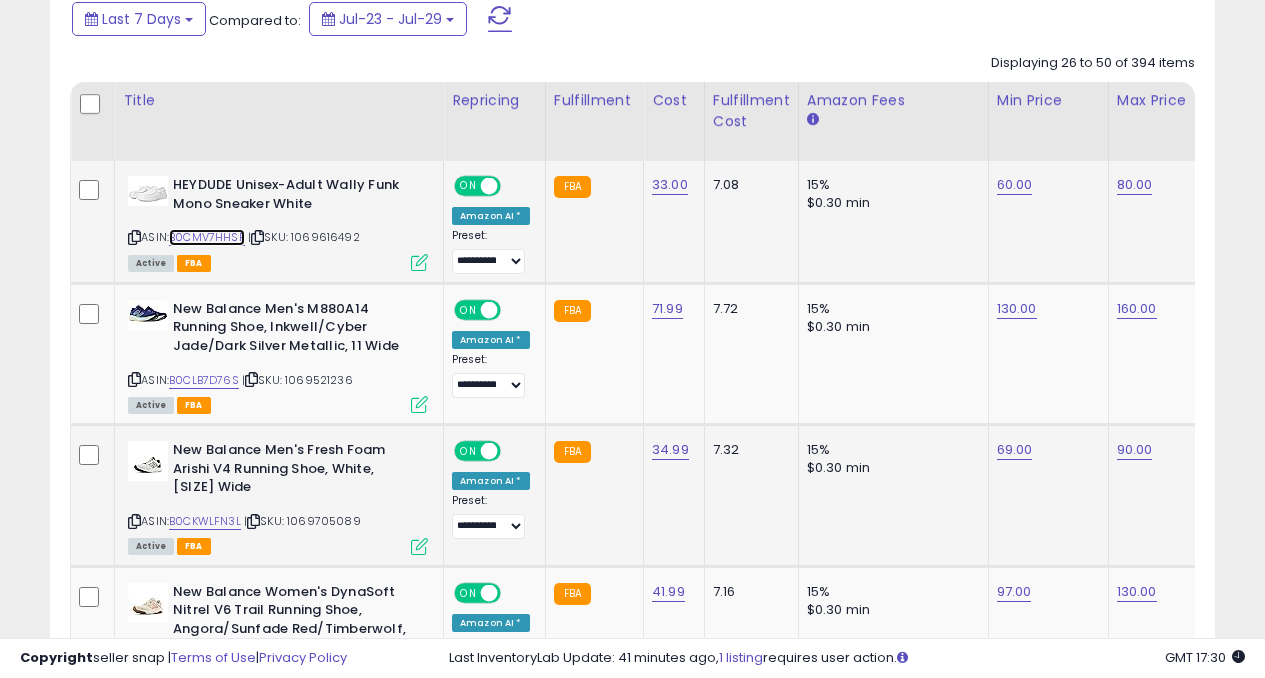 click on "B0CMV7HHSP" at bounding box center [207, 237] 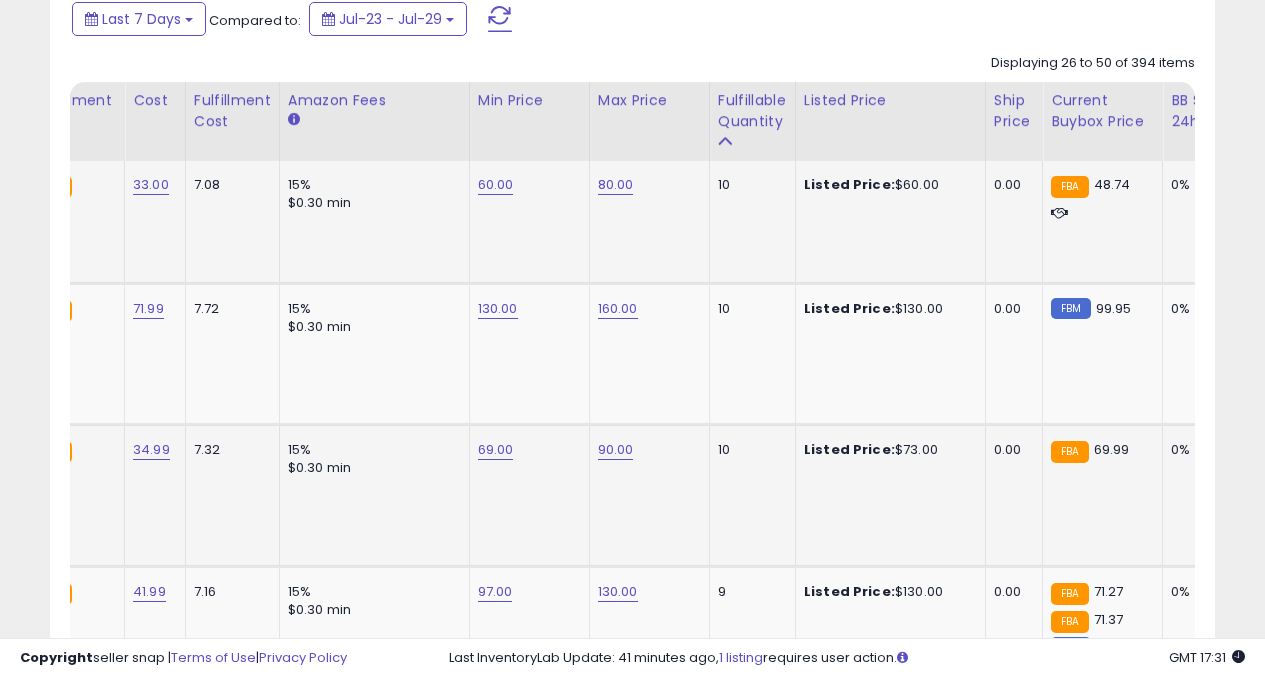 scroll, scrollTop: 0, scrollLeft: 194, axis: horizontal 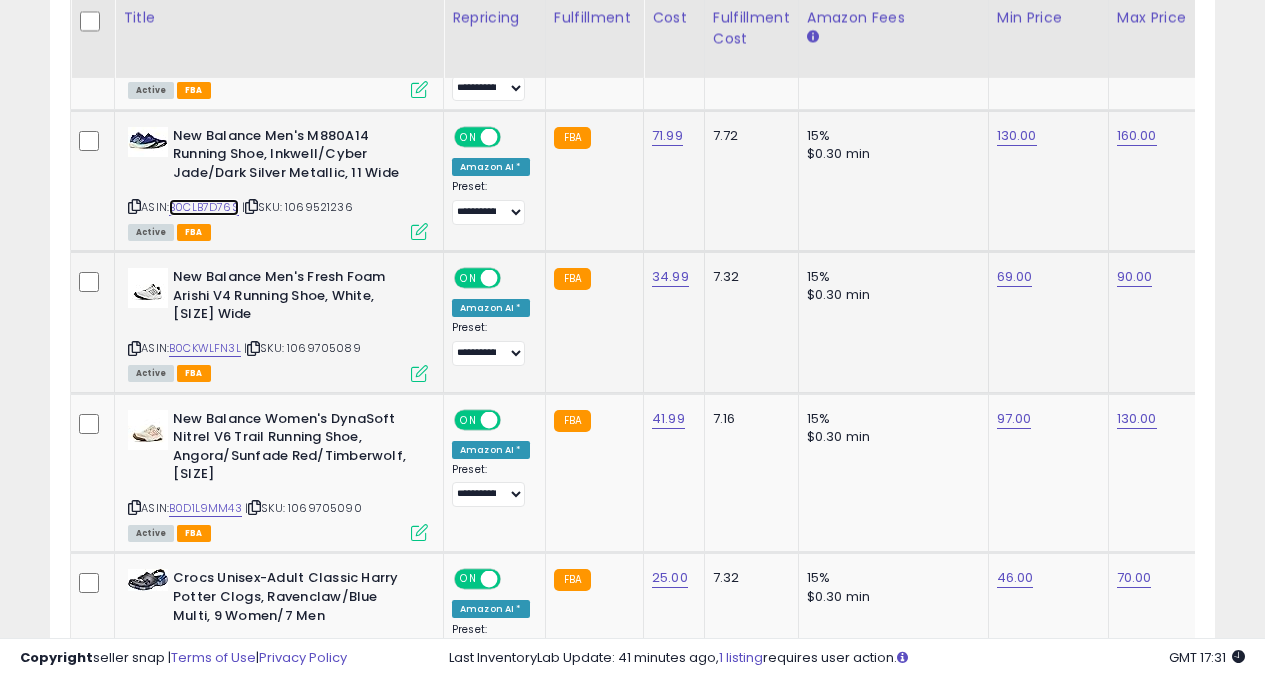 click on "B0CLB7D76S" at bounding box center (204, 207) 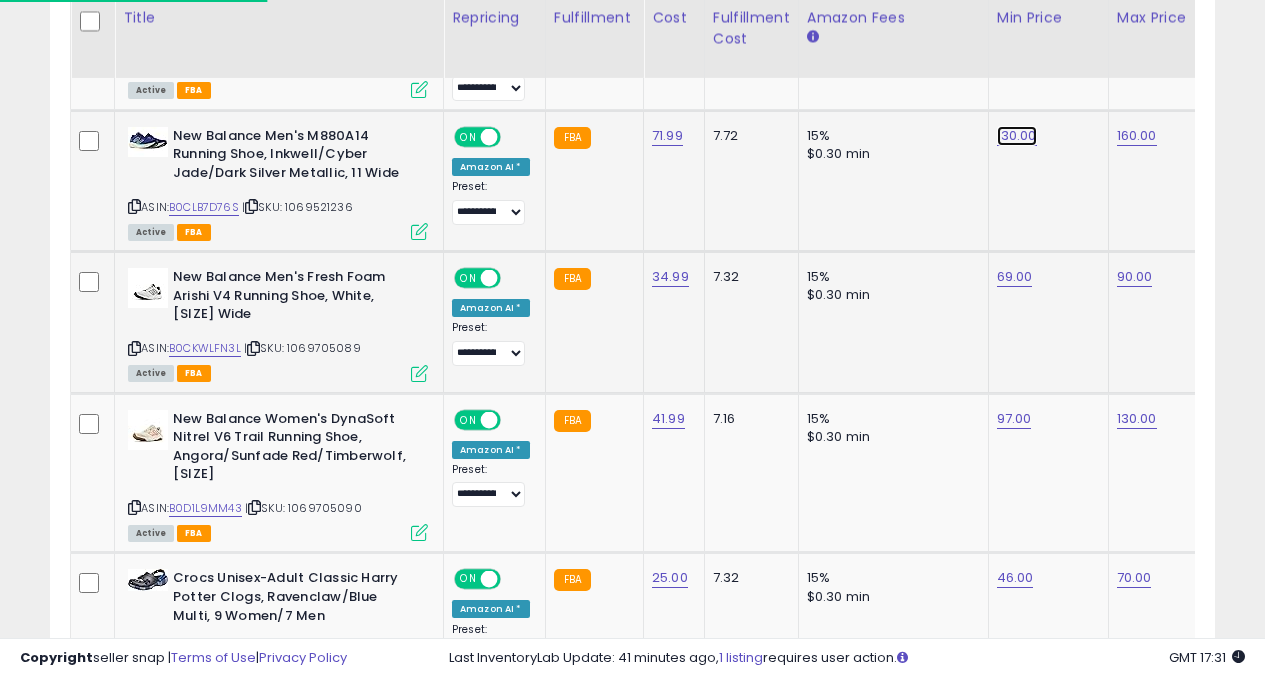 click on "130.00" at bounding box center [1015, 12] 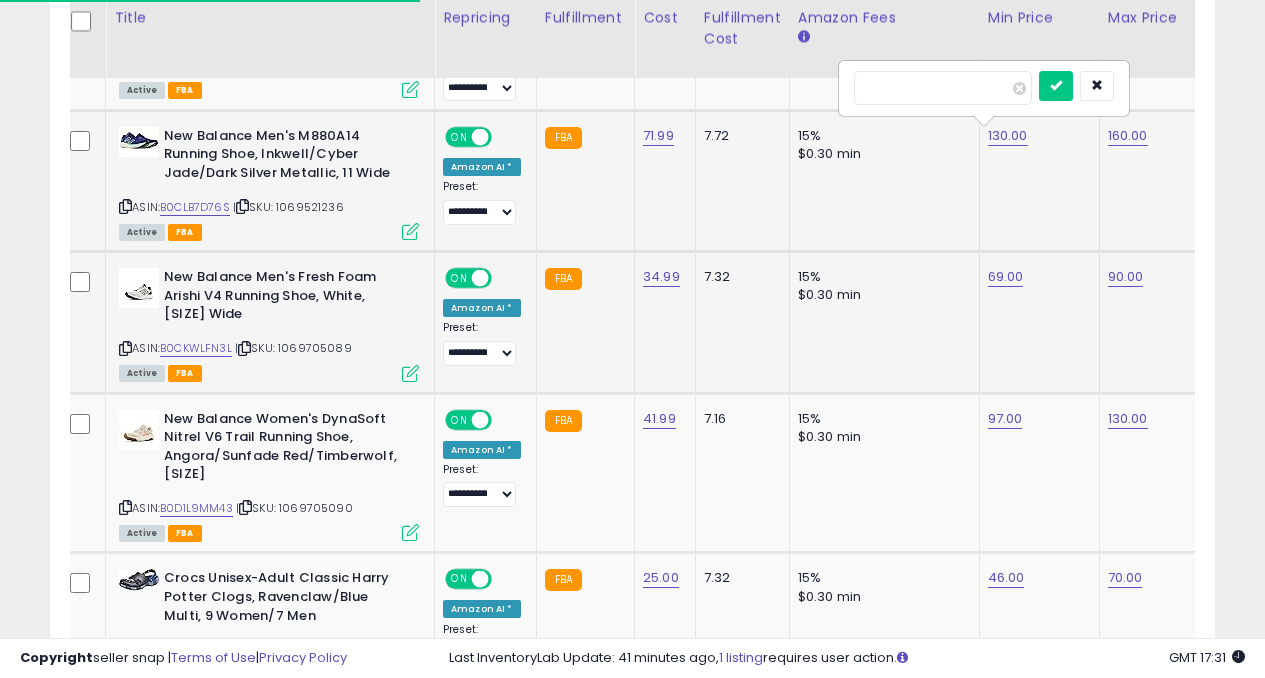 type on "*" 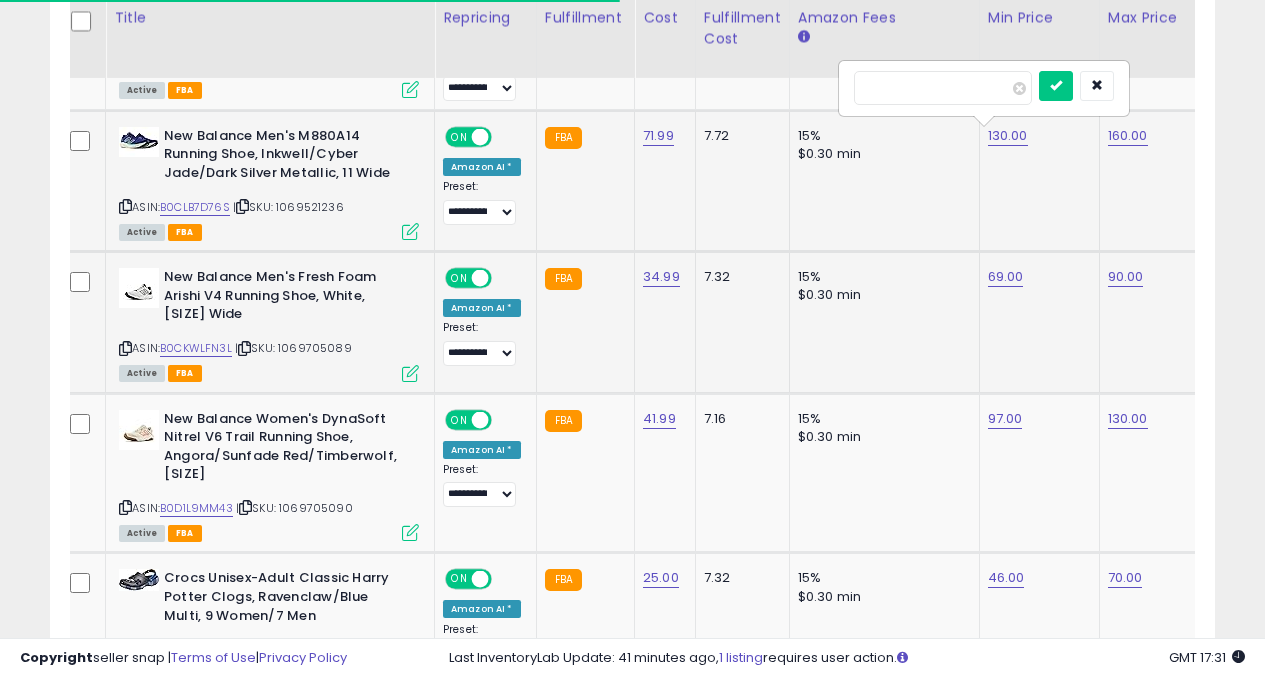 type on "***" 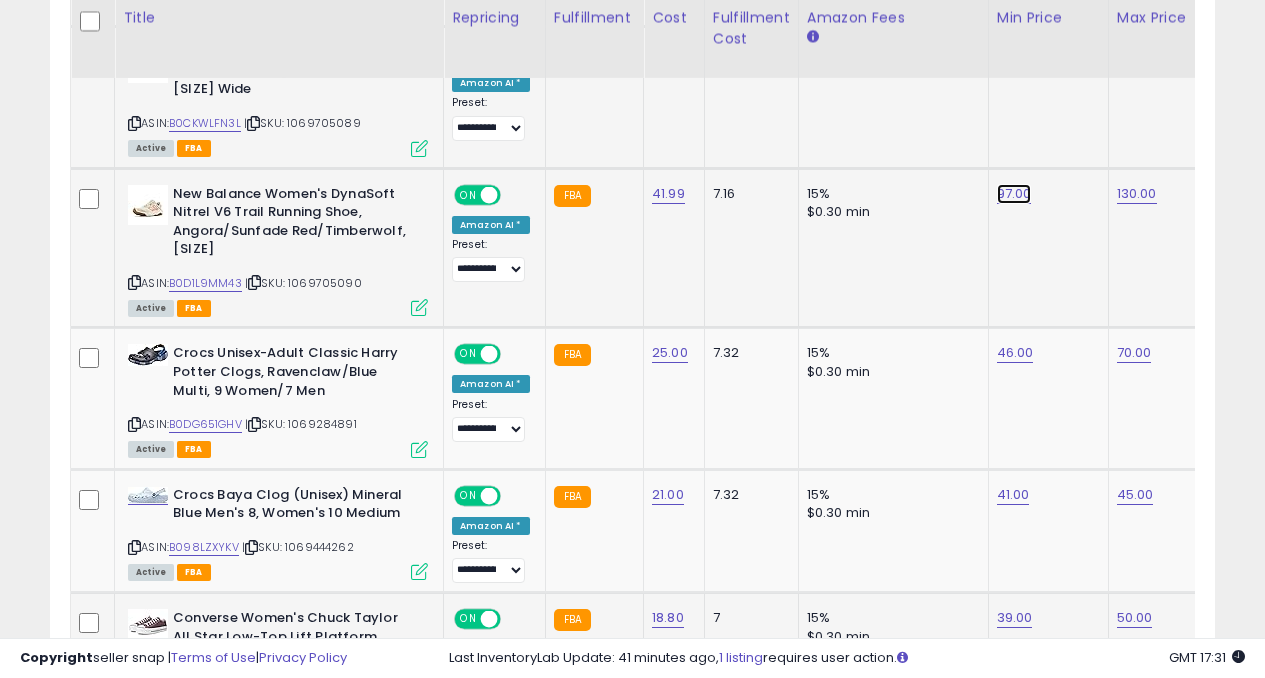 click on "97.00" at bounding box center [1015, -213] 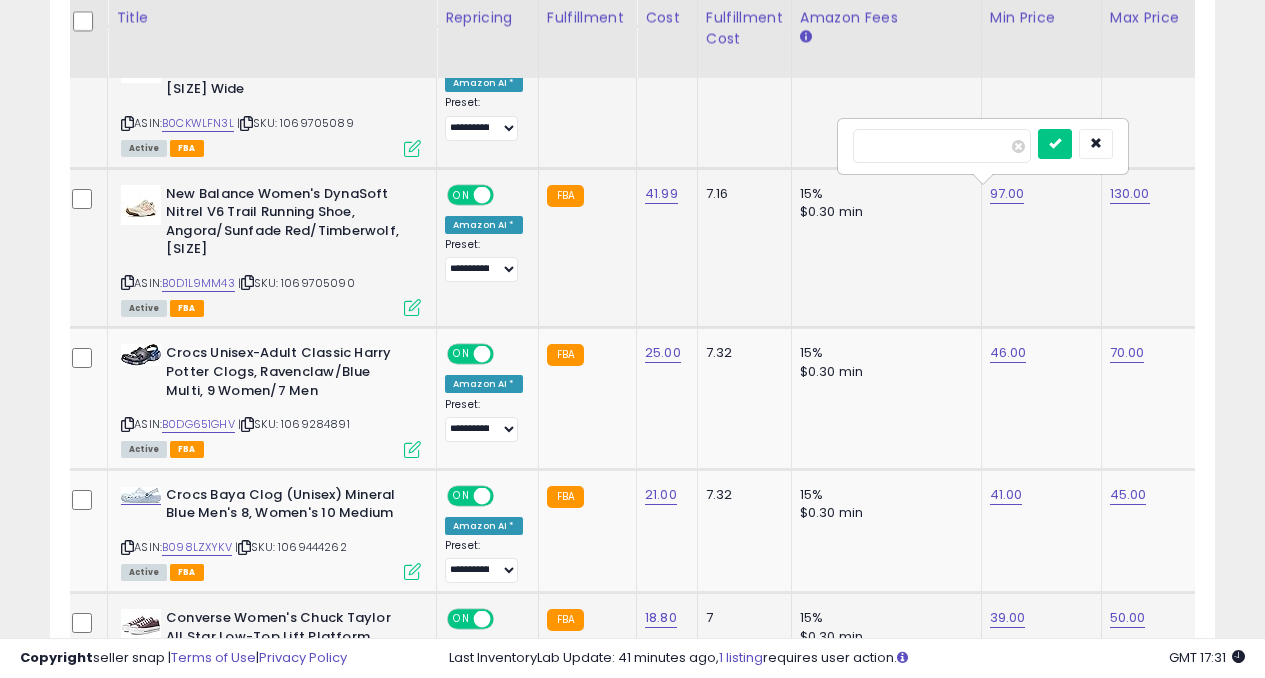 type on "*" 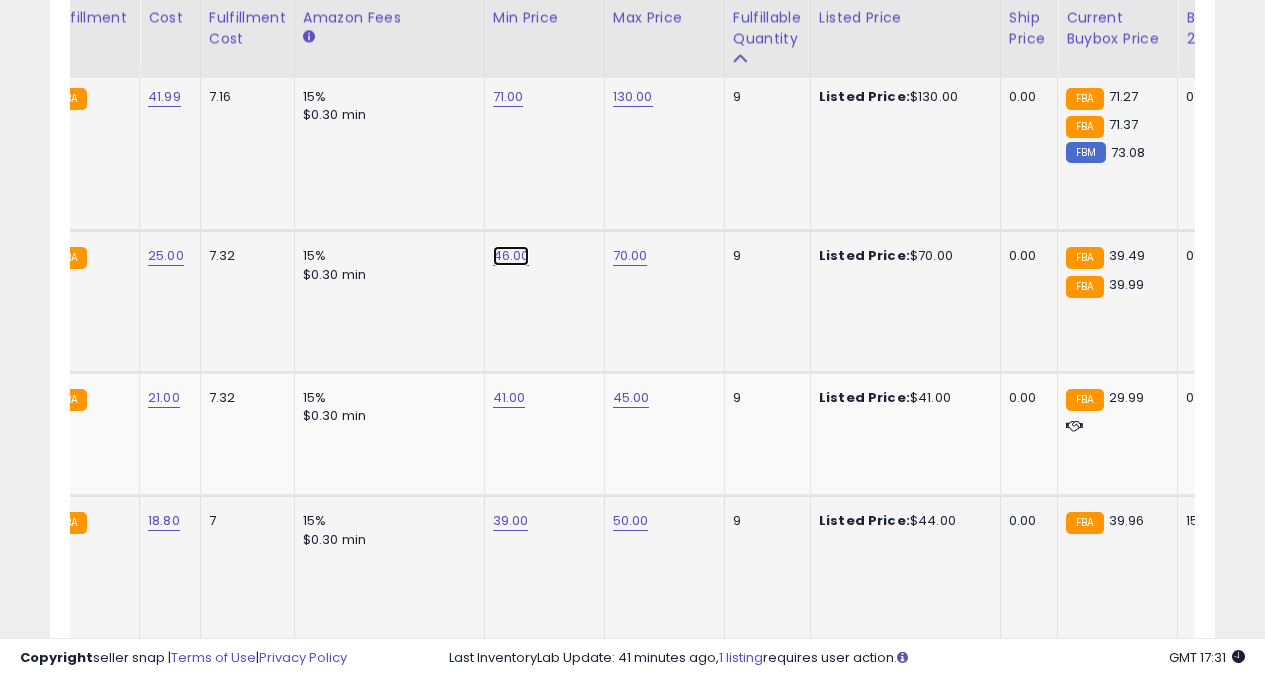 click on "46.00" at bounding box center [511, -310] 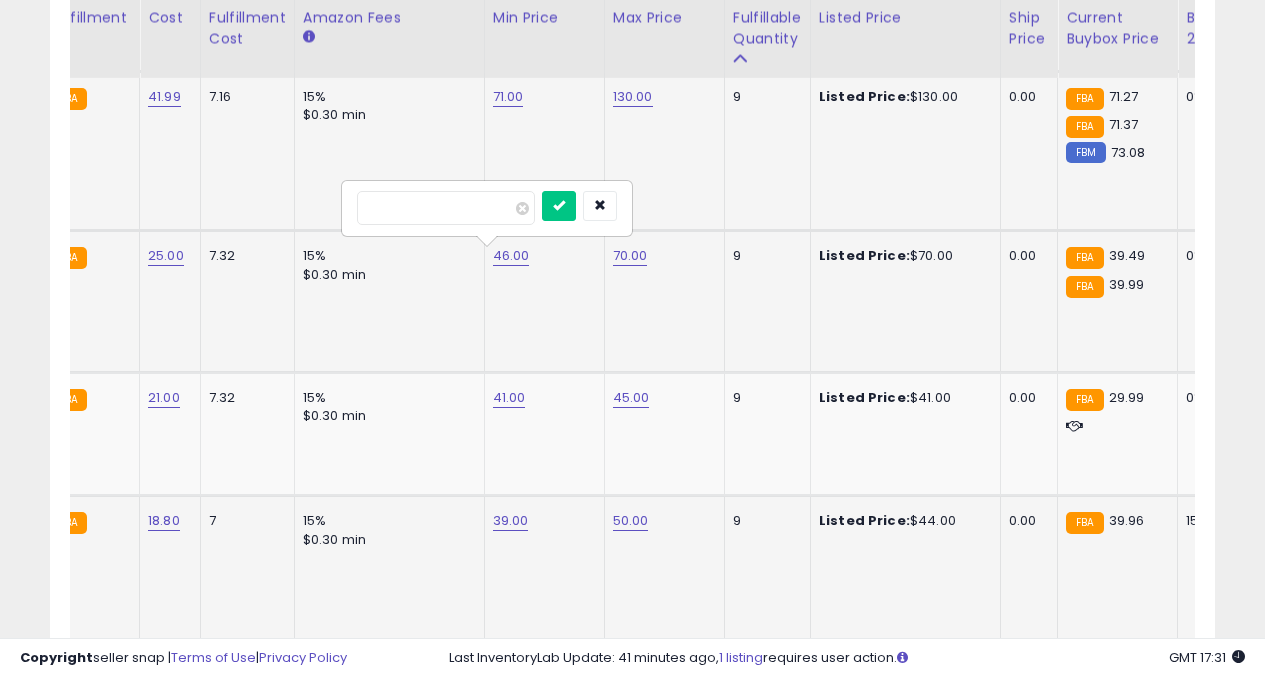 type on "*" 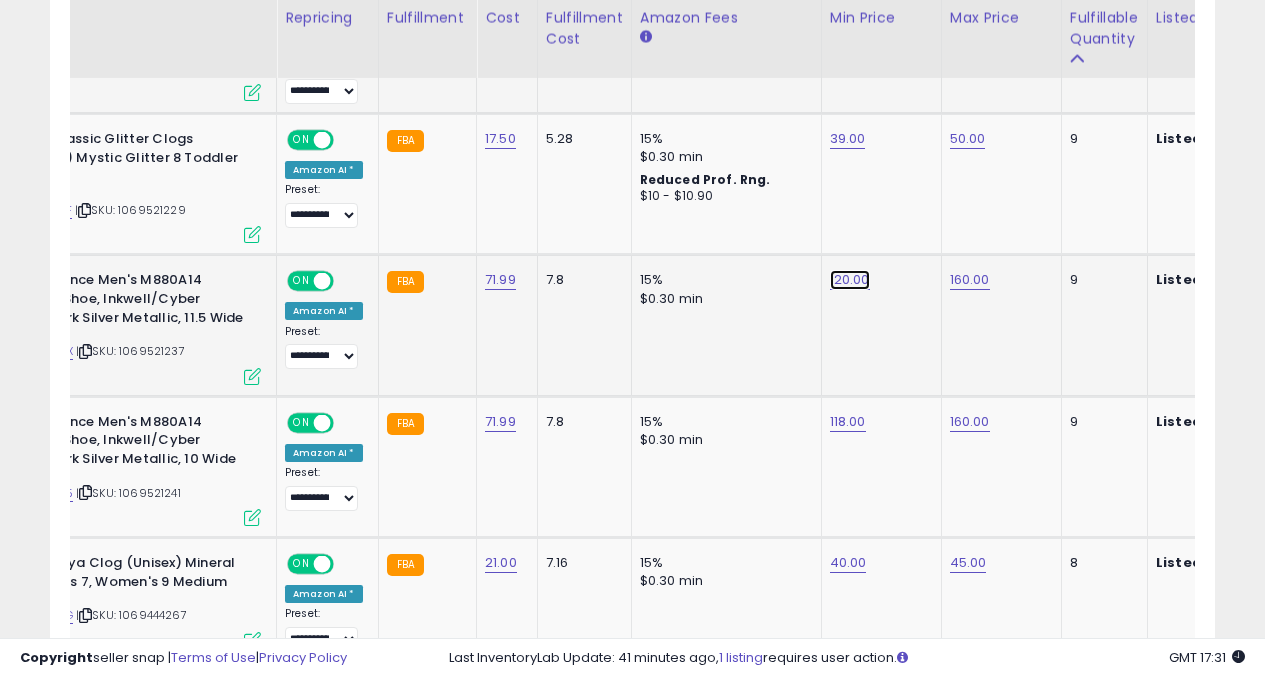click on "120.00" at bounding box center [848, -976] 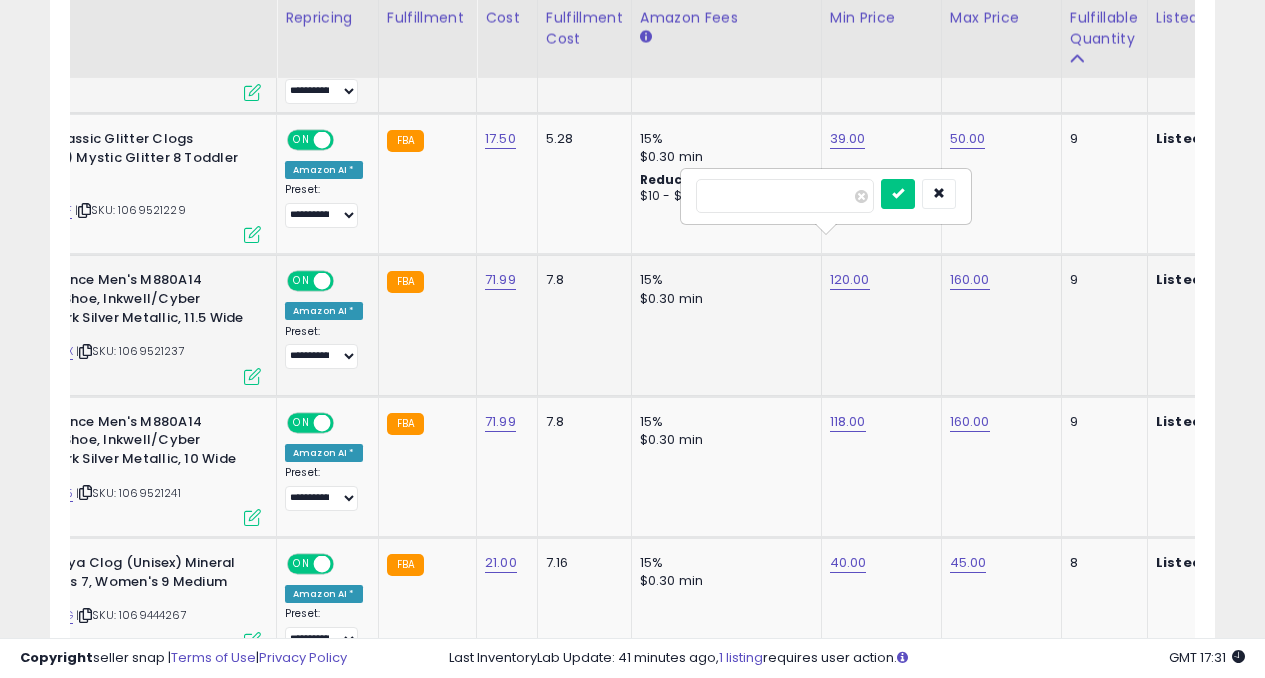 type on "*" 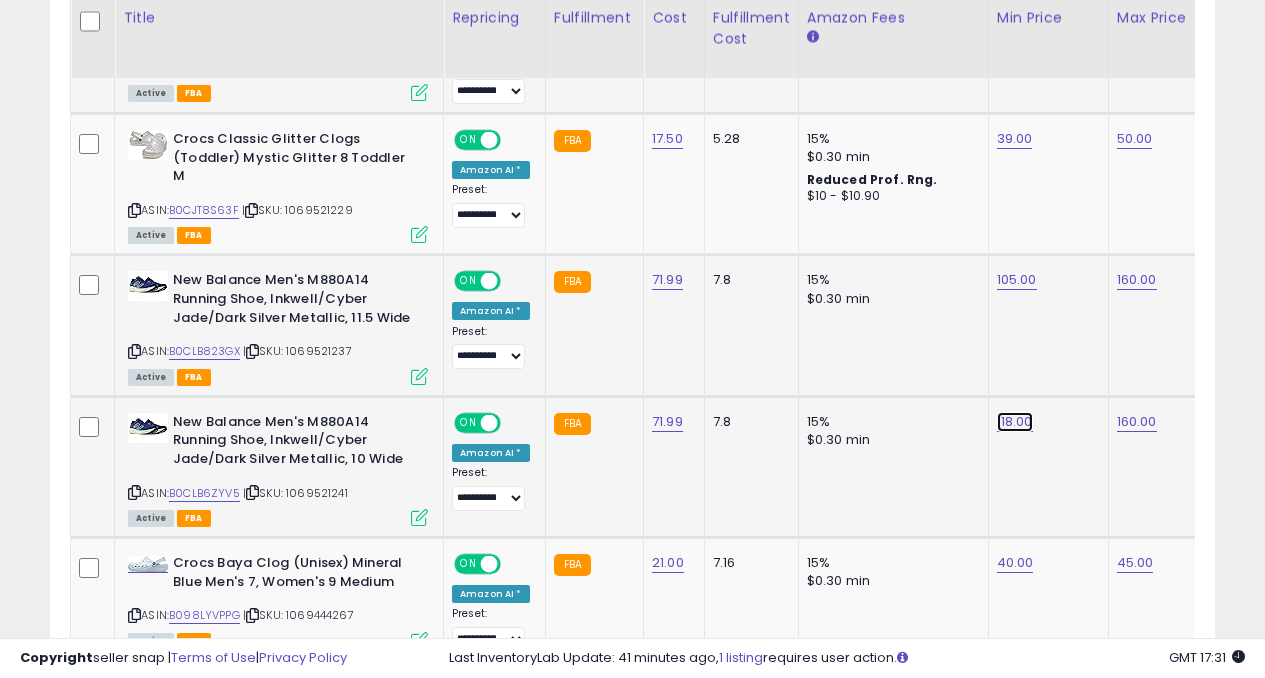 click on "118.00" at bounding box center (1015, -976) 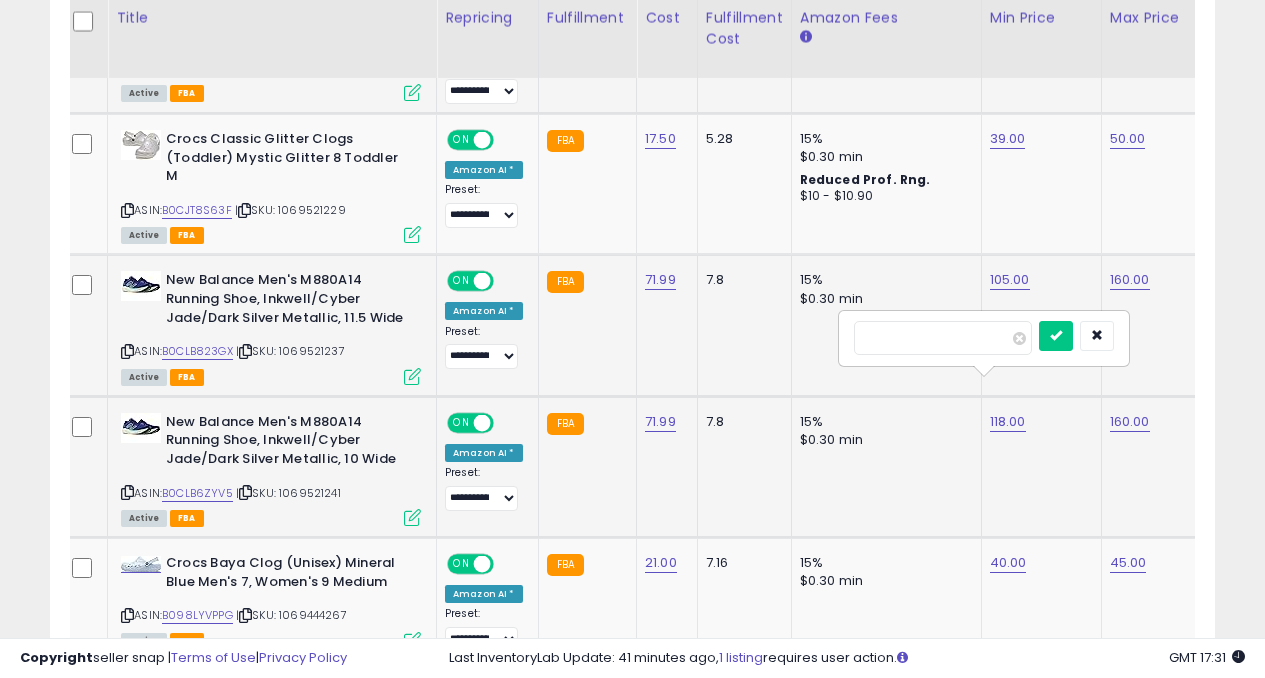 type on "*" 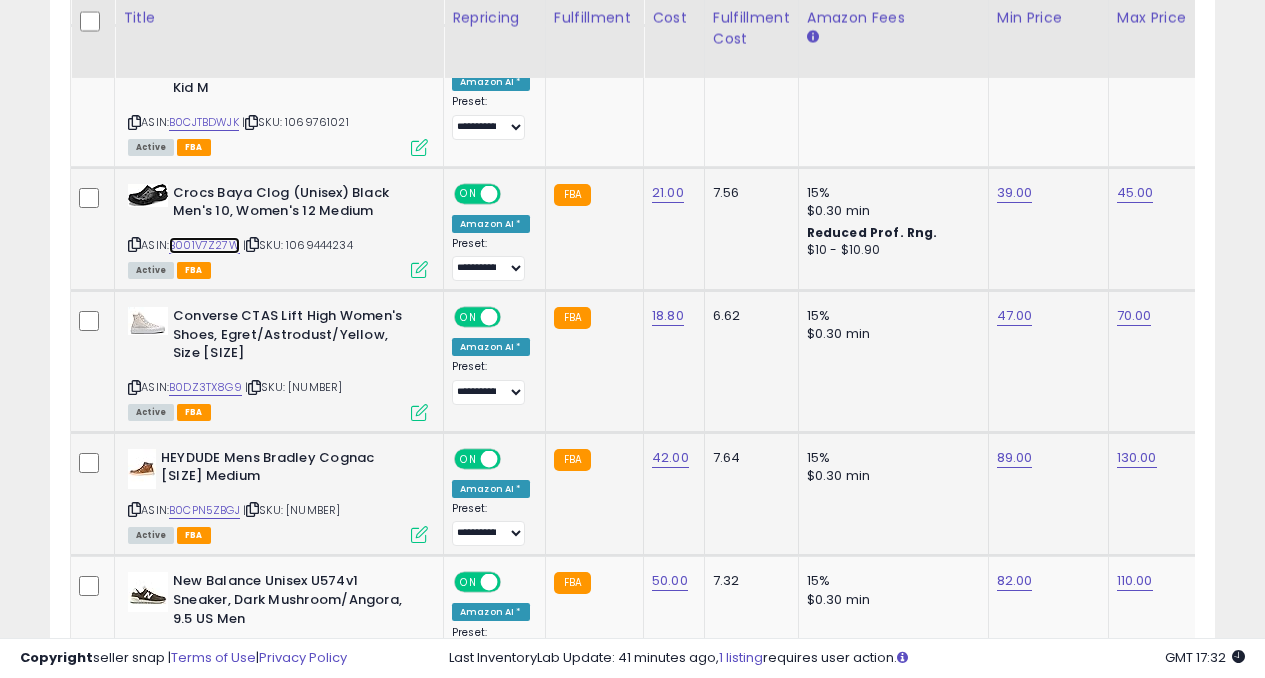 click on "B001V7Z27W" at bounding box center [204, 245] 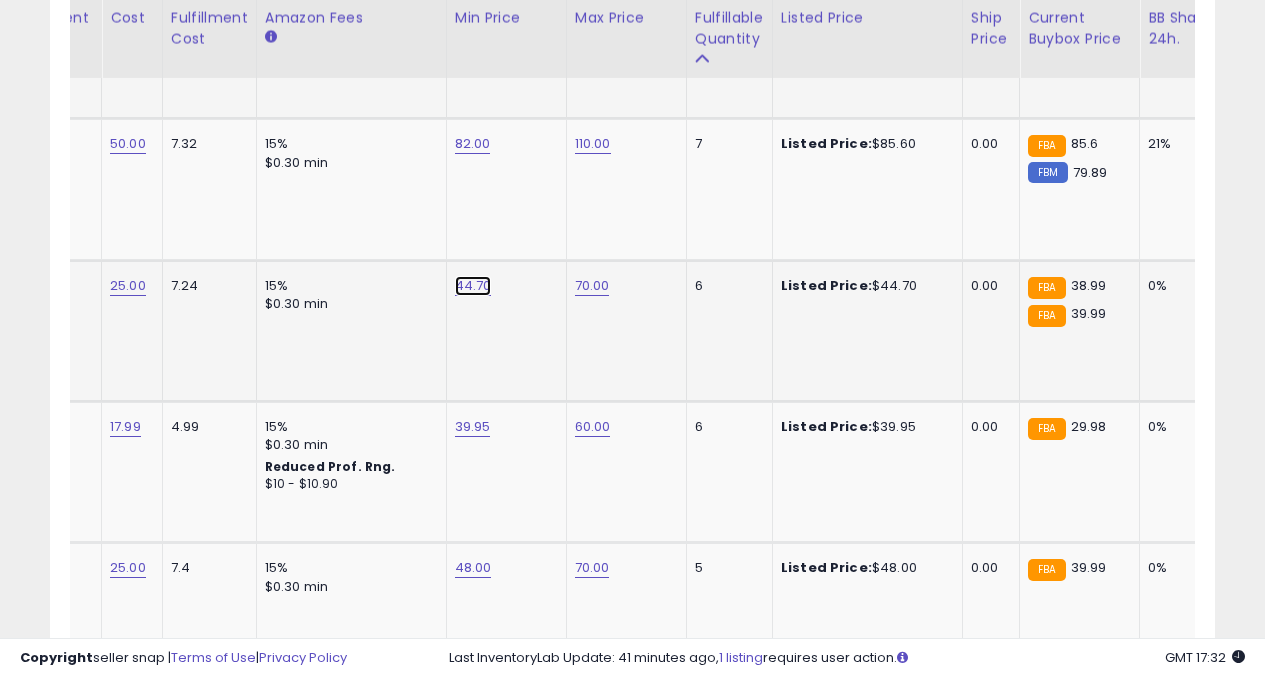 click on "44.70" at bounding box center (473, -2190) 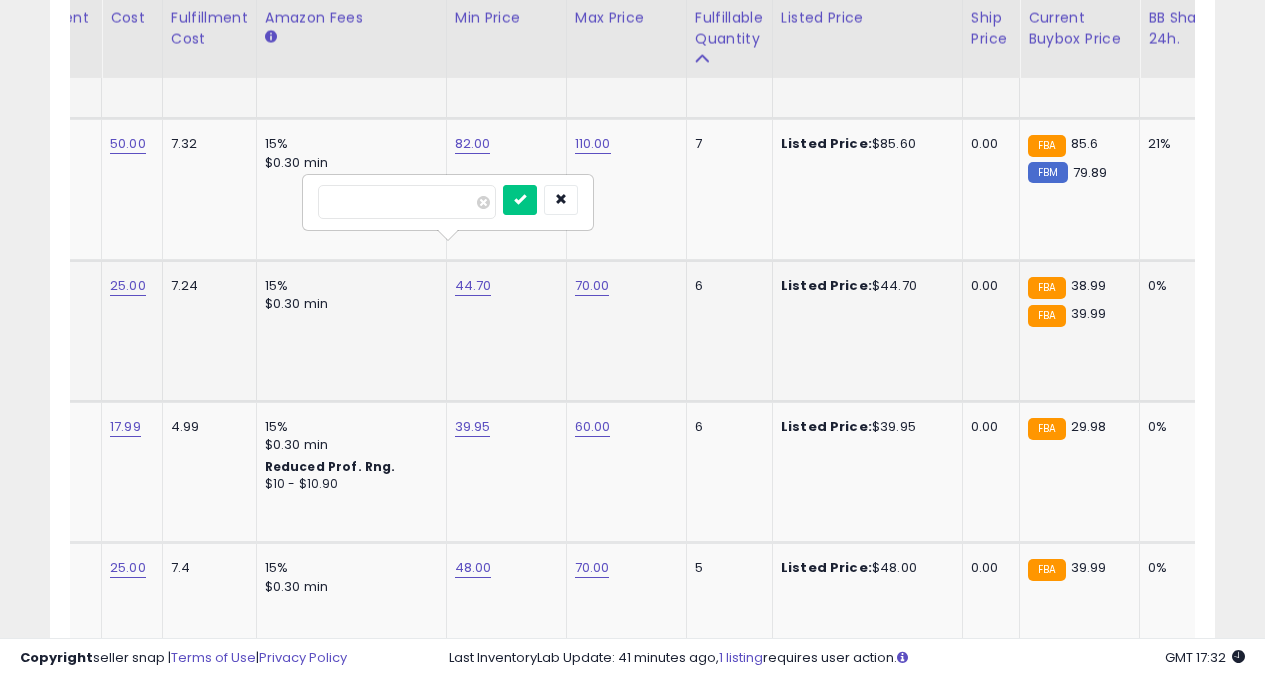type on "*" 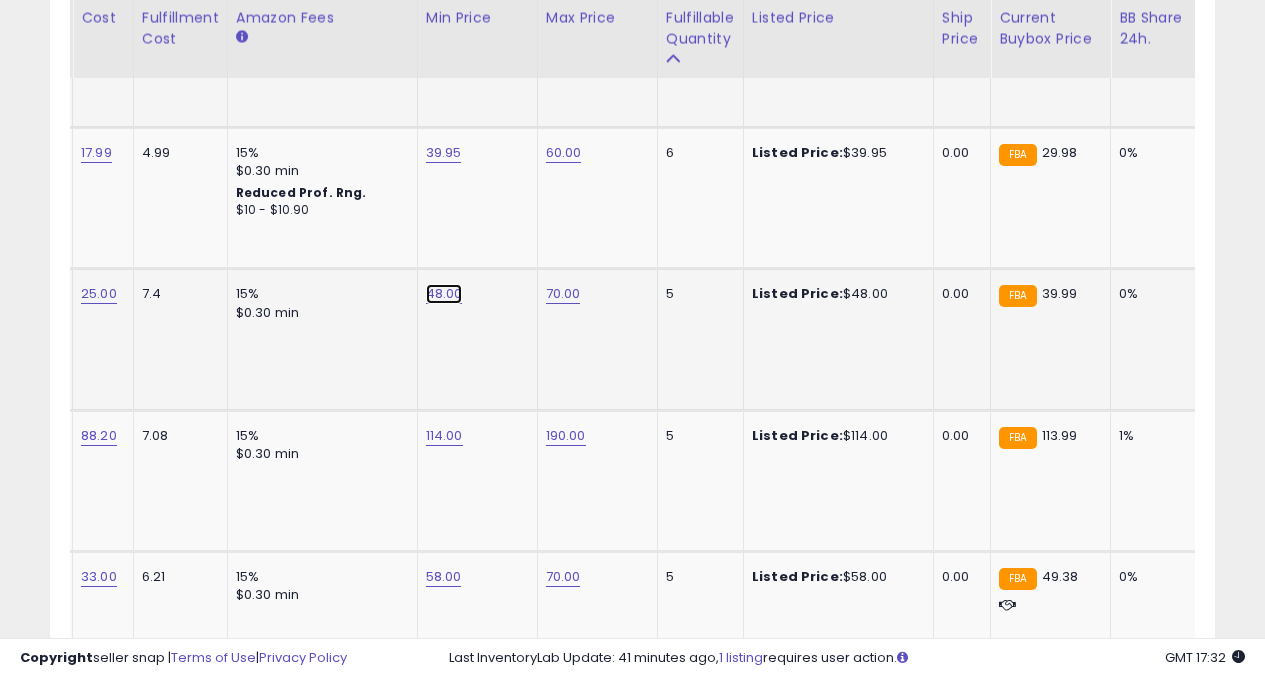 click on "48.00" at bounding box center (444, -2464) 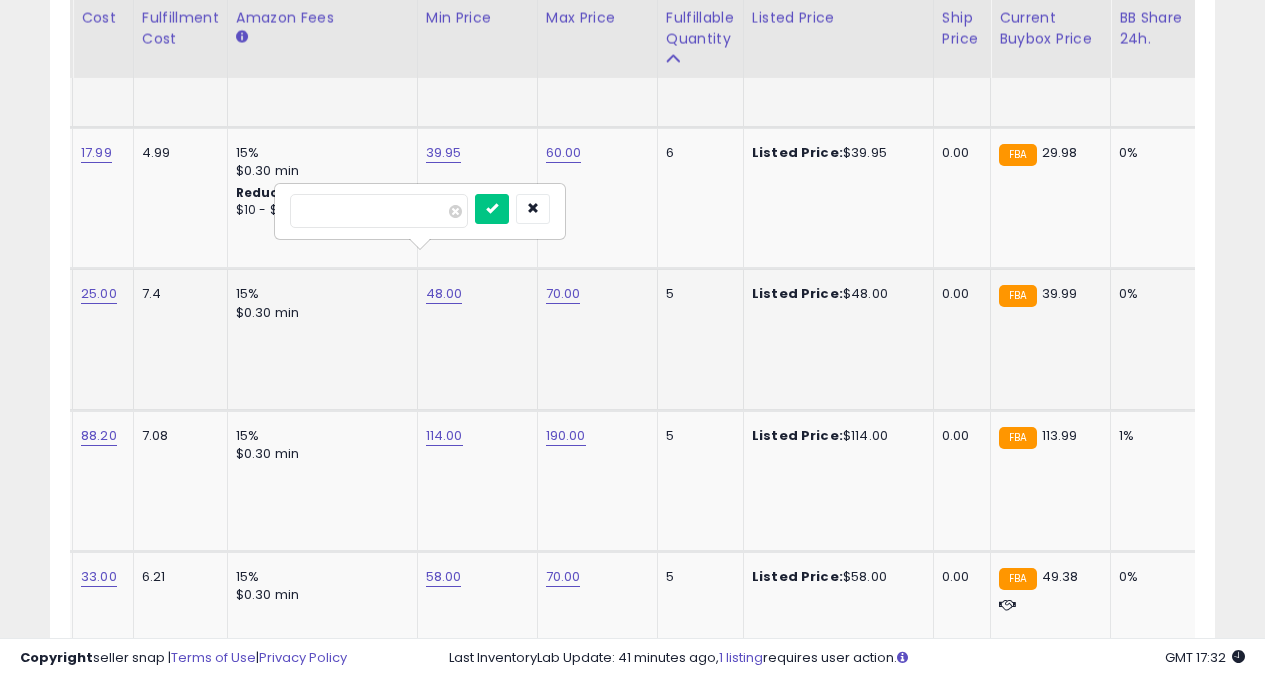 type on "*" 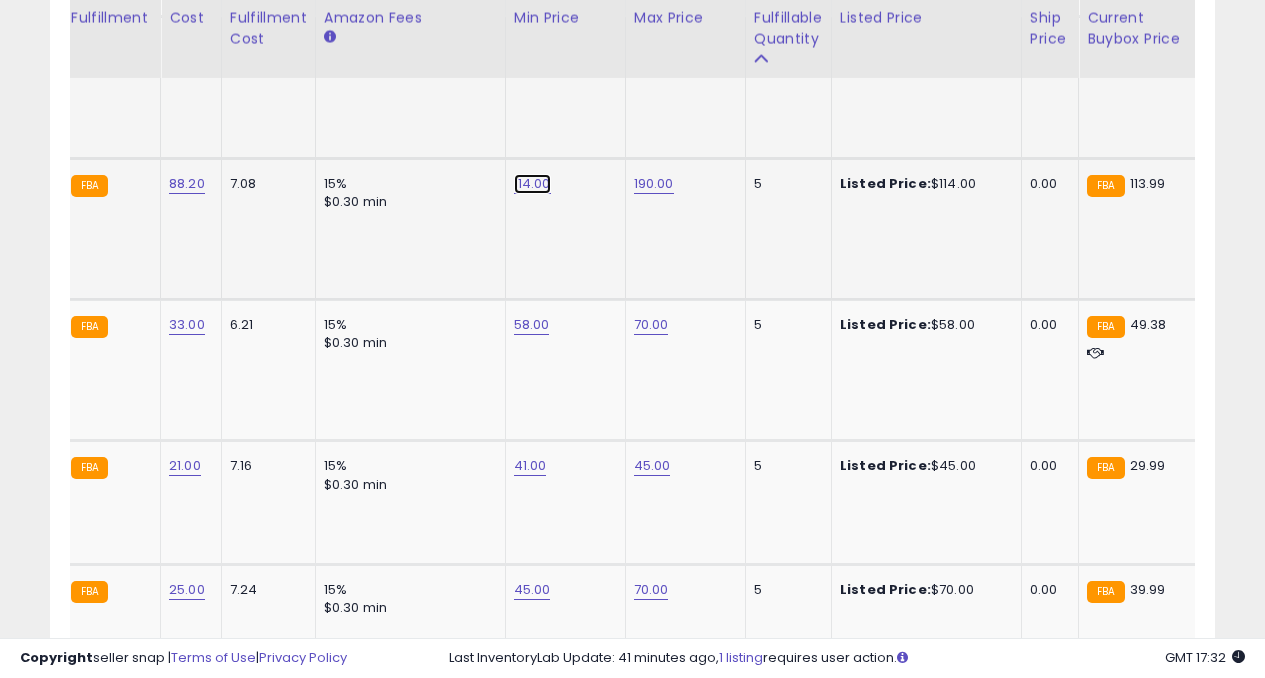 click on "114.00" at bounding box center [532, -2716] 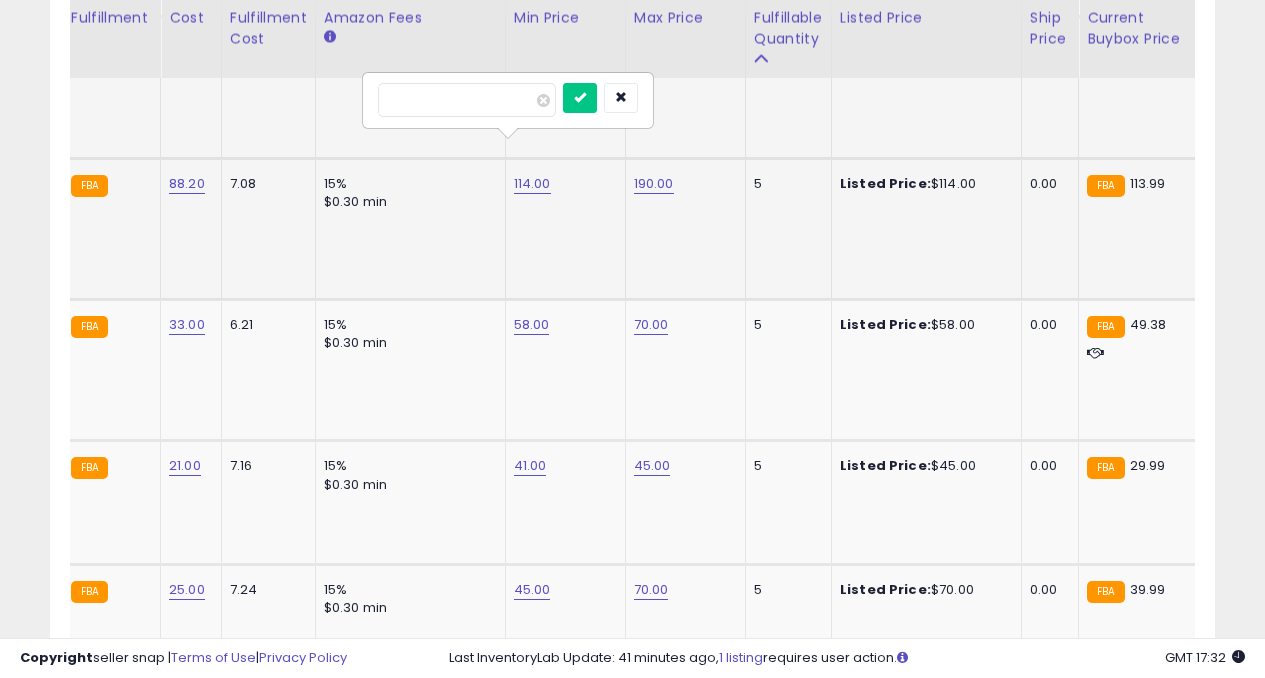 type on "*" 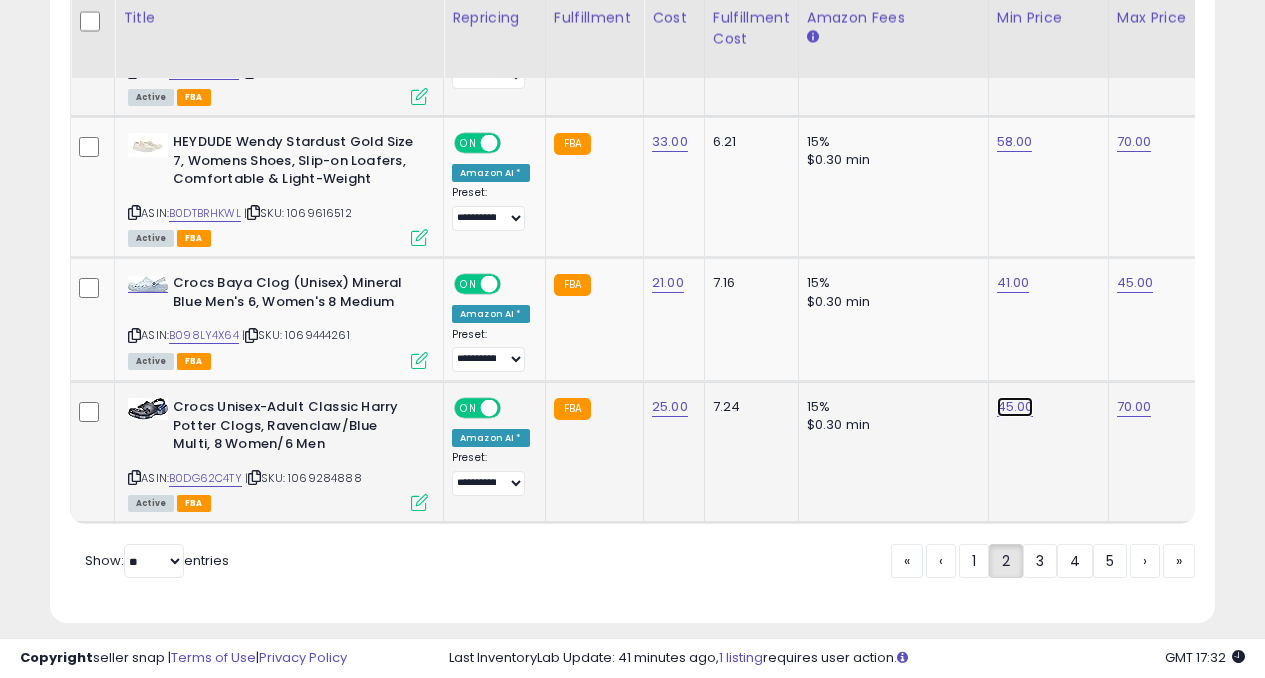 click on "45.00" at bounding box center (1015, -2899) 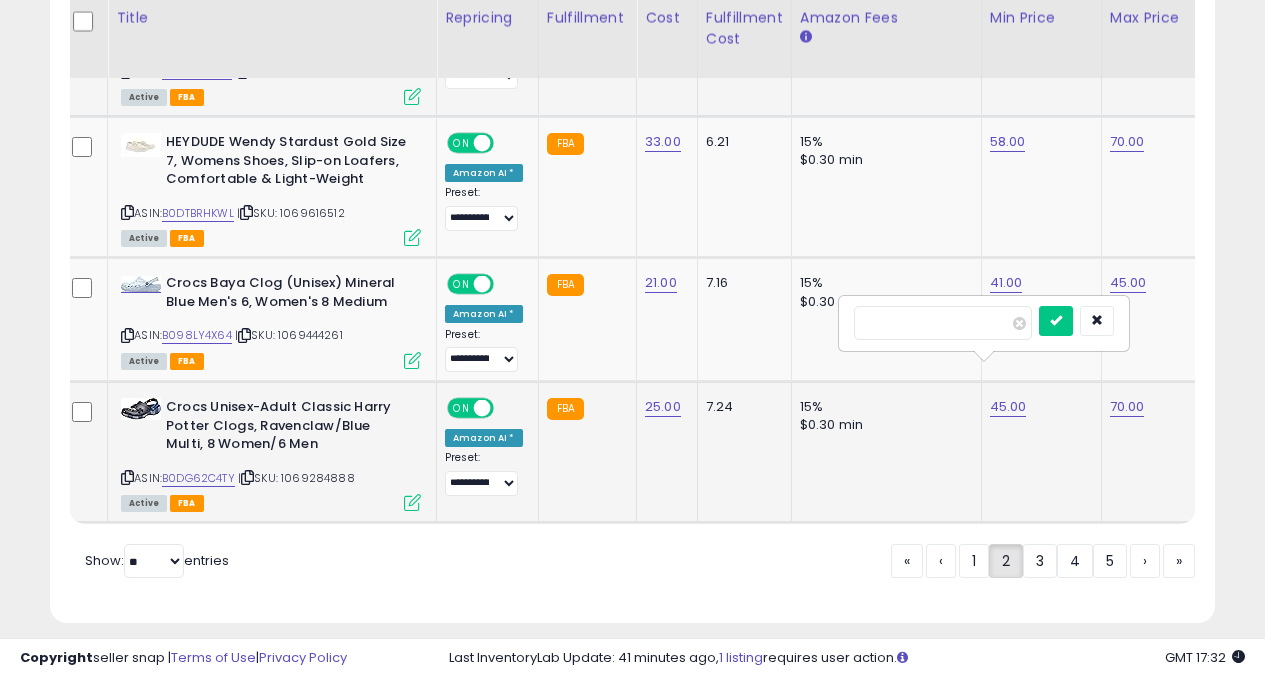 type on "*" 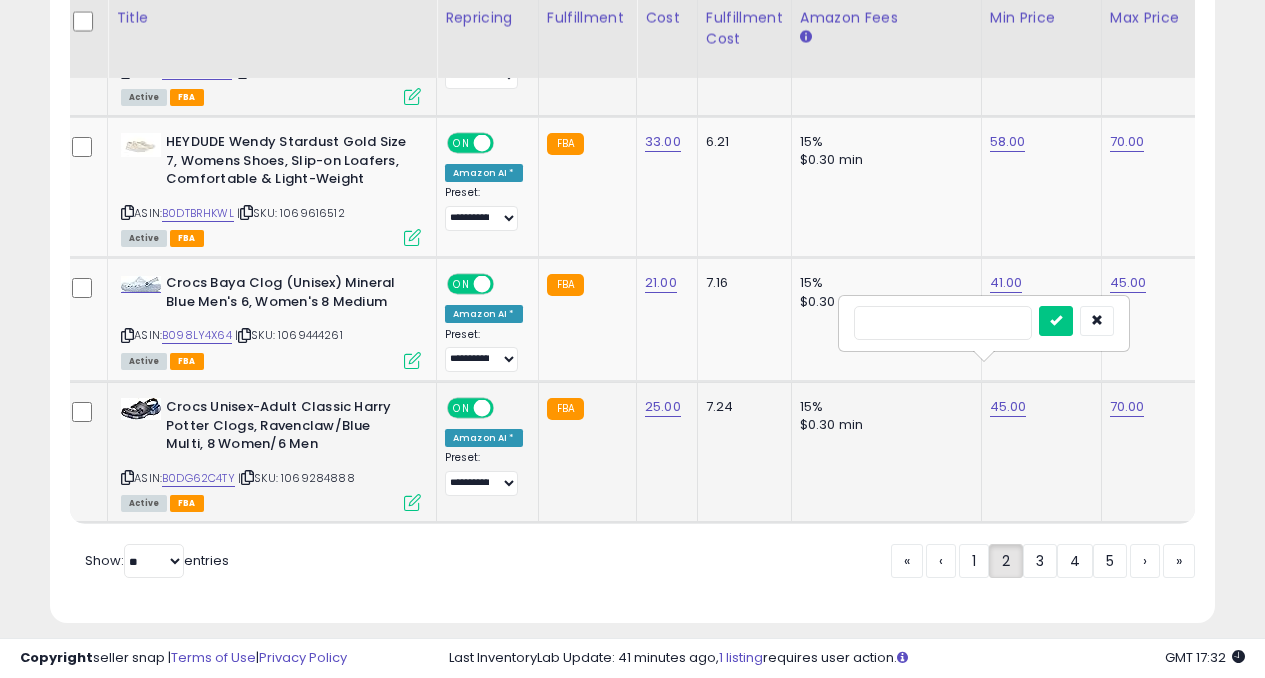 type on "**" 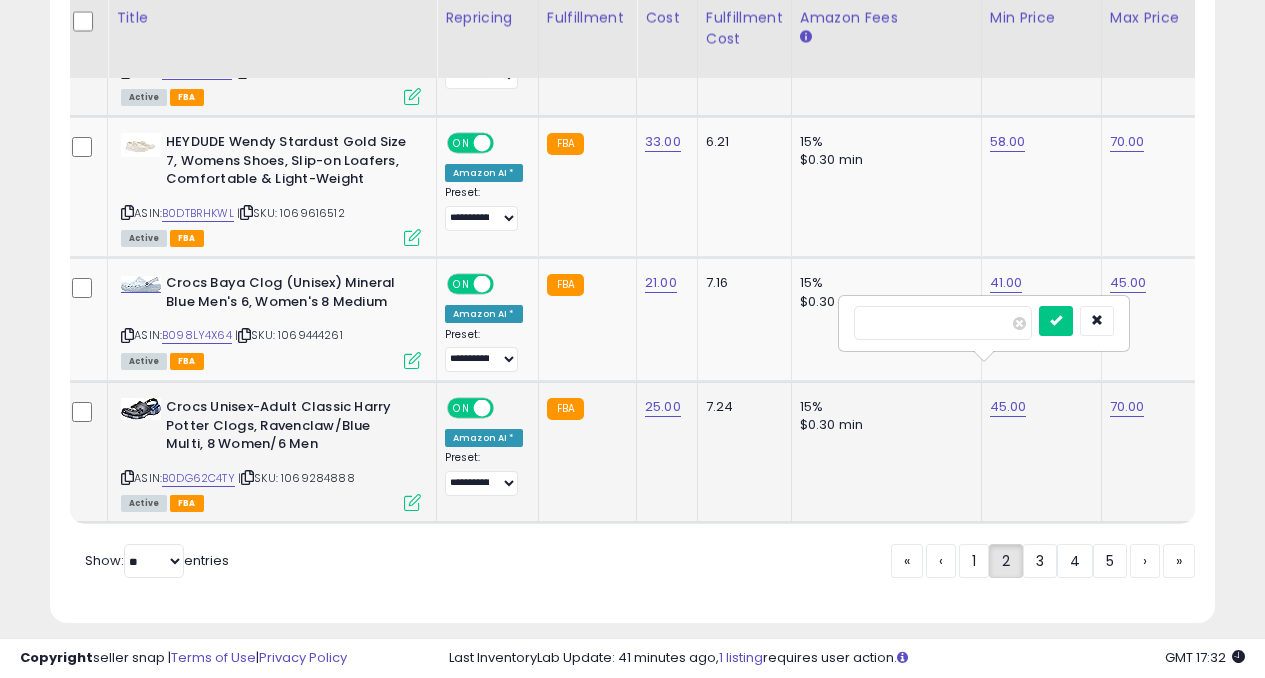 click at bounding box center (1056, 321) 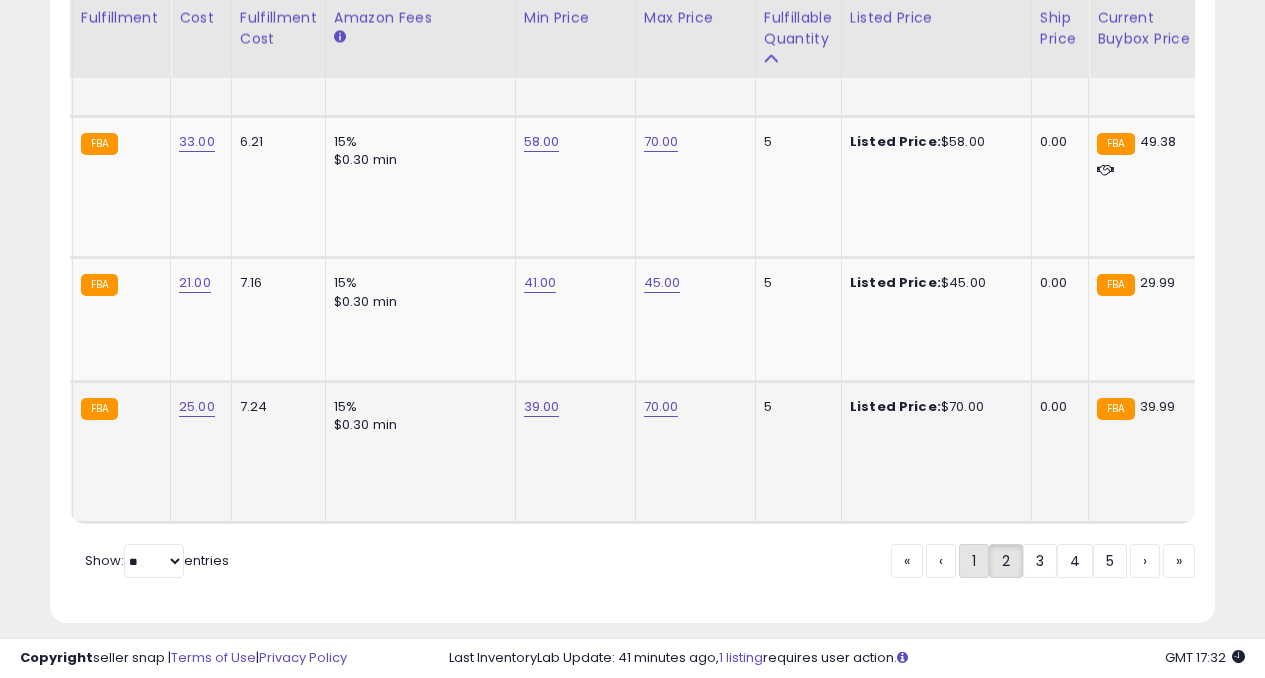 click on "1" 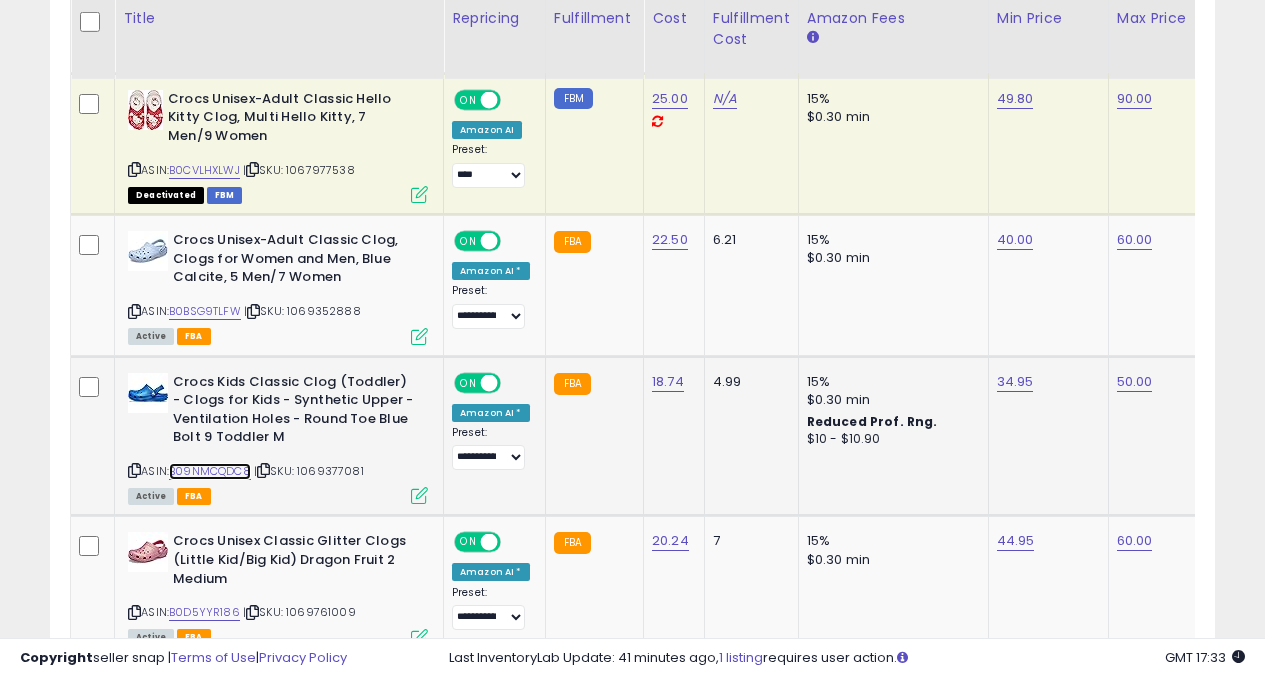 click on "B09NMCQDC8" at bounding box center [210, 471] 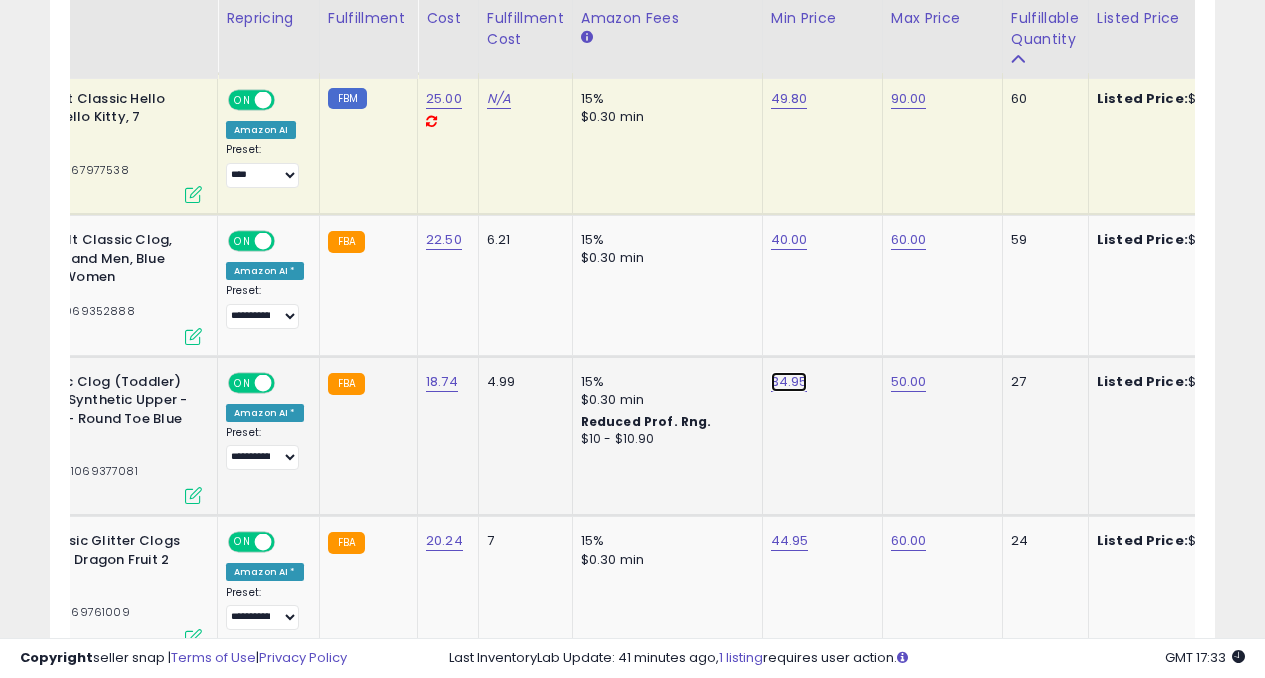 click on "34.95" at bounding box center (789, -25) 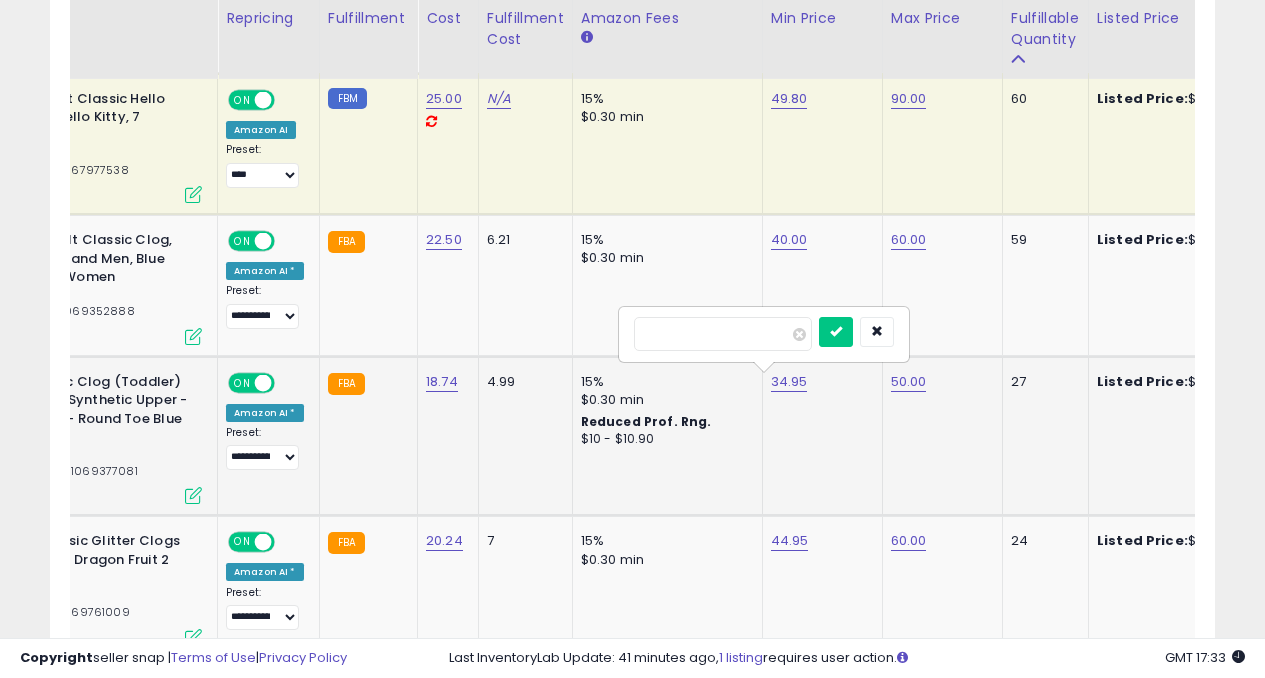 type on "****" 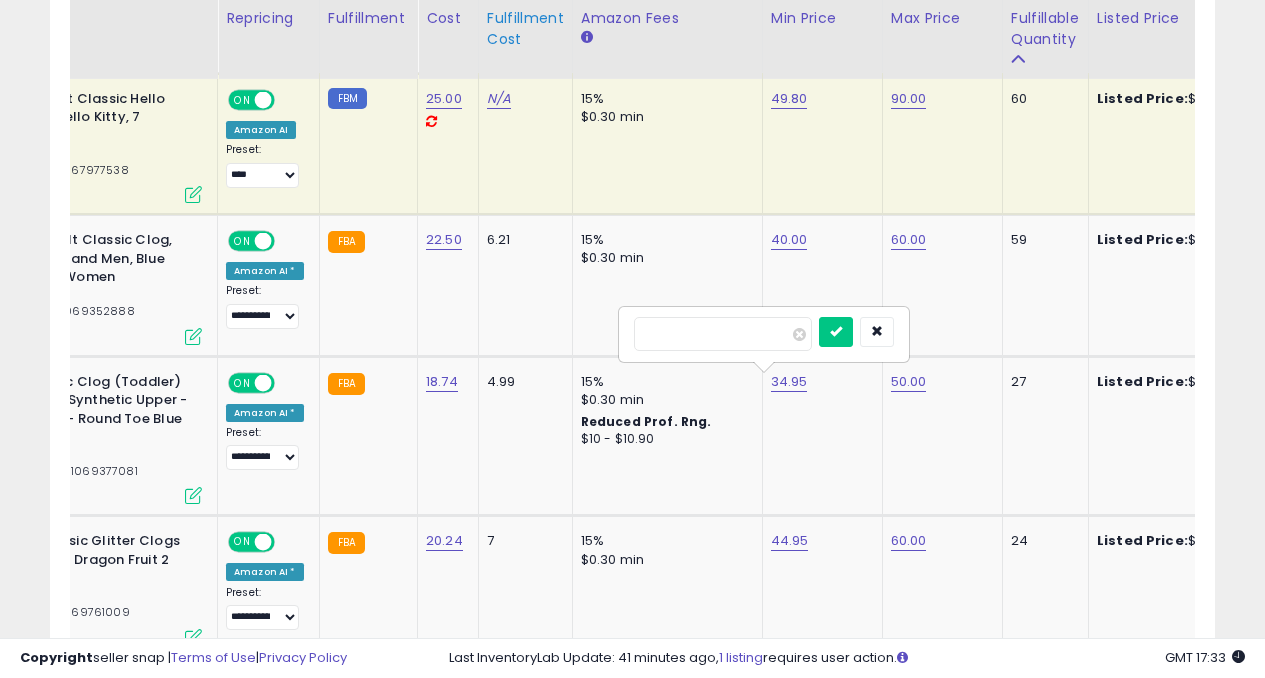 click at bounding box center (836, 332) 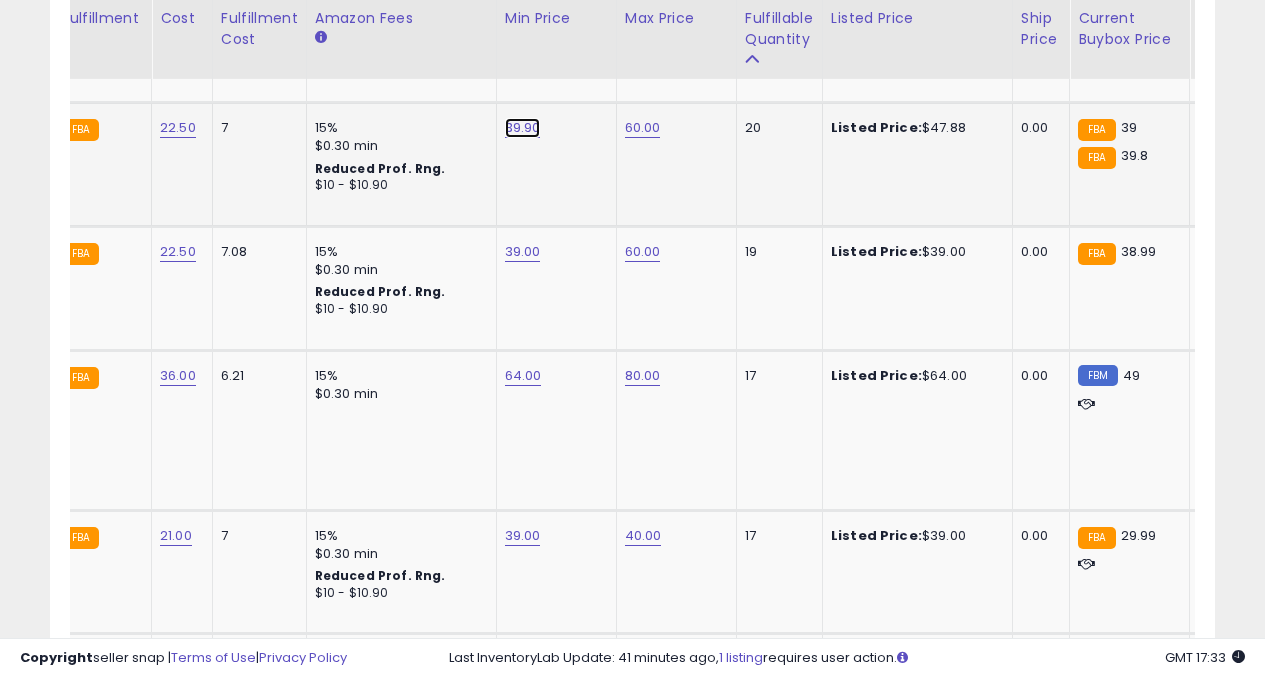 click on "39.90" at bounding box center [523, -827] 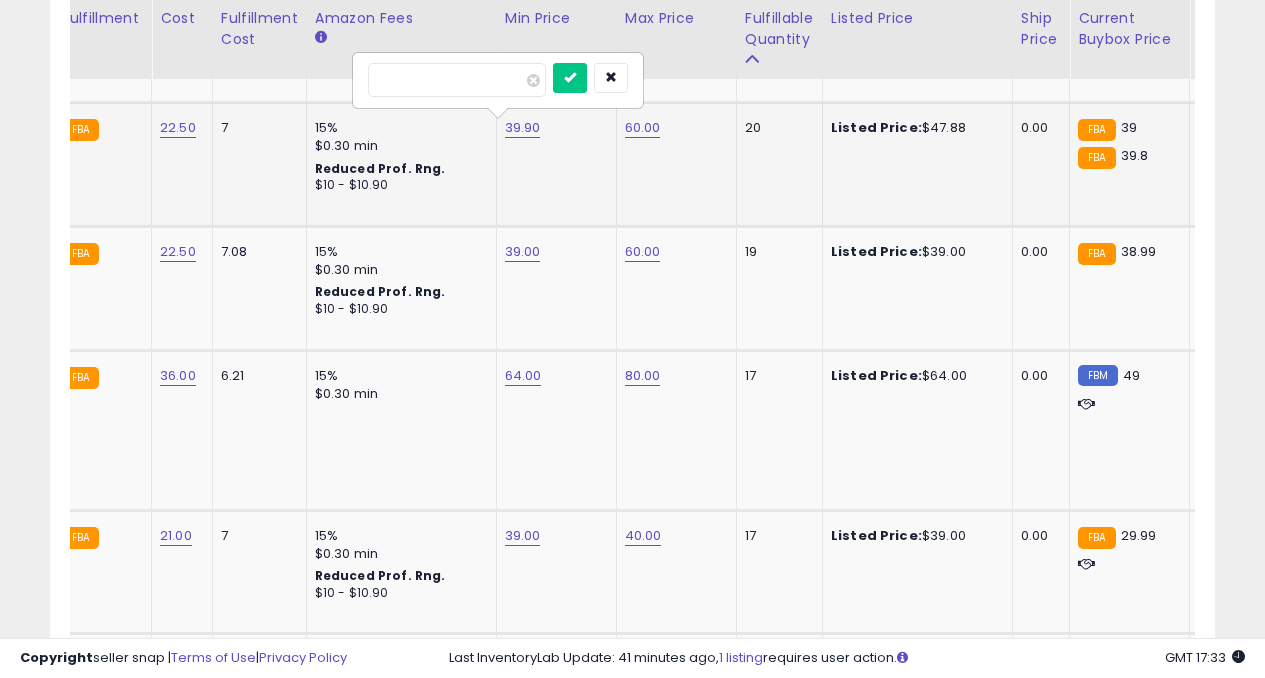 type on "**" 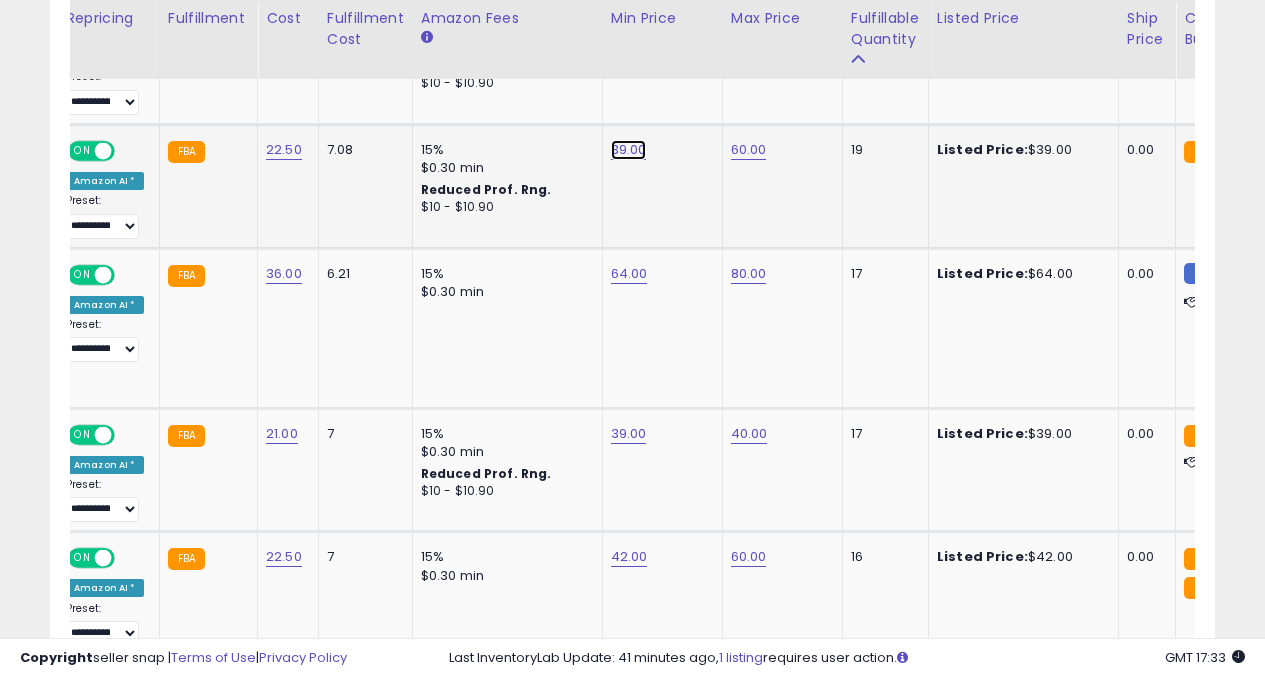 click on "39.00" at bounding box center (629, -929) 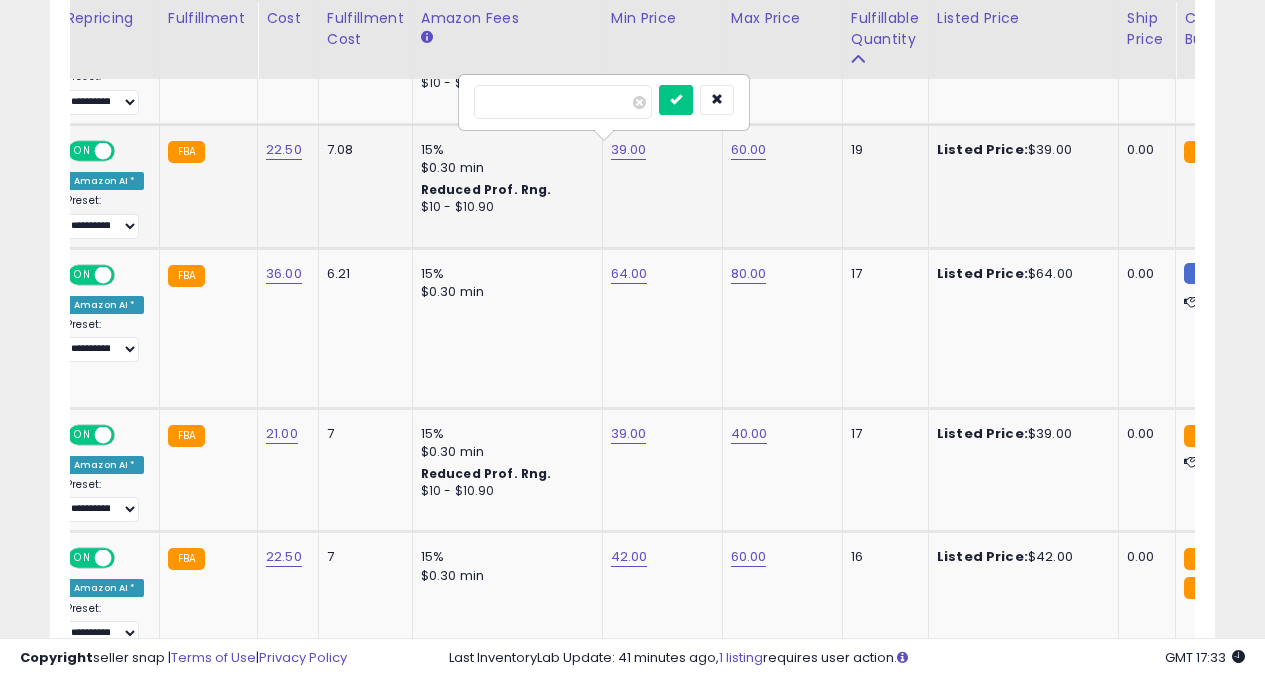 type on "*" 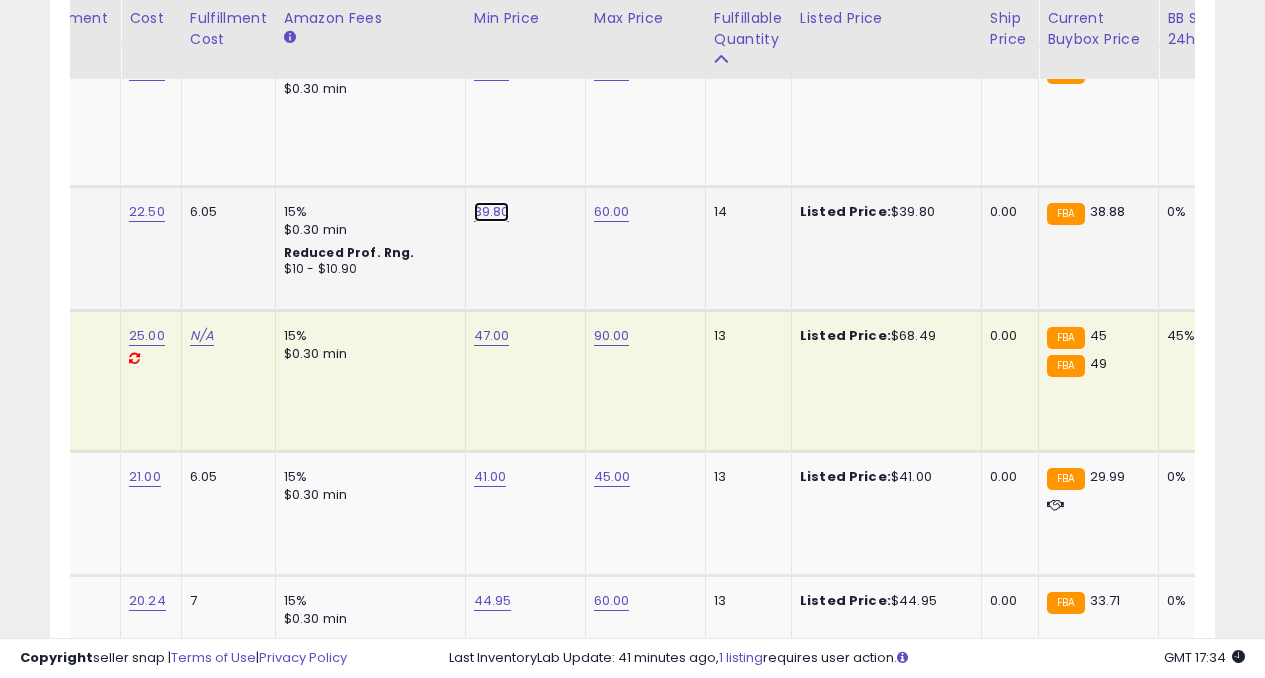 click on "39.80" at bounding box center [492, -1823] 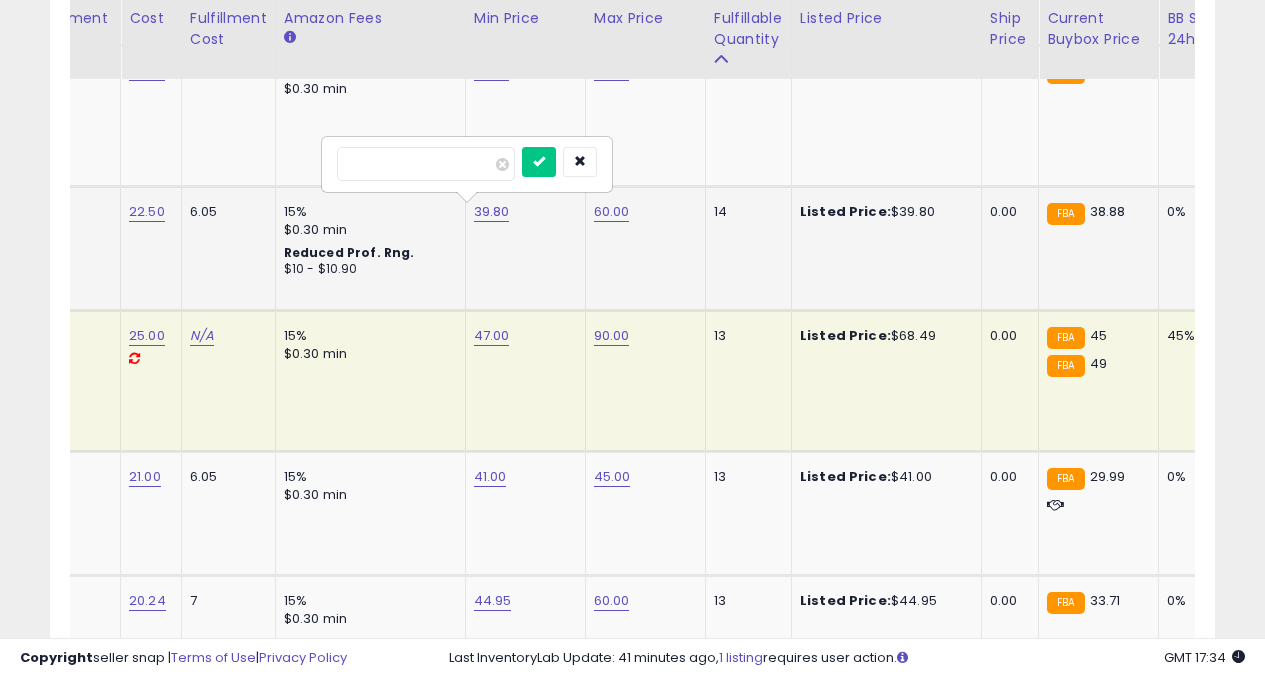 type on "*" 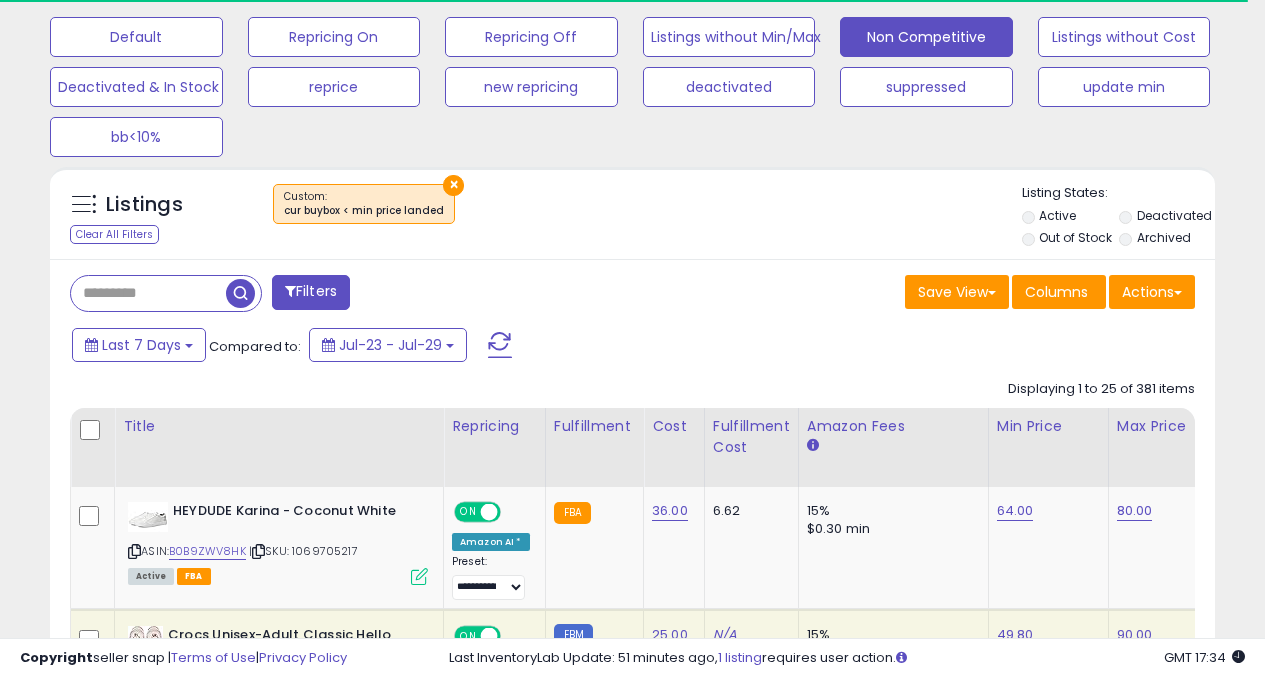 scroll, scrollTop: 861, scrollLeft: 0, axis: vertical 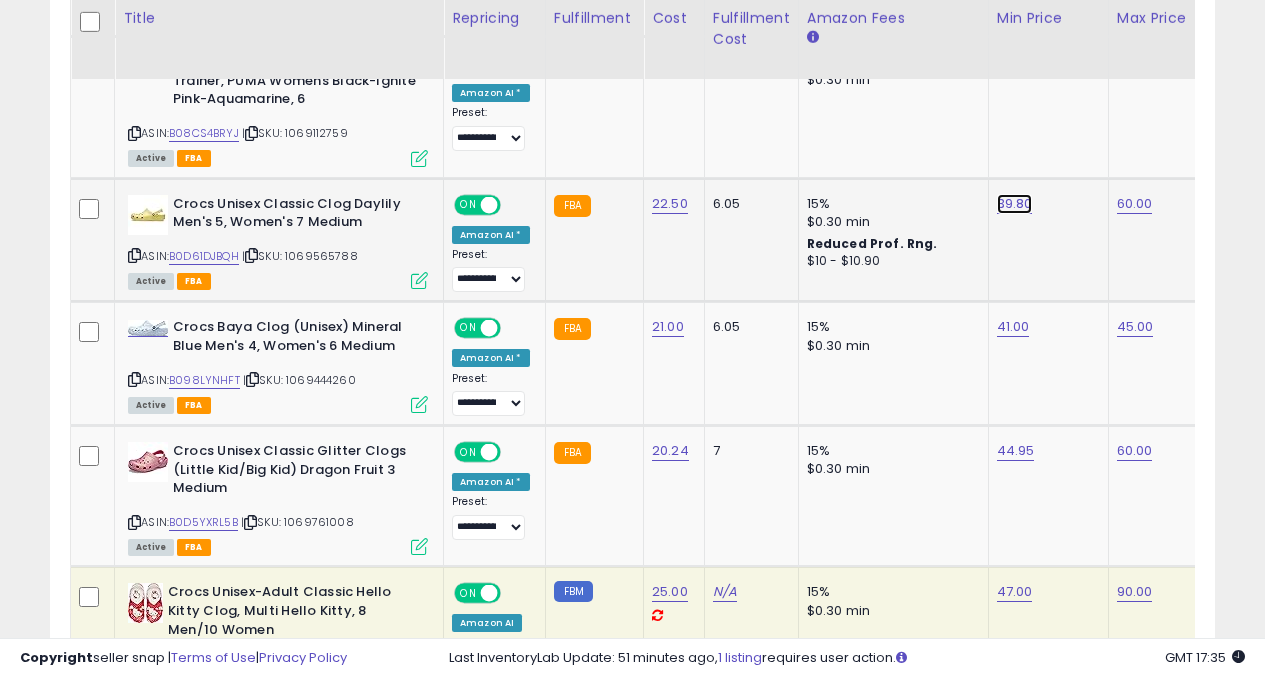 click on "39.80" at bounding box center (1015, -1584) 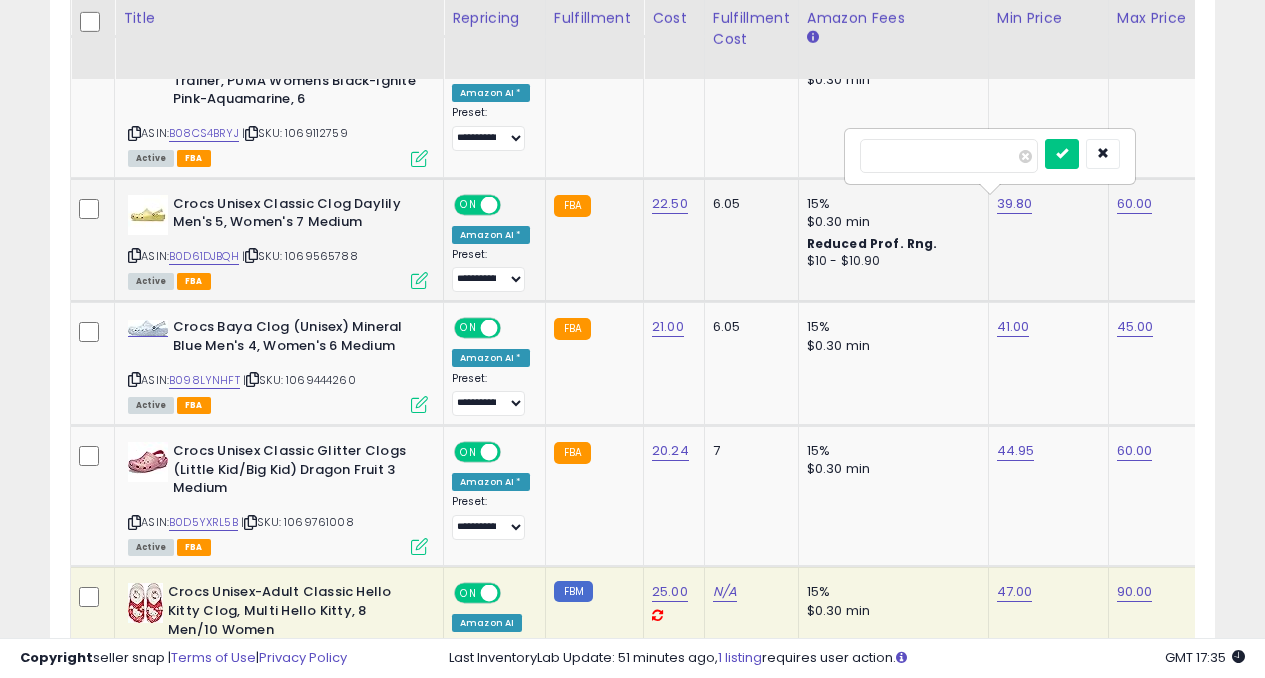 scroll, scrollTop: 0, scrollLeft: 7, axis: horizontal 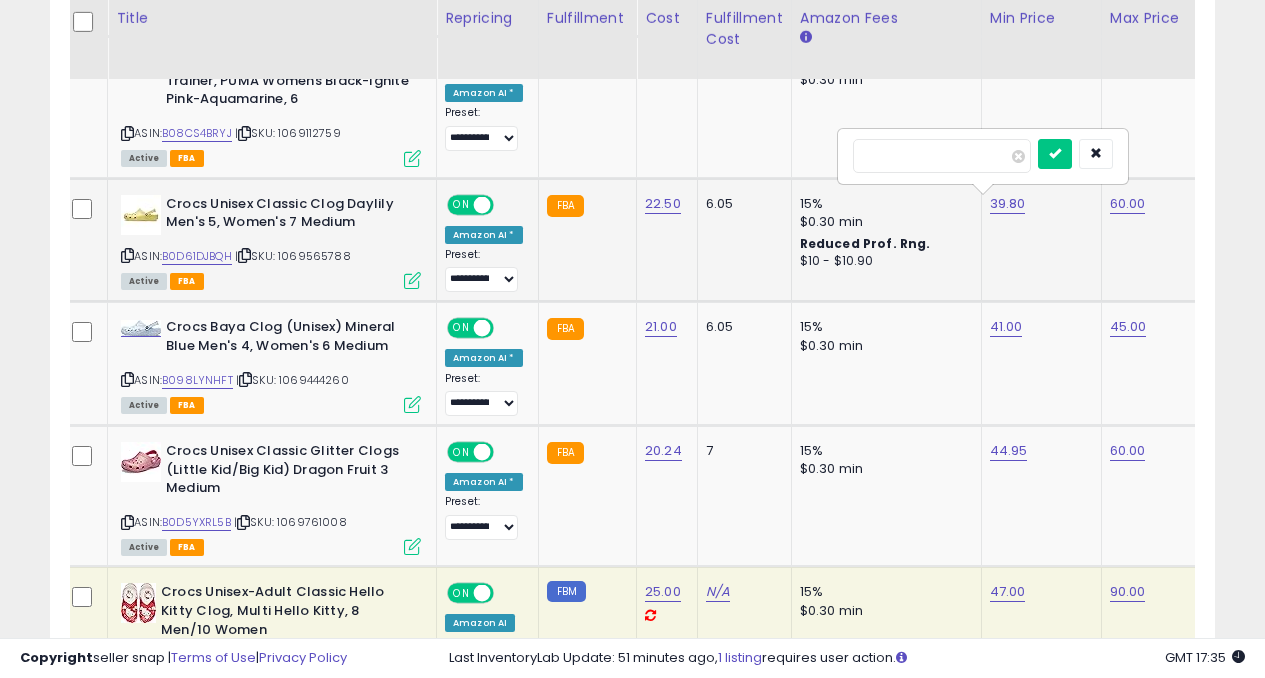 type on "*" 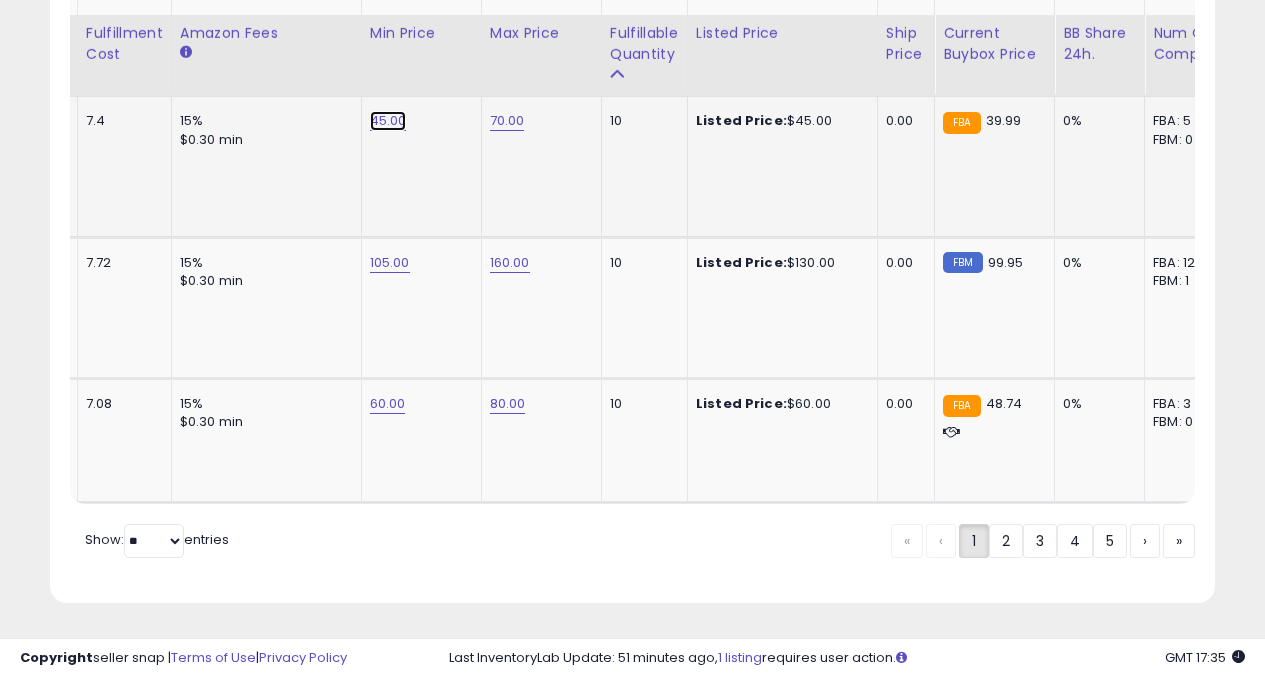 click on "45.00" at bounding box center (388, -2905) 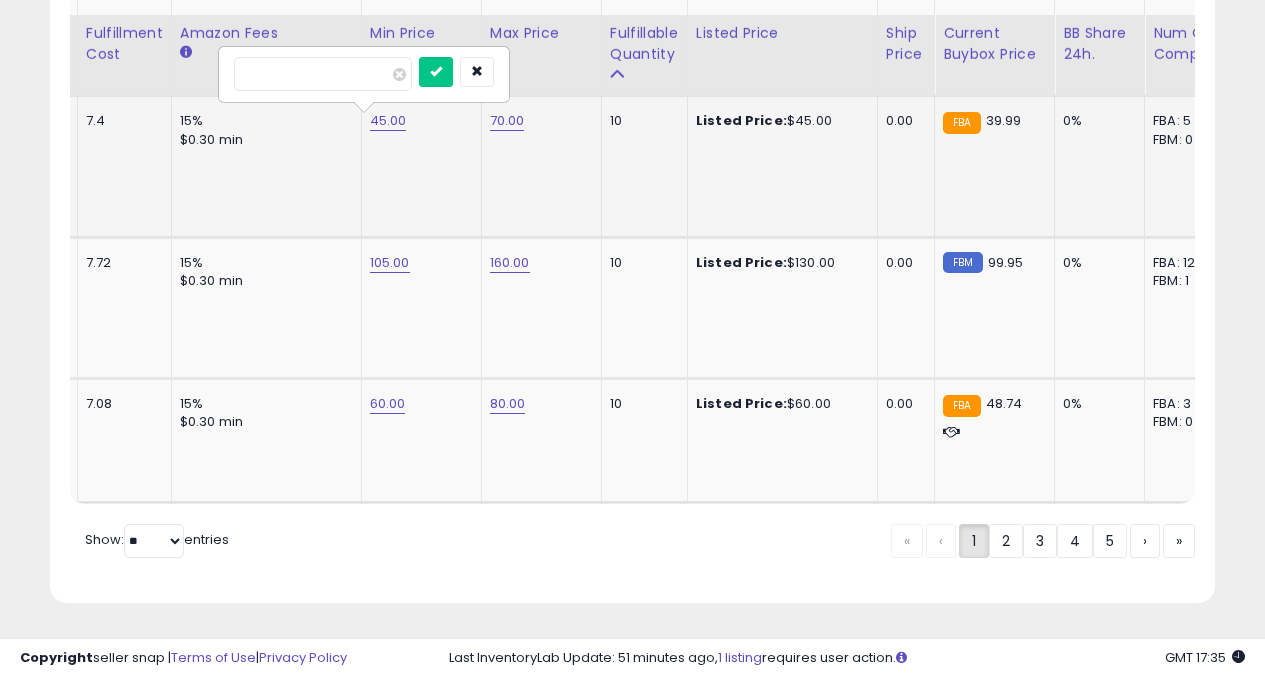 type on "*" 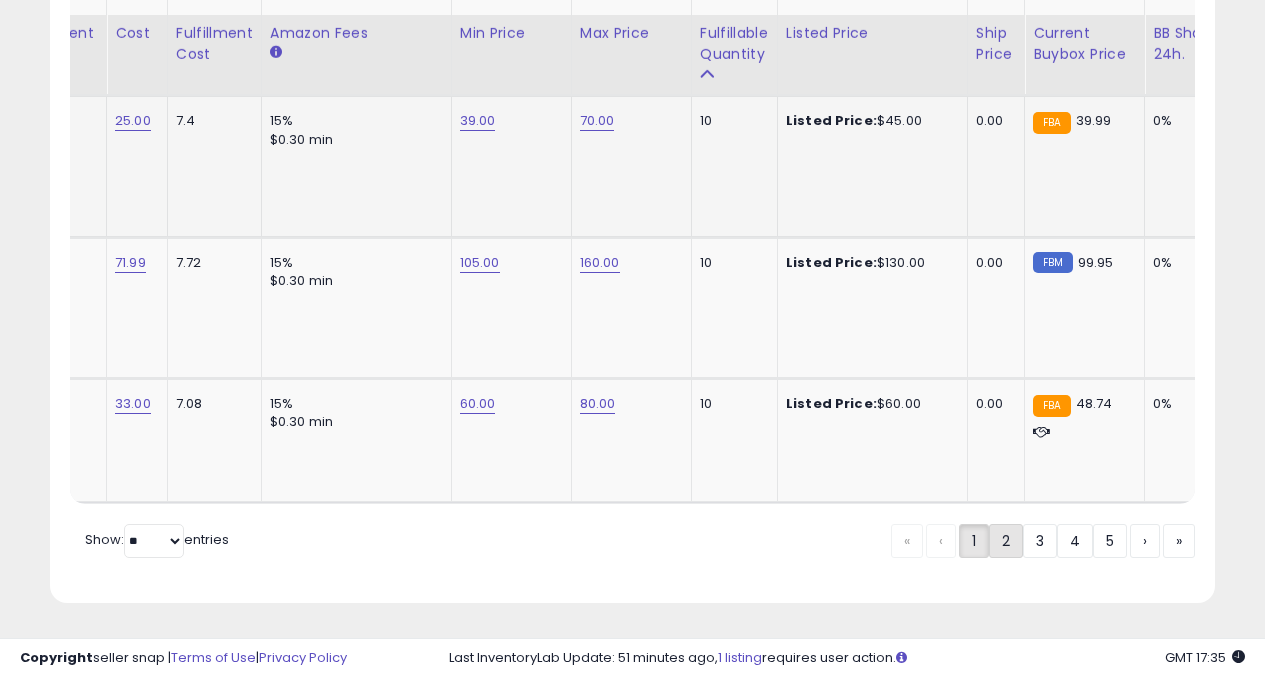 click on "2" 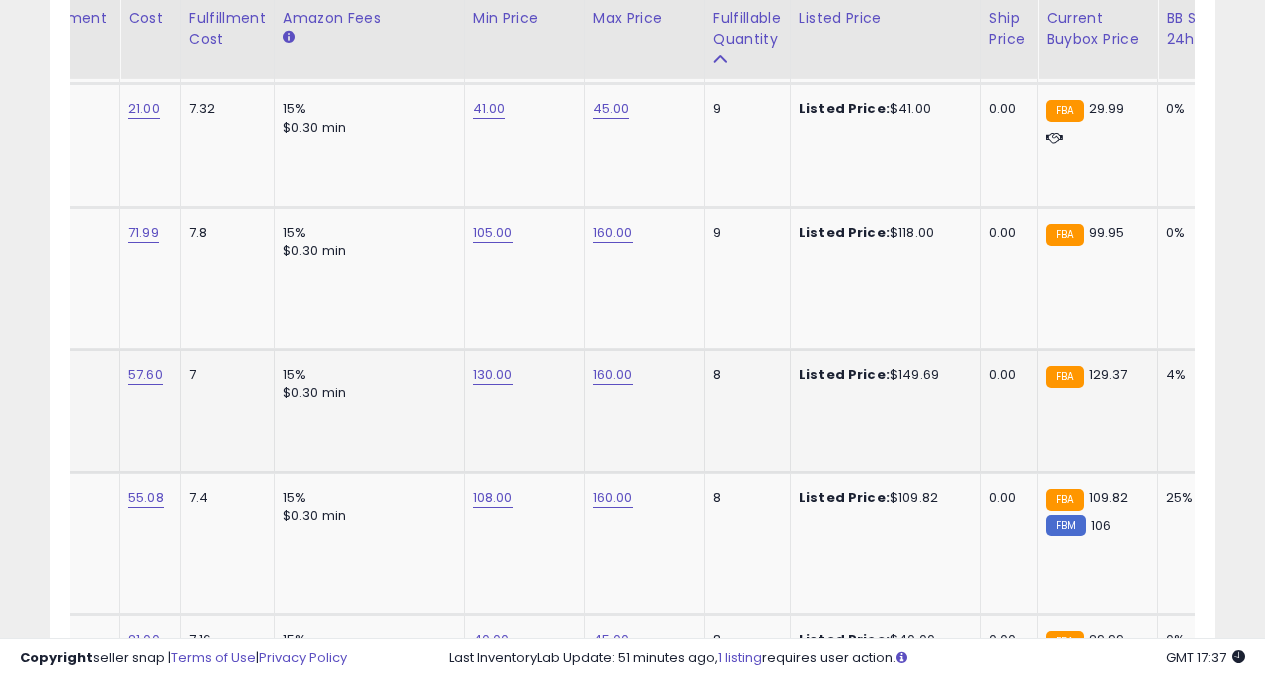 scroll, scrollTop: 0, scrollLeft: 0, axis: both 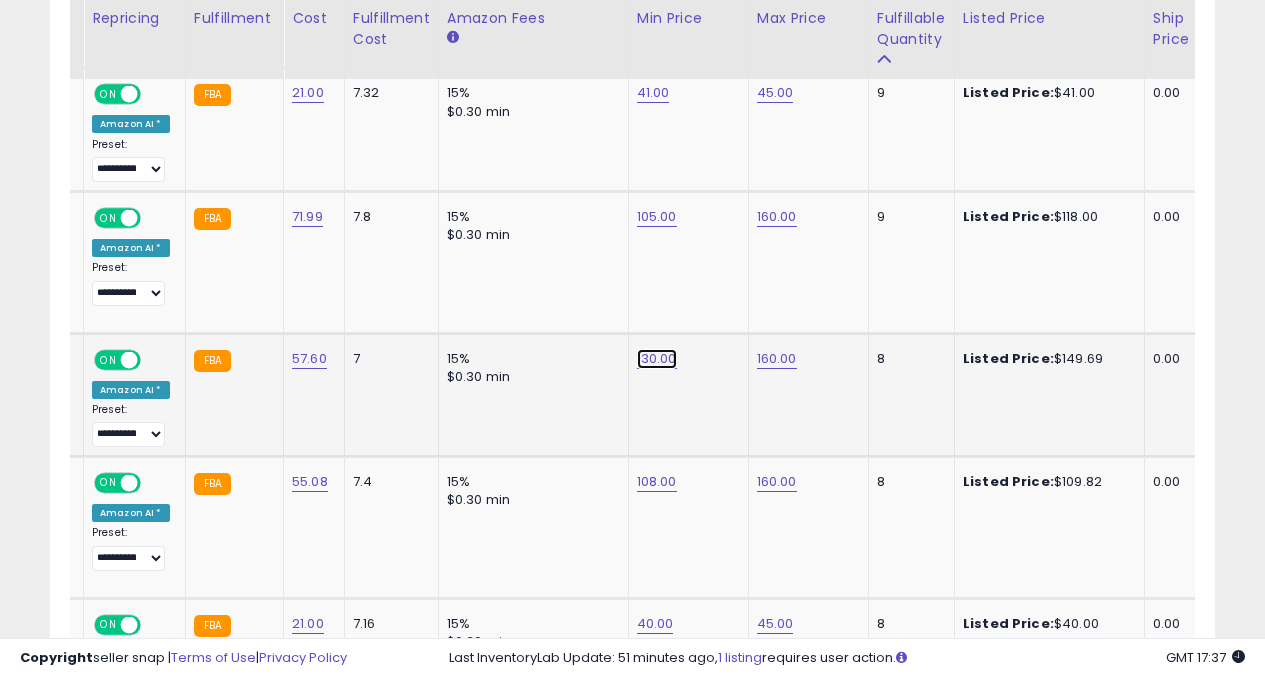 click on "130.00" at bounding box center [657, -48] 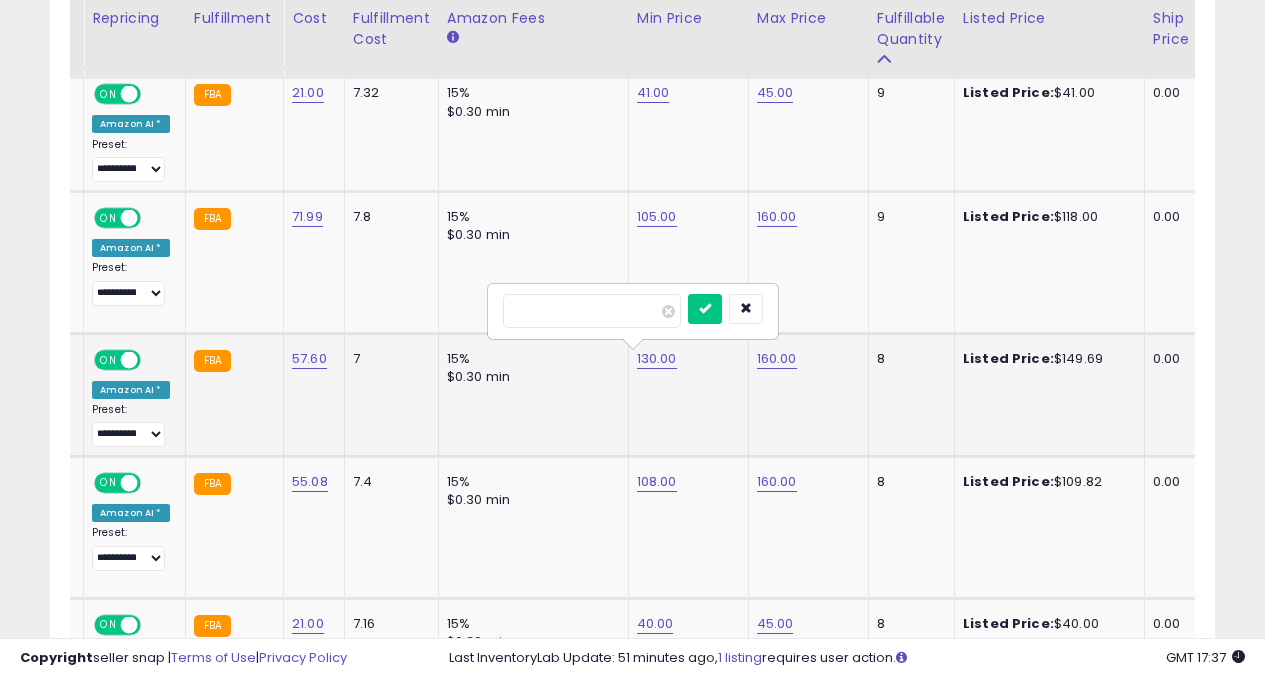 type on "*" 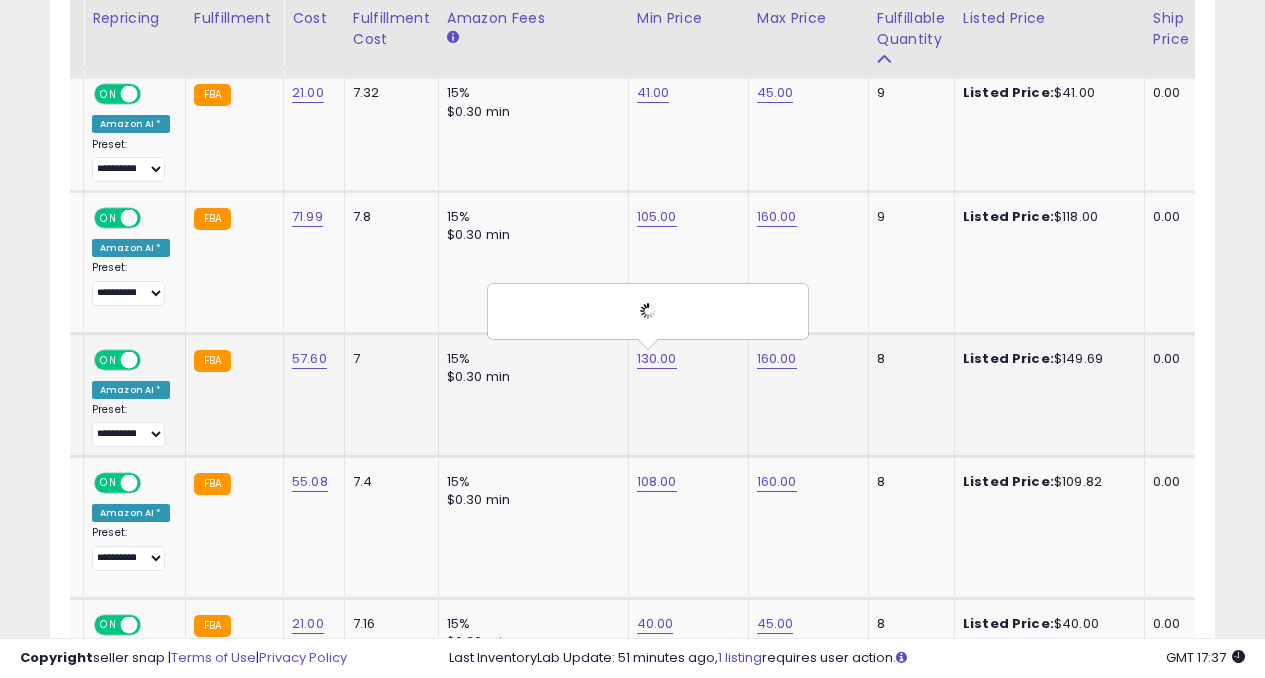 scroll, scrollTop: 0, scrollLeft: 437, axis: horizontal 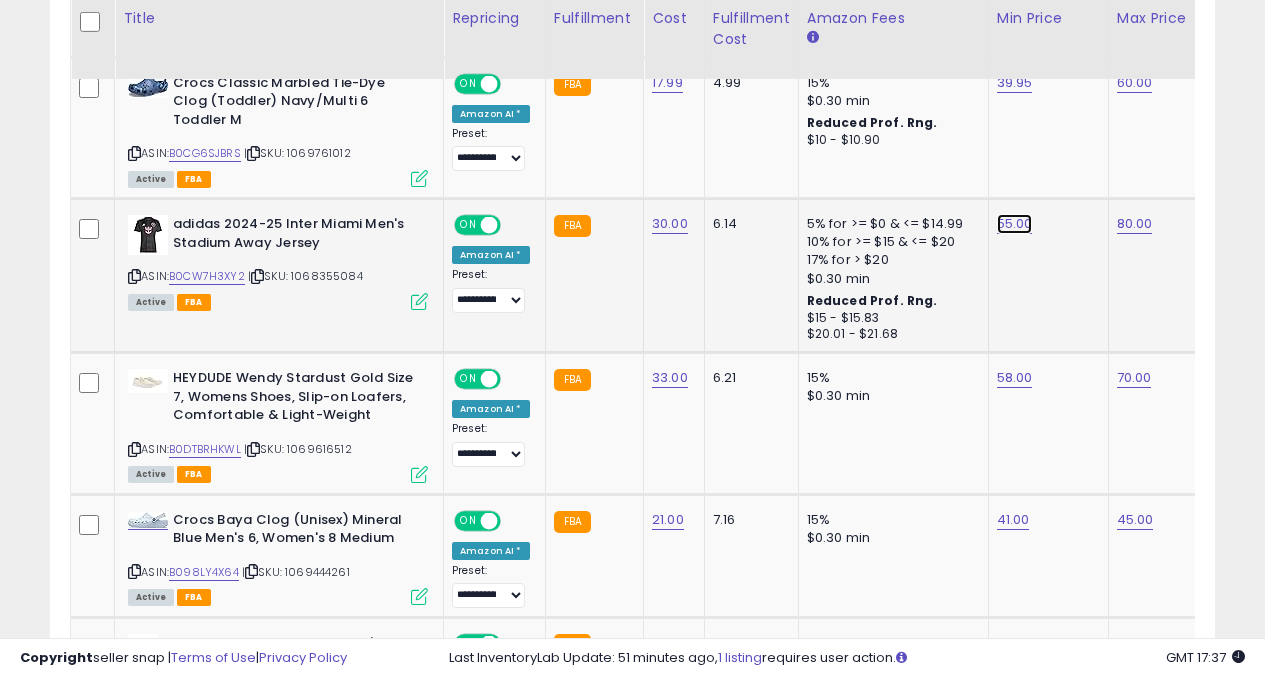 click on "55.00" at bounding box center (1017, -1119) 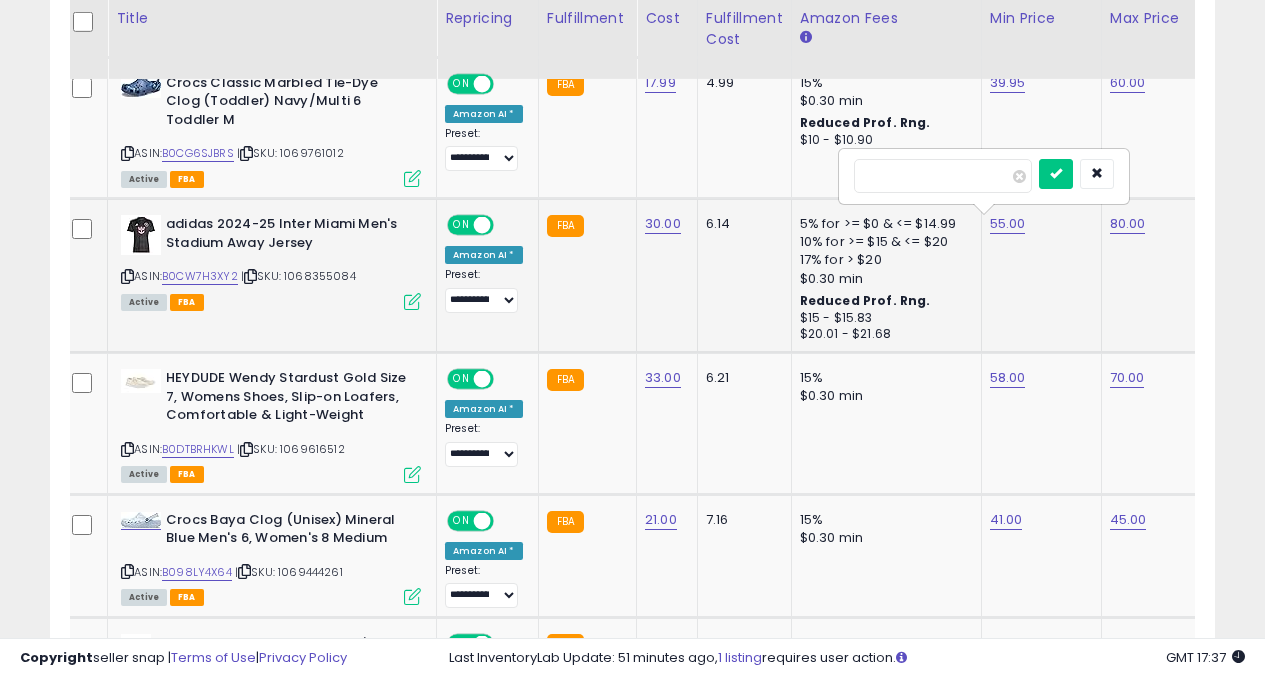 type on "*" 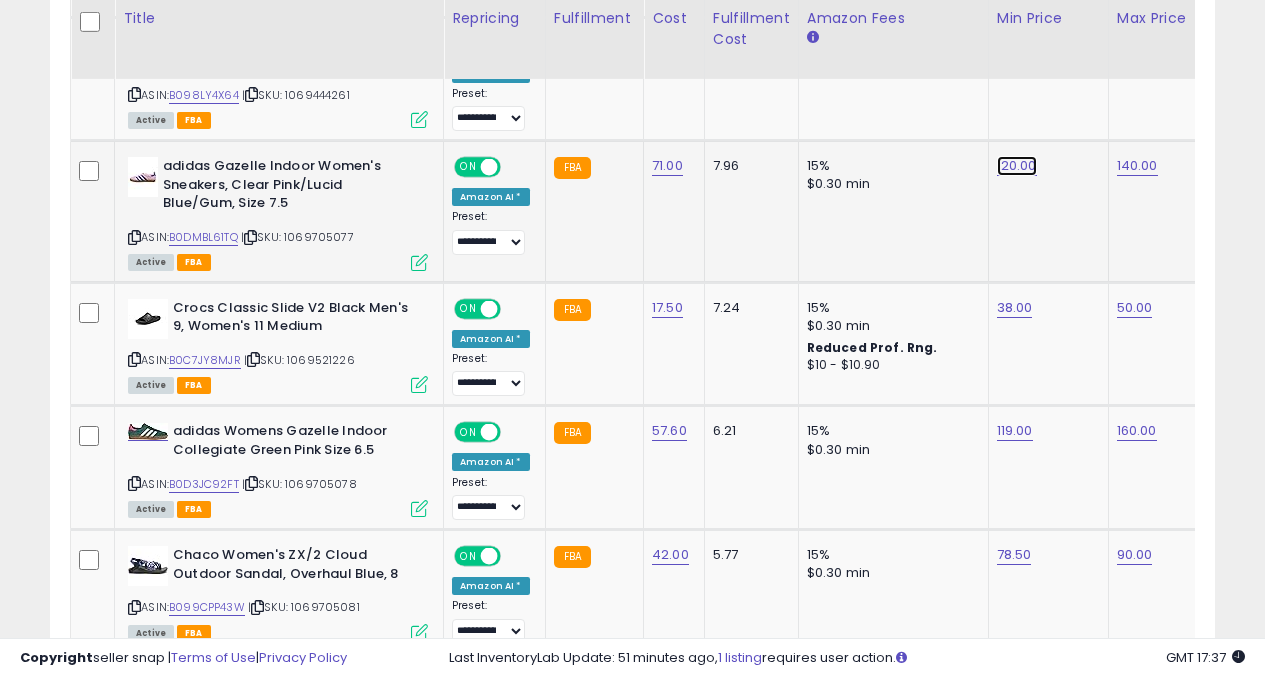 click on "120.00" at bounding box center [1017, -1596] 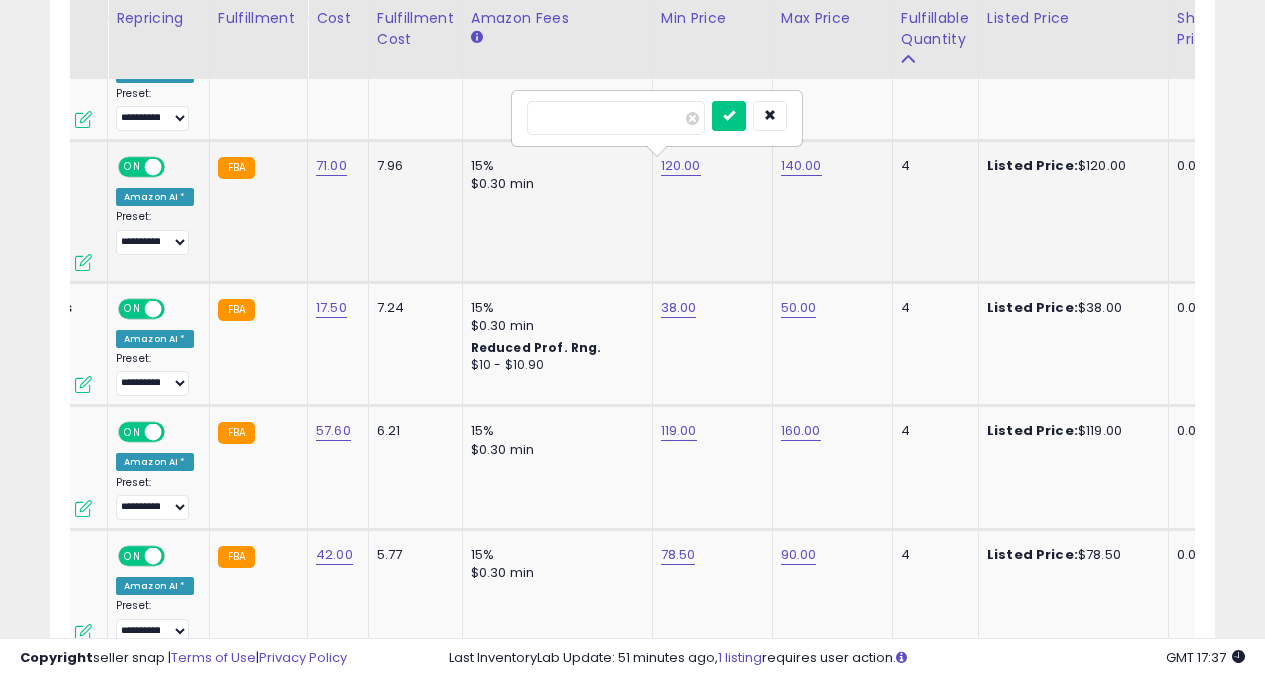 type on "*" 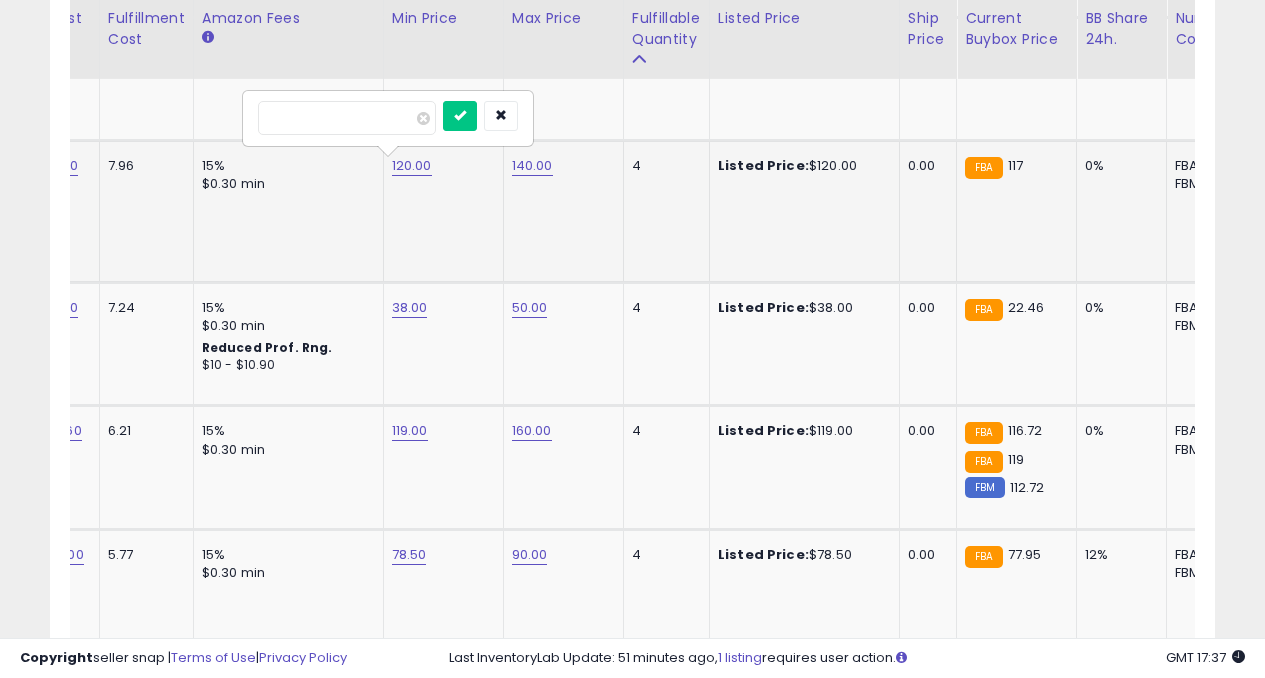type on "***" 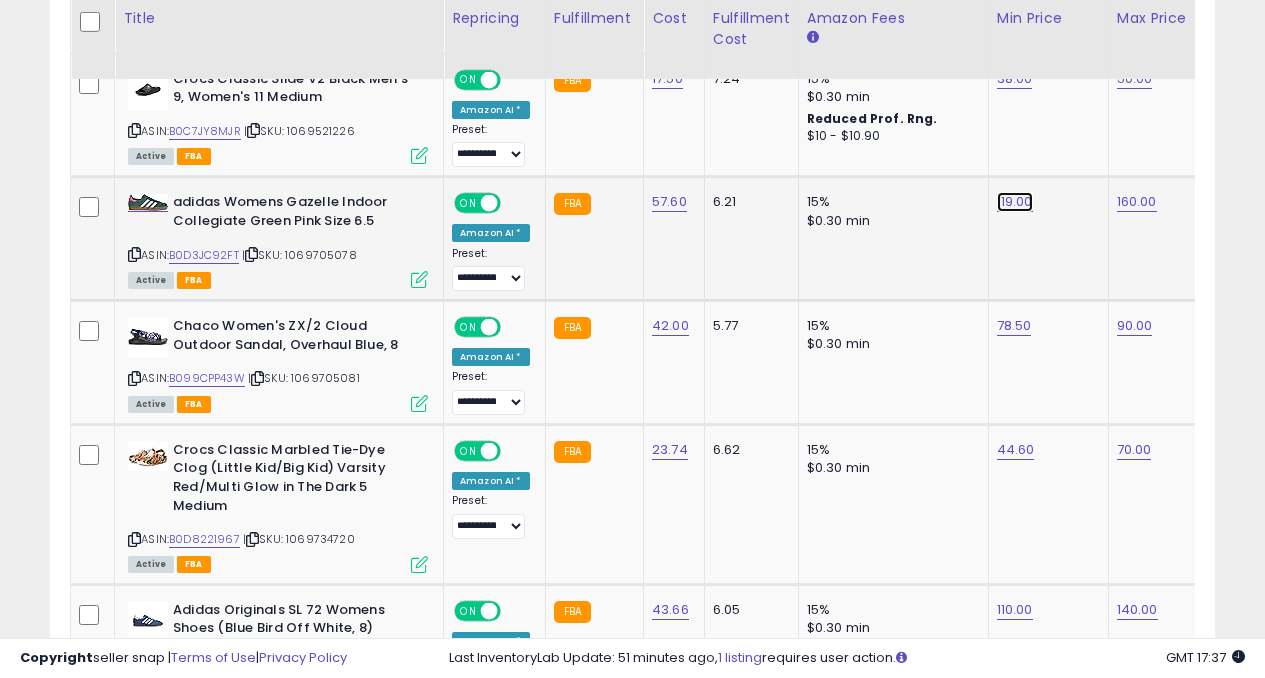 click on "119.00" at bounding box center [1017, -1825] 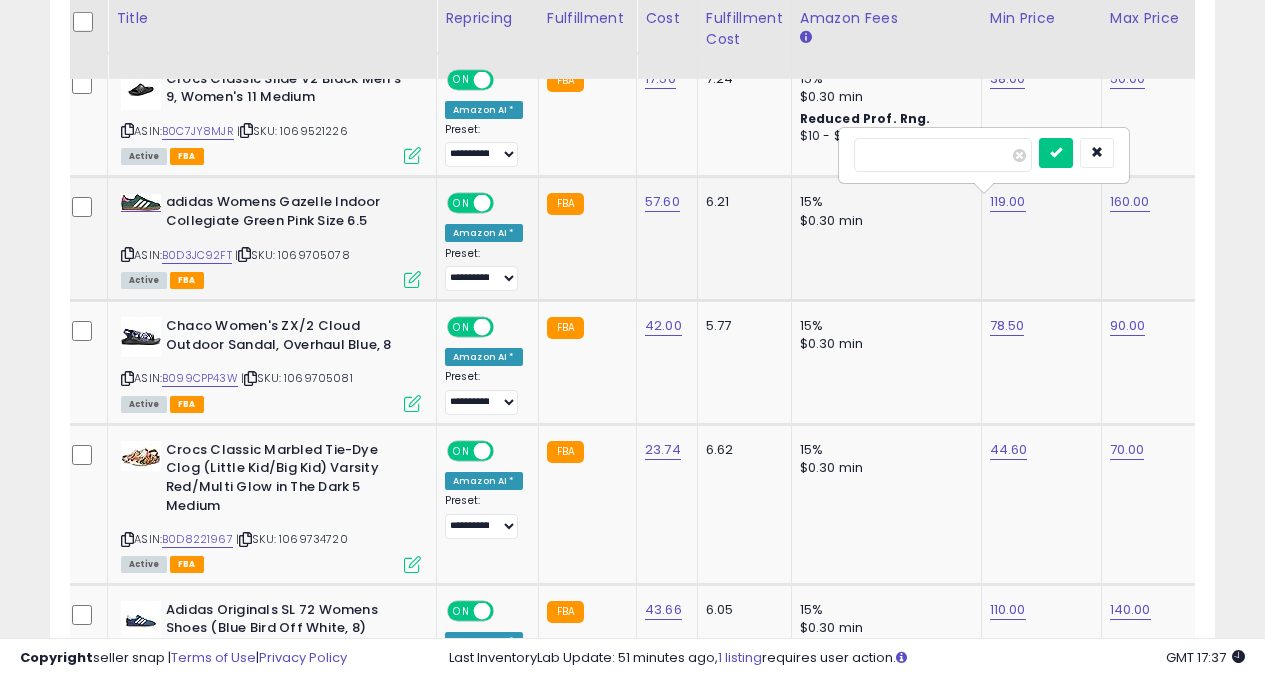 type on "*" 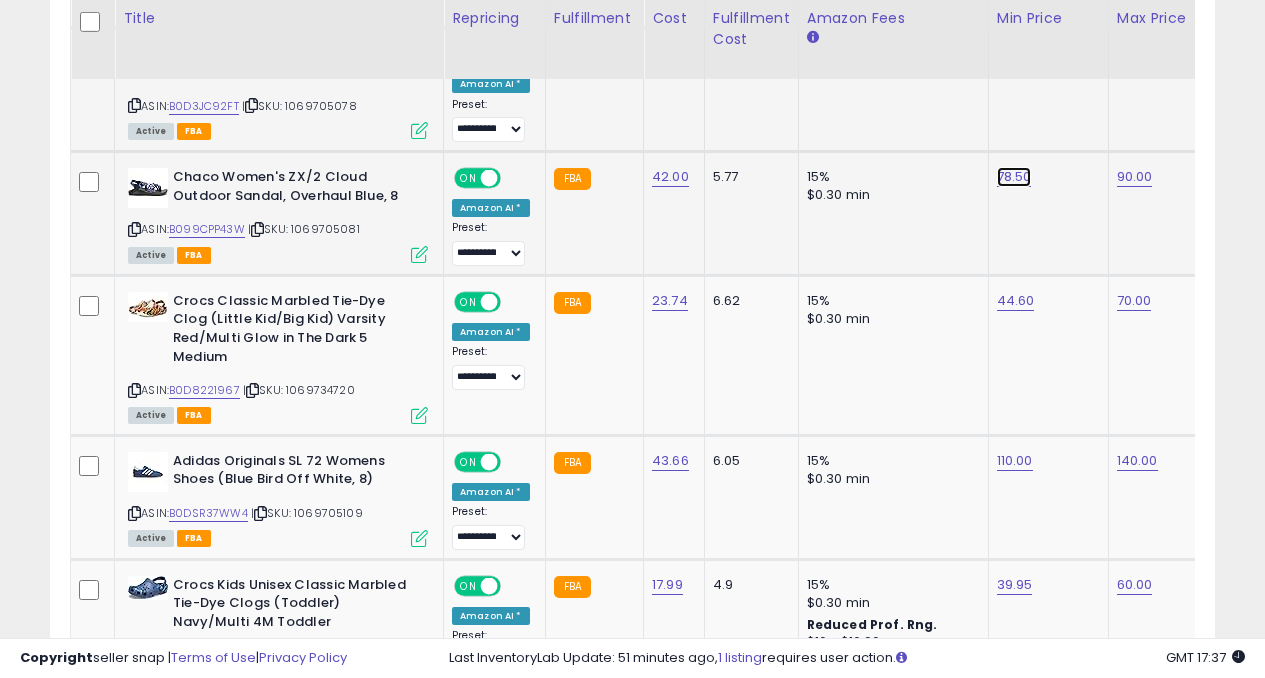 click on "78.50" at bounding box center [1017, -1974] 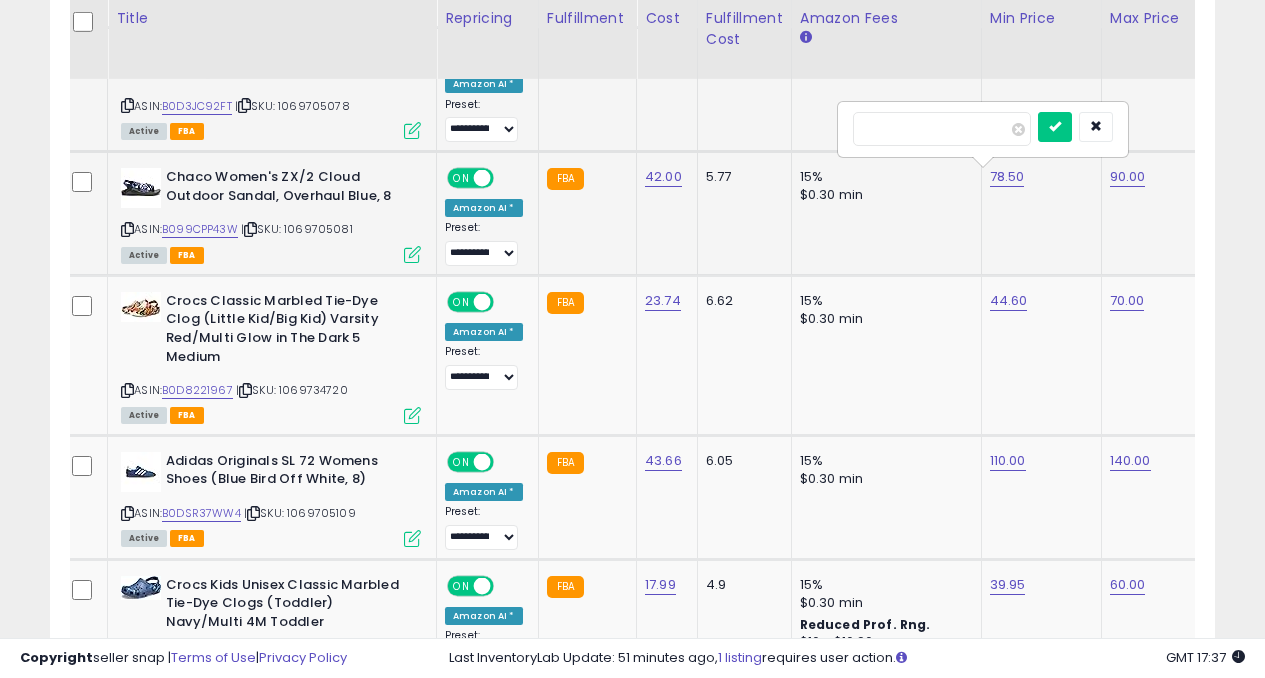 type on "*" 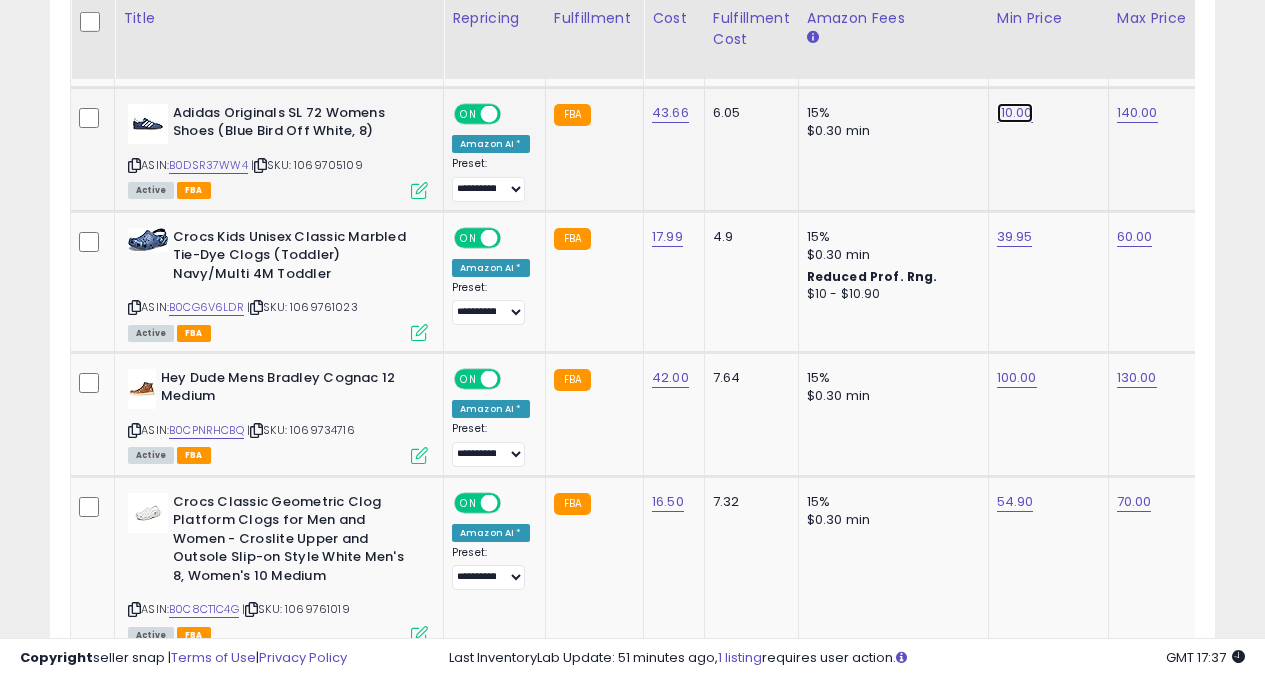 click on "110.00" at bounding box center [1017, -2322] 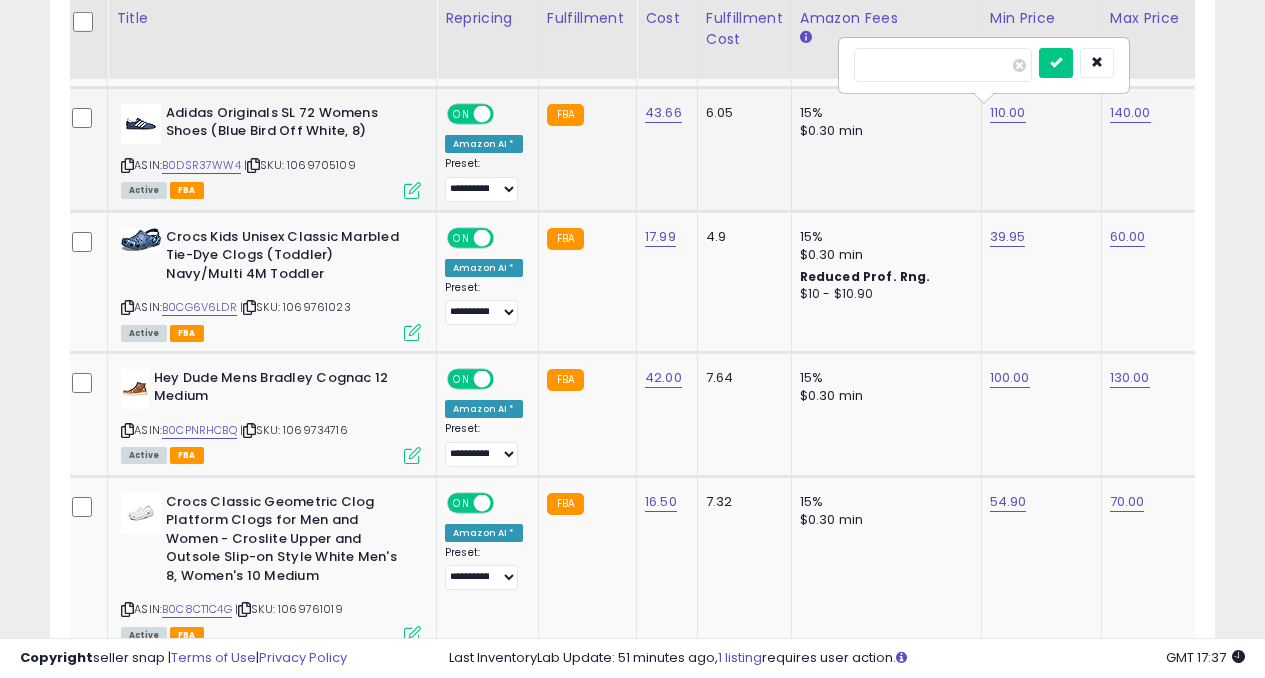type on "*" 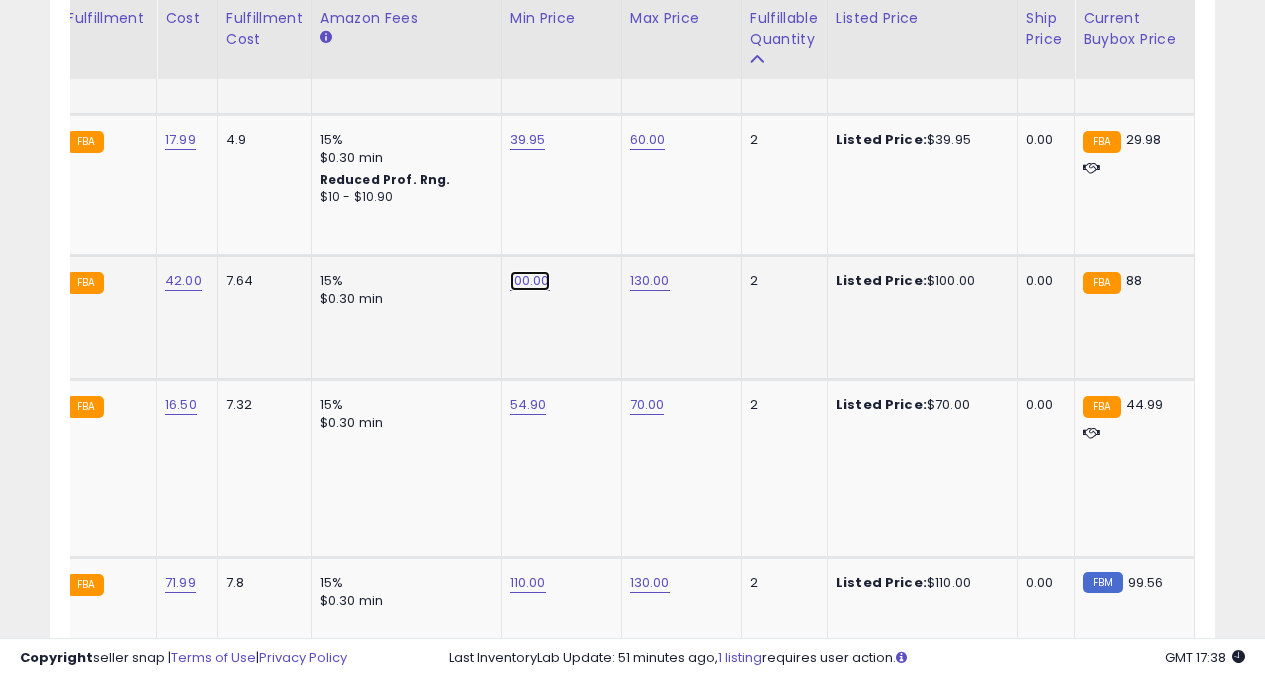 click on "100.00" at bounding box center (530, -2419) 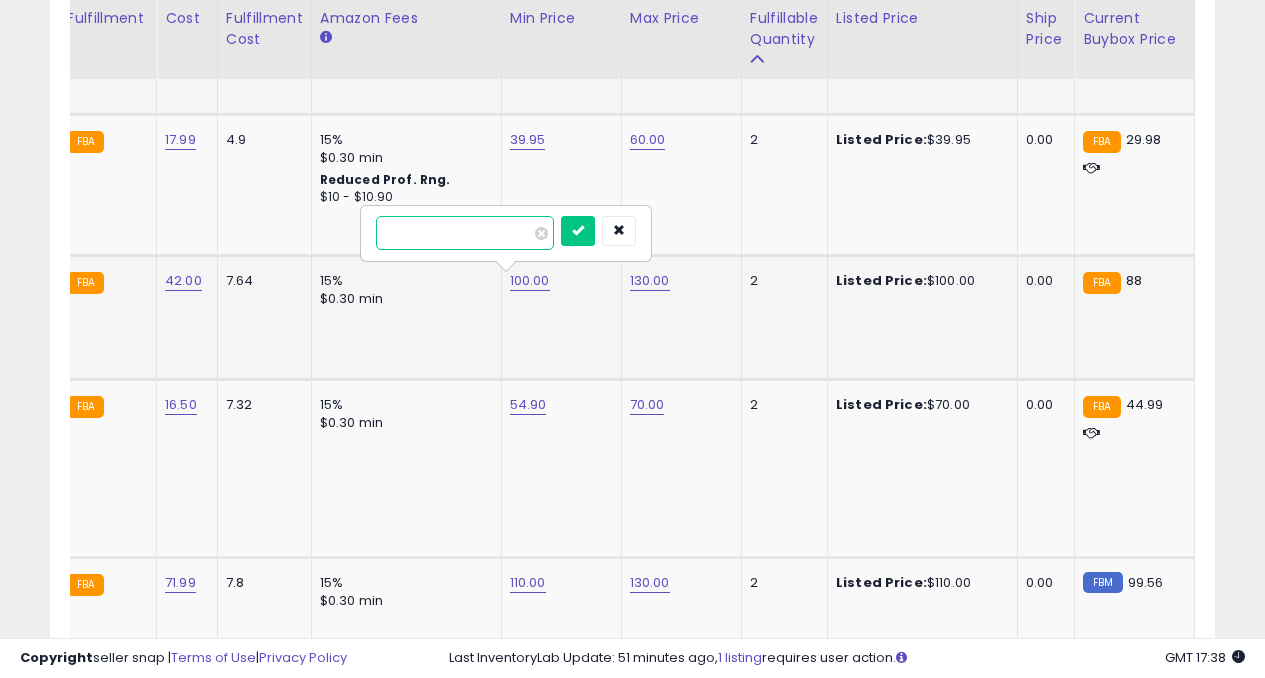 type on "*" 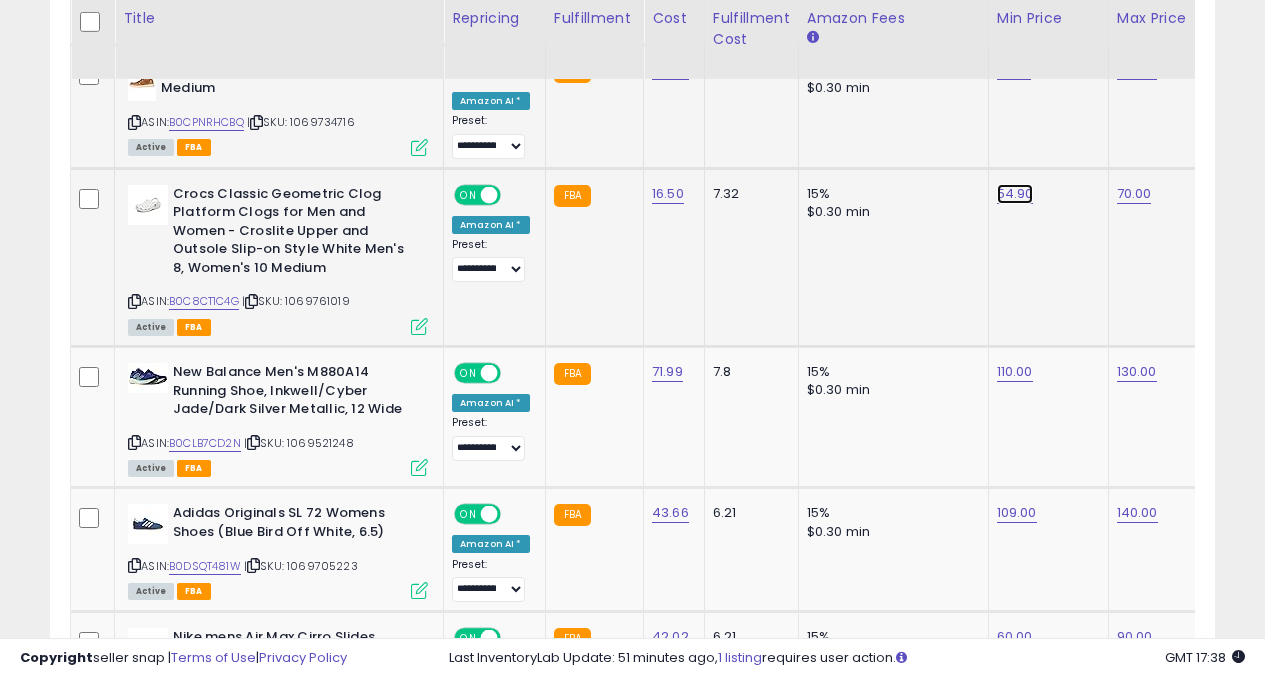 click on "54.90" at bounding box center (1017, -2630) 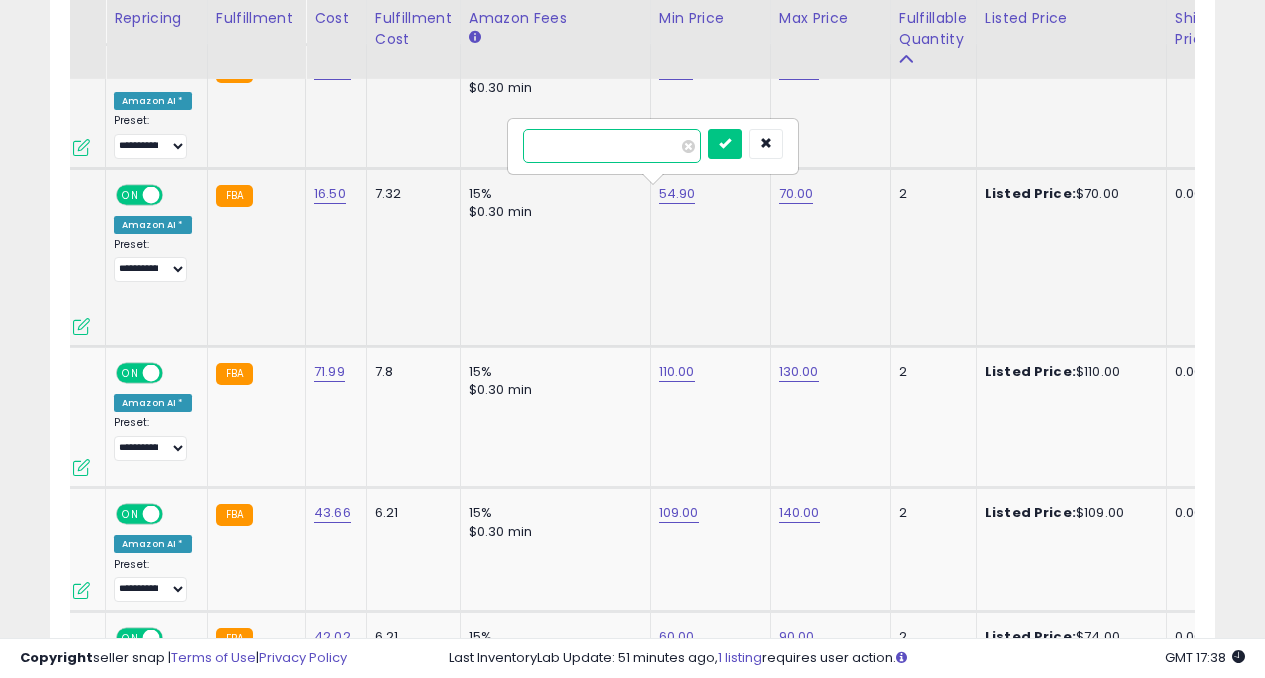 type on "*" 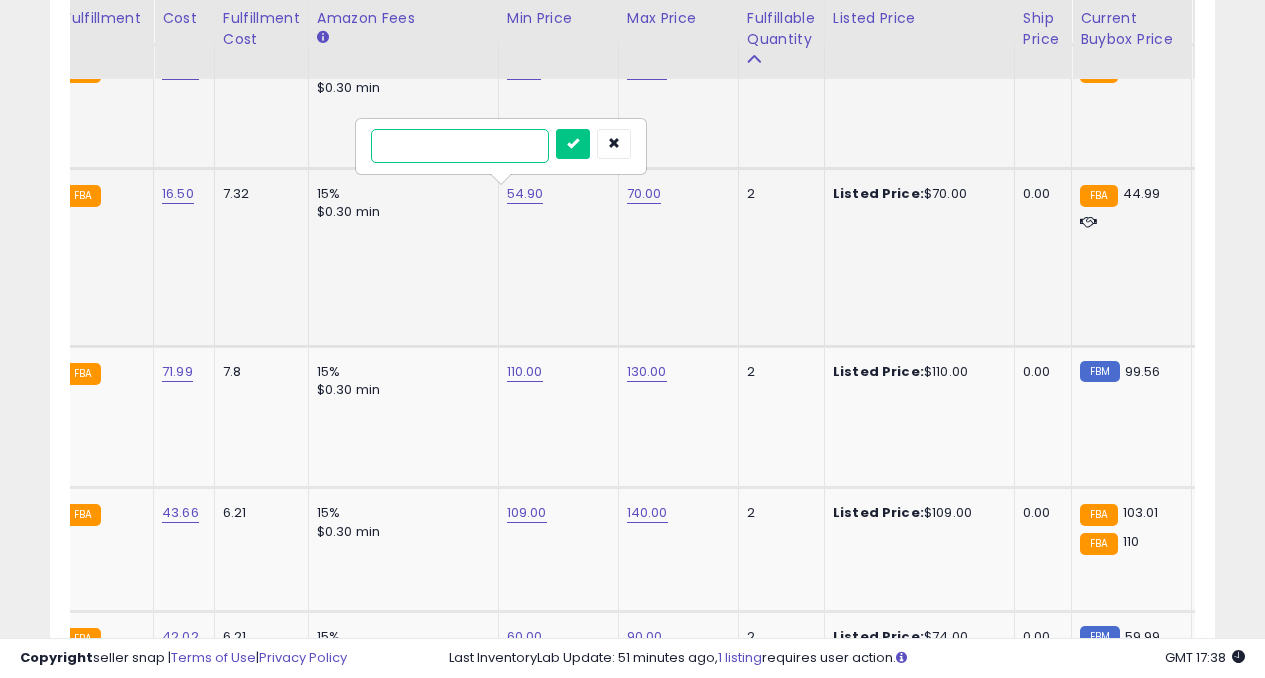 type on "**" 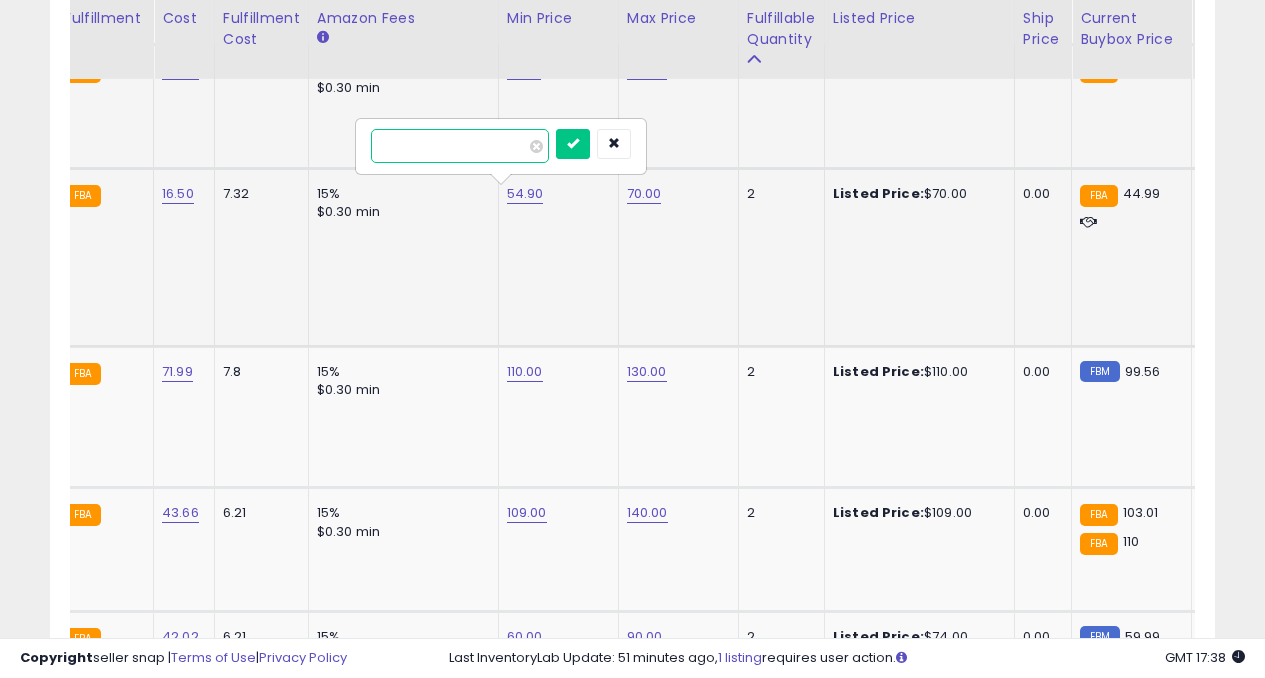 click at bounding box center (573, 144) 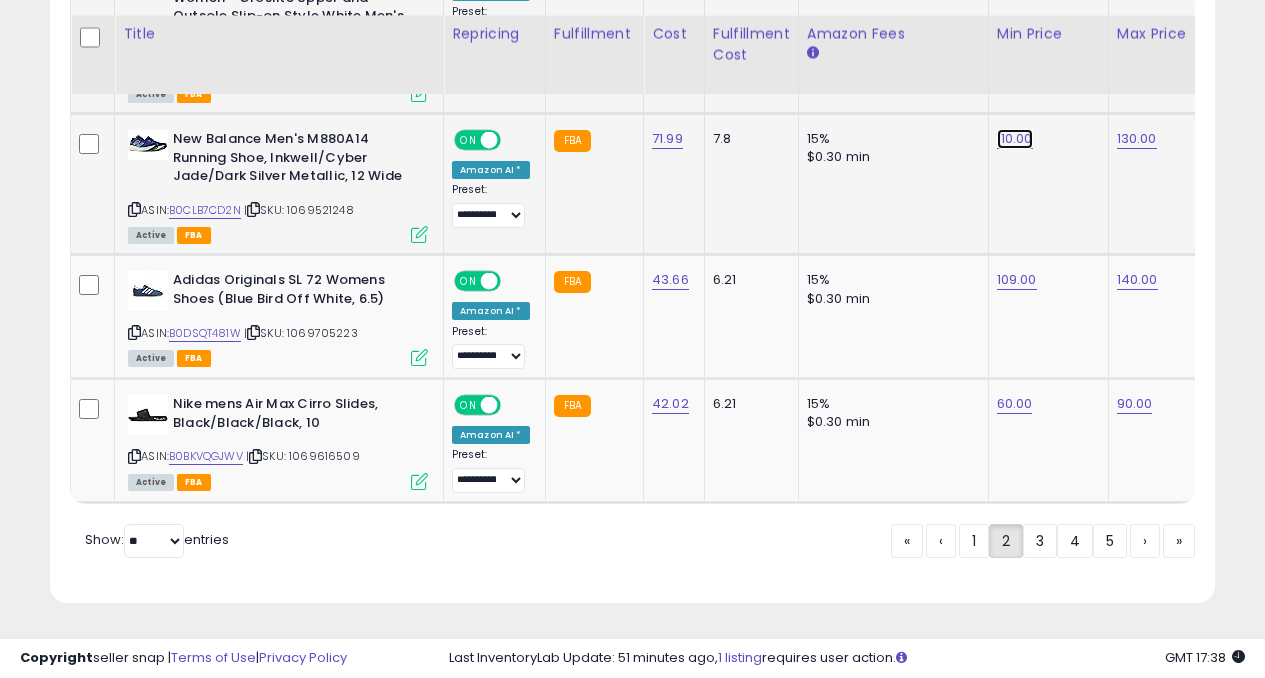 click on "110.00" at bounding box center (1017, -2863) 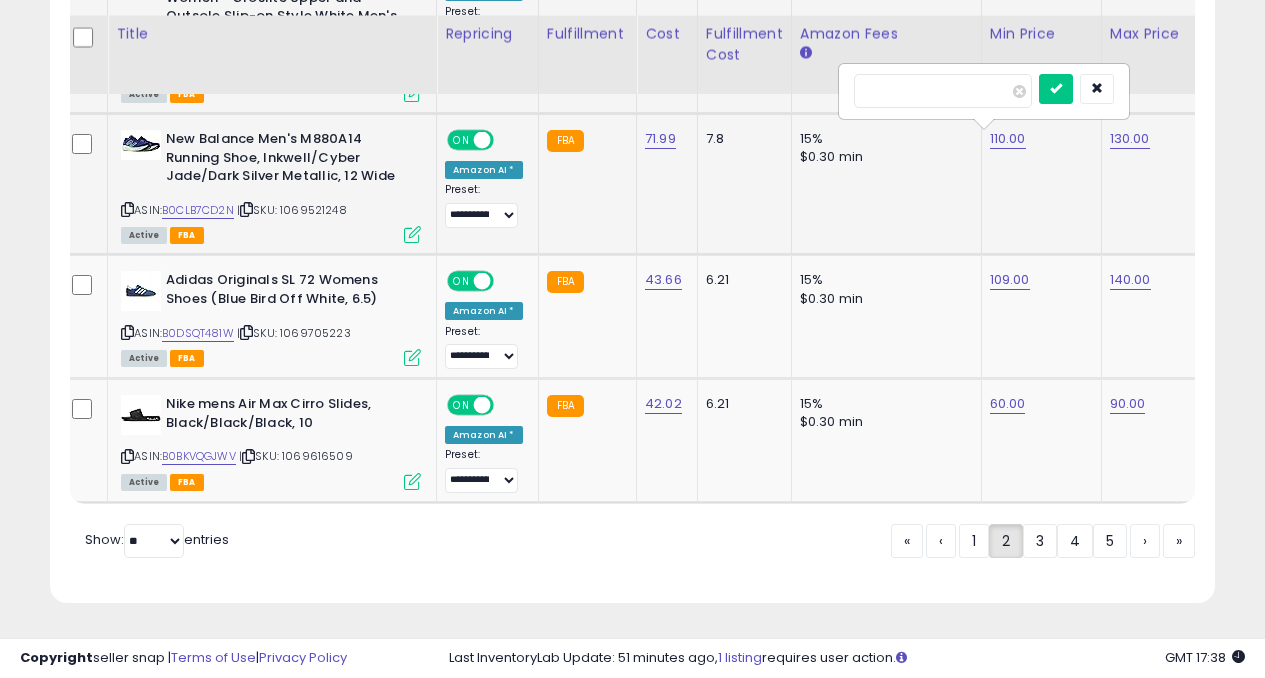 type on "*" 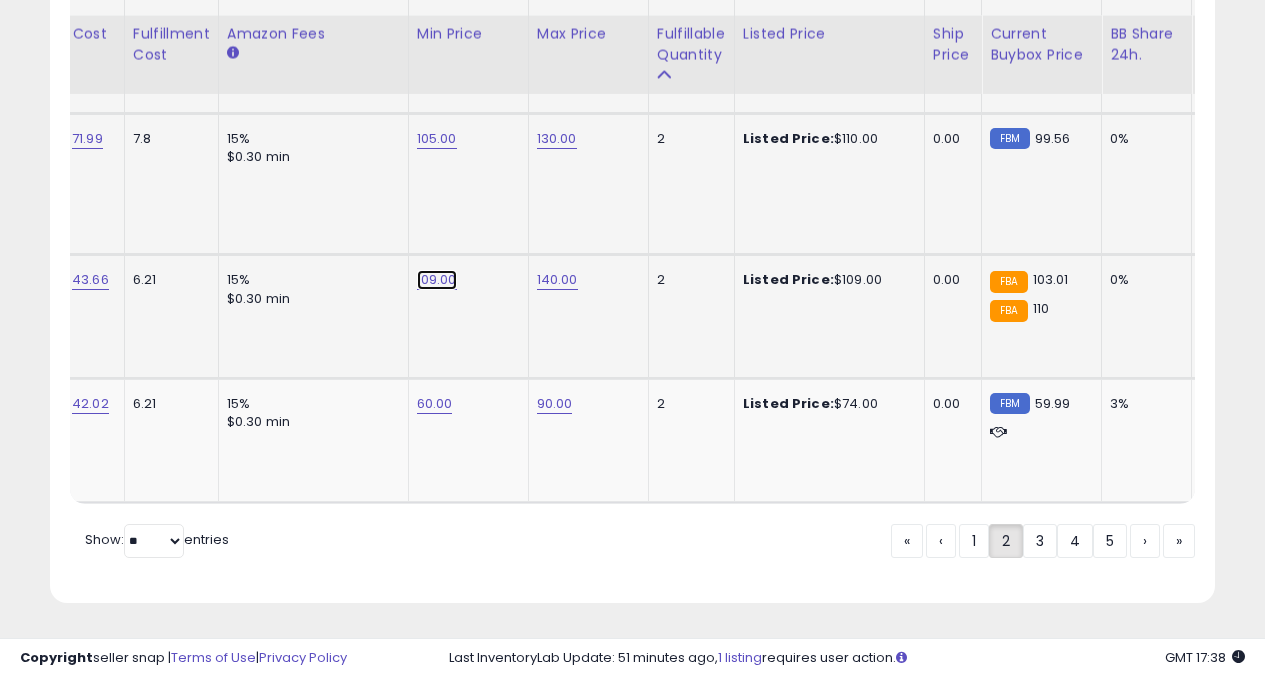 click on "109.00" at bounding box center (437, -2863) 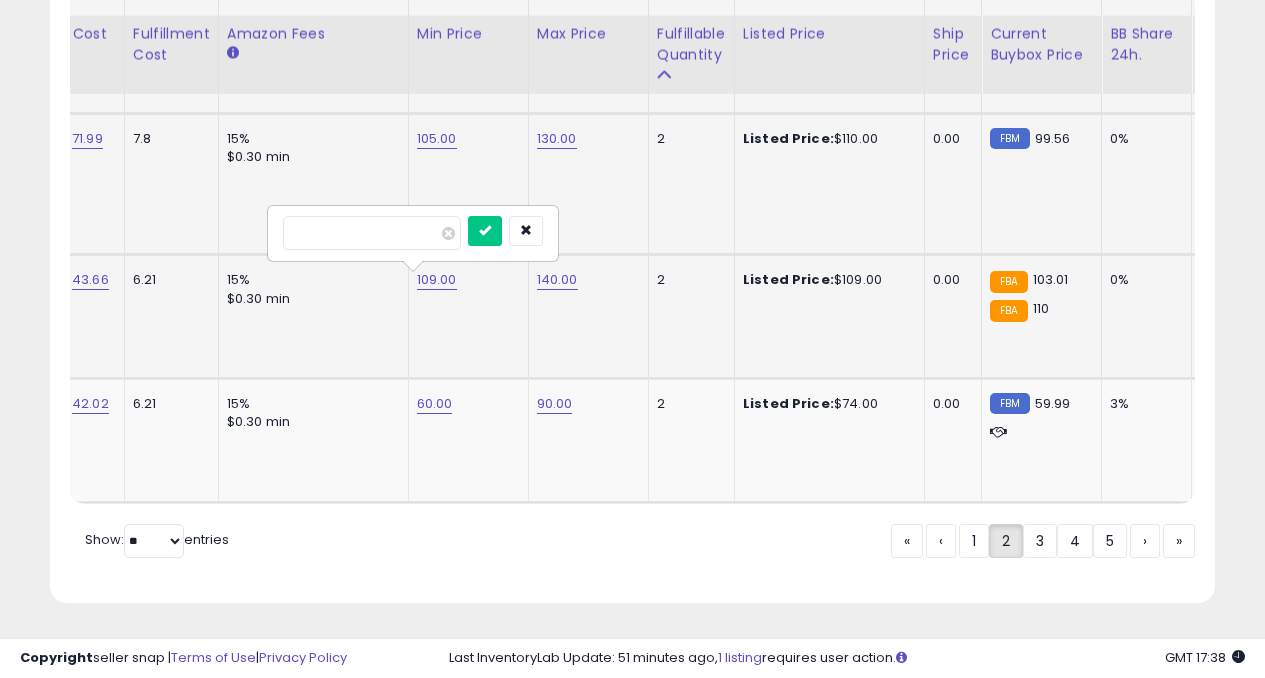 type on "*" 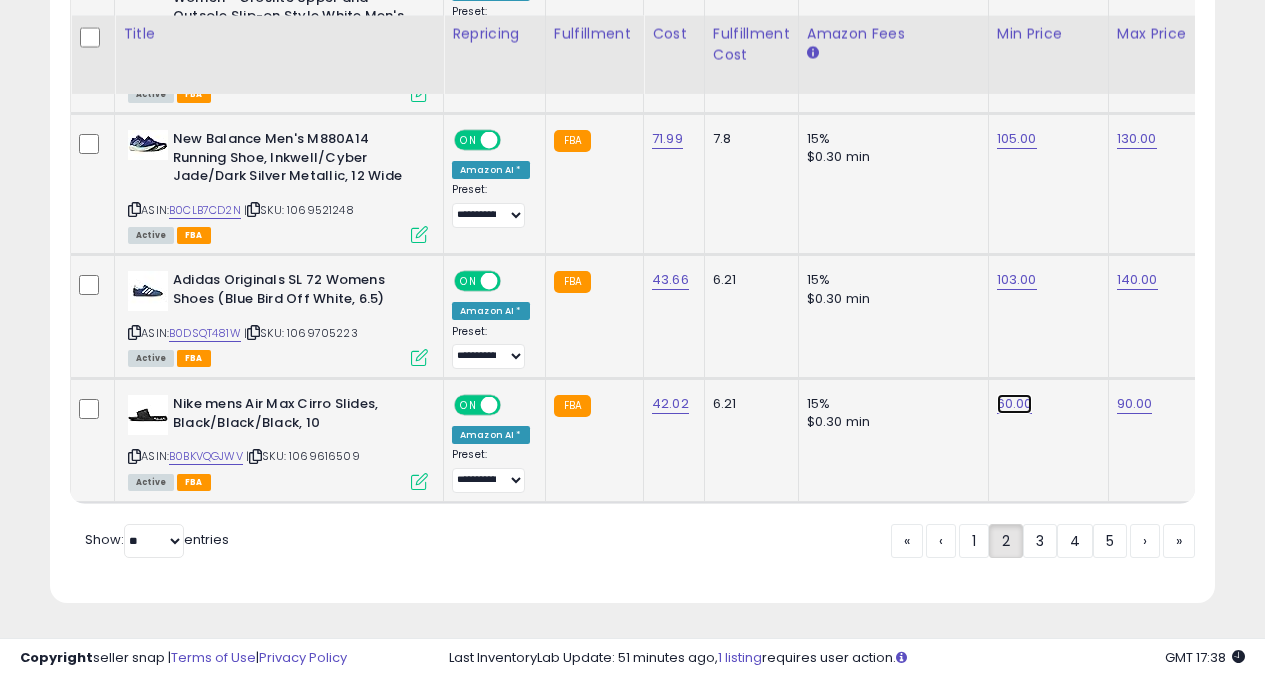 click on "60.00" at bounding box center (1017, -2863) 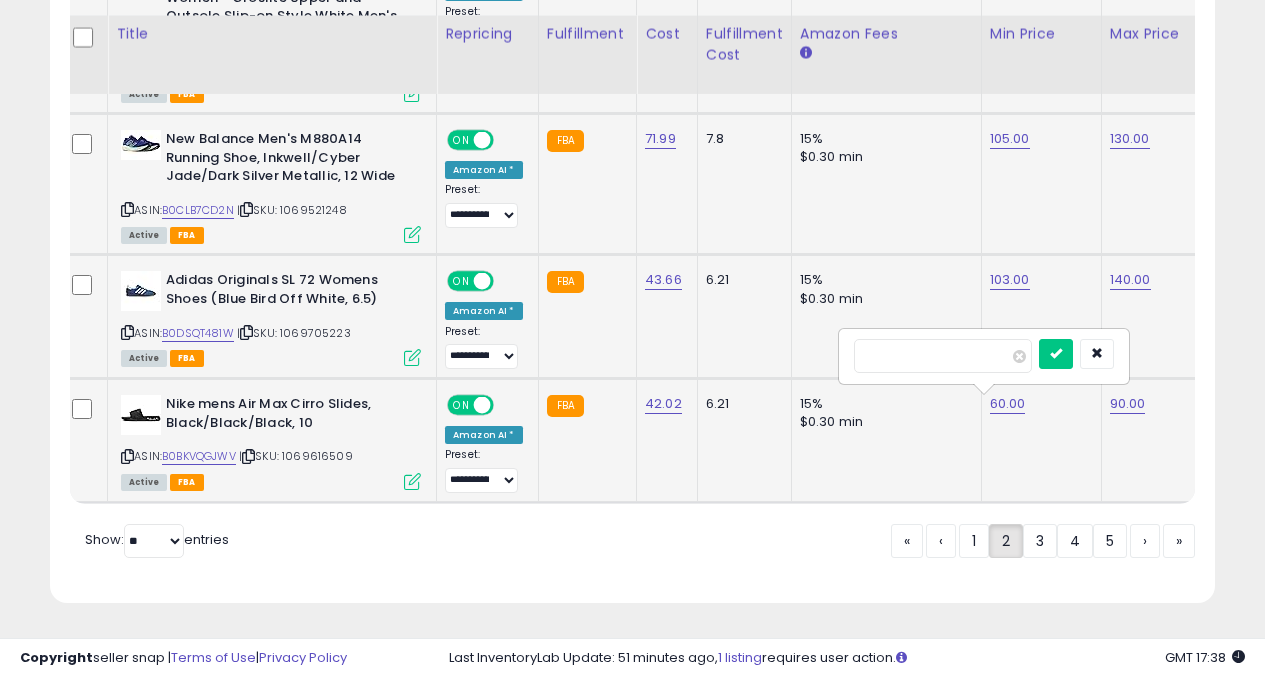 type on "*" 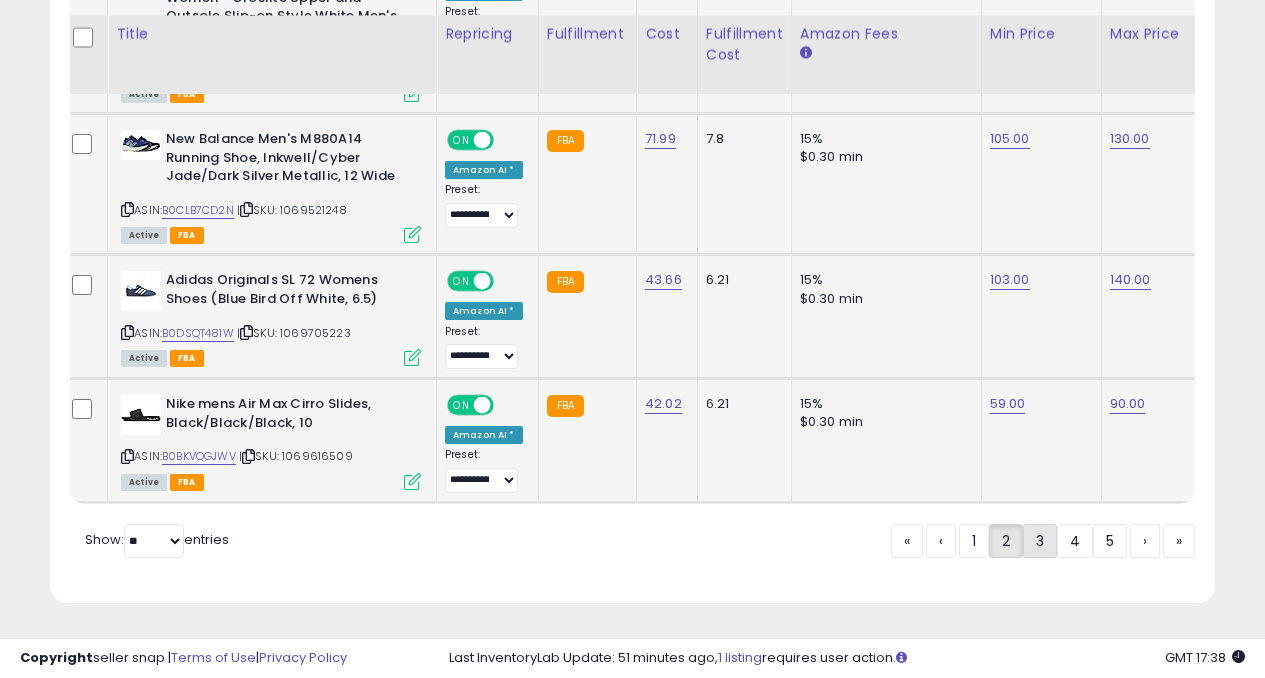 click on "3" 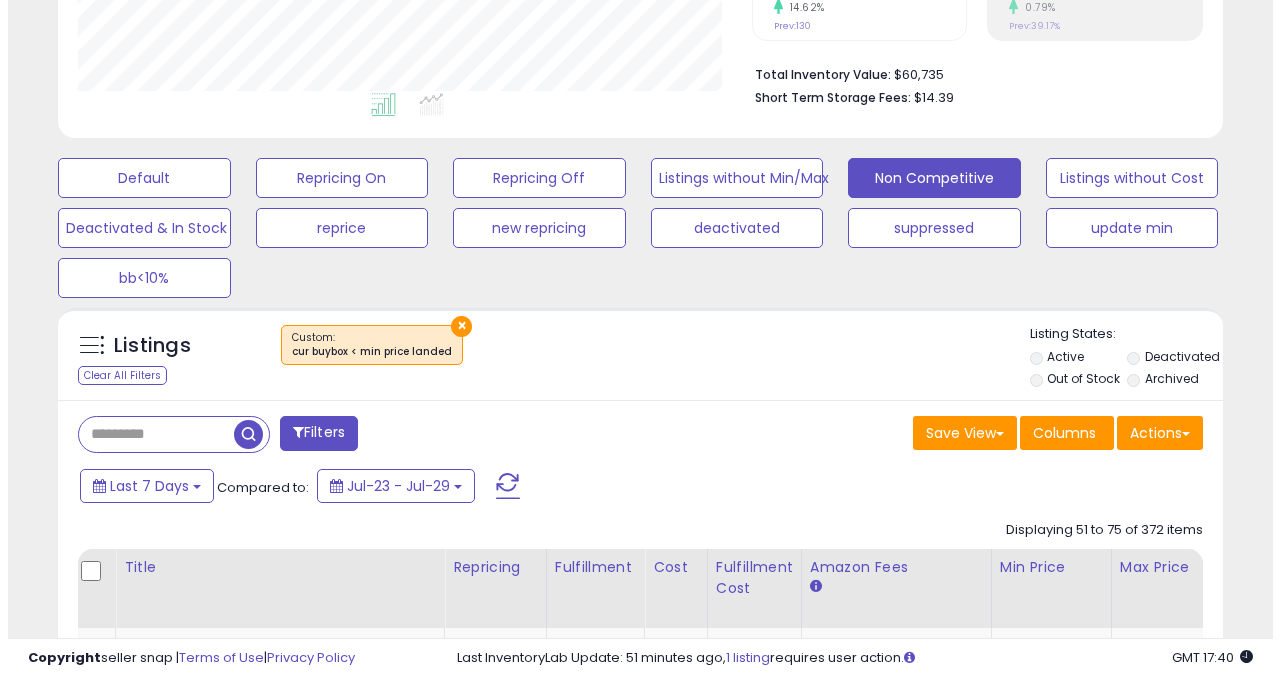 scroll, scrollTop: 470, scrollLeft: 0, axis: vertical 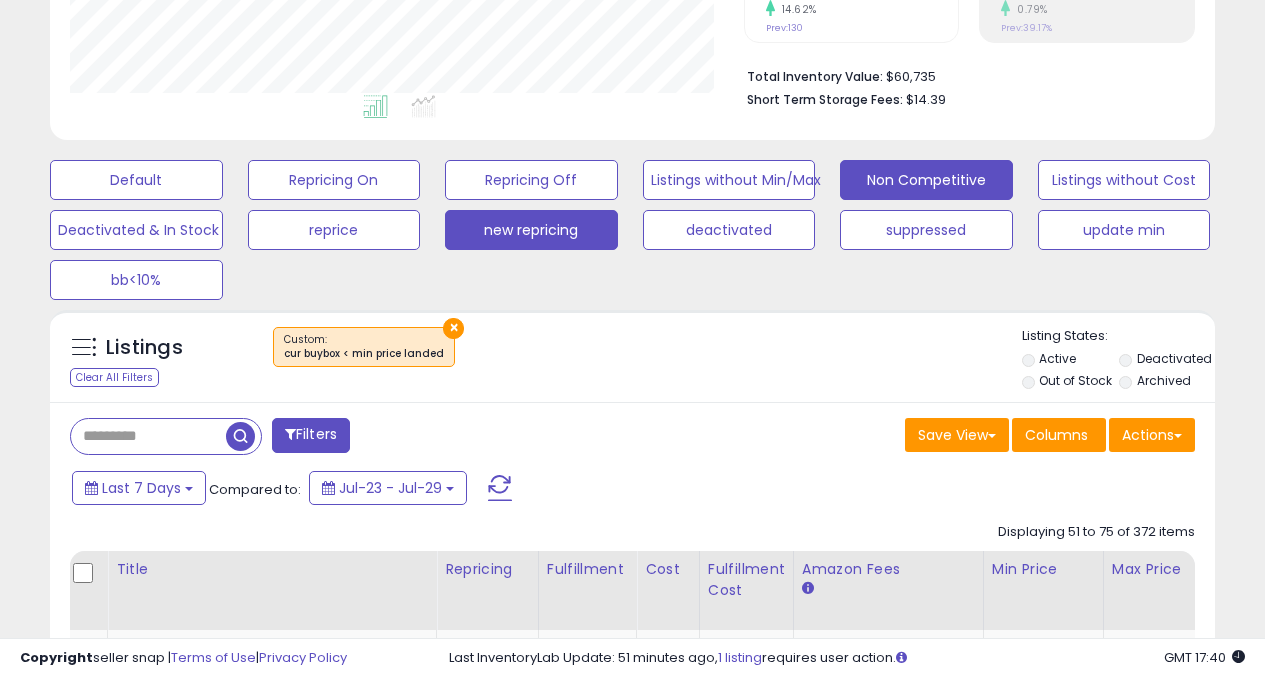 click on "new repricing" at bounding box center (136, 180) 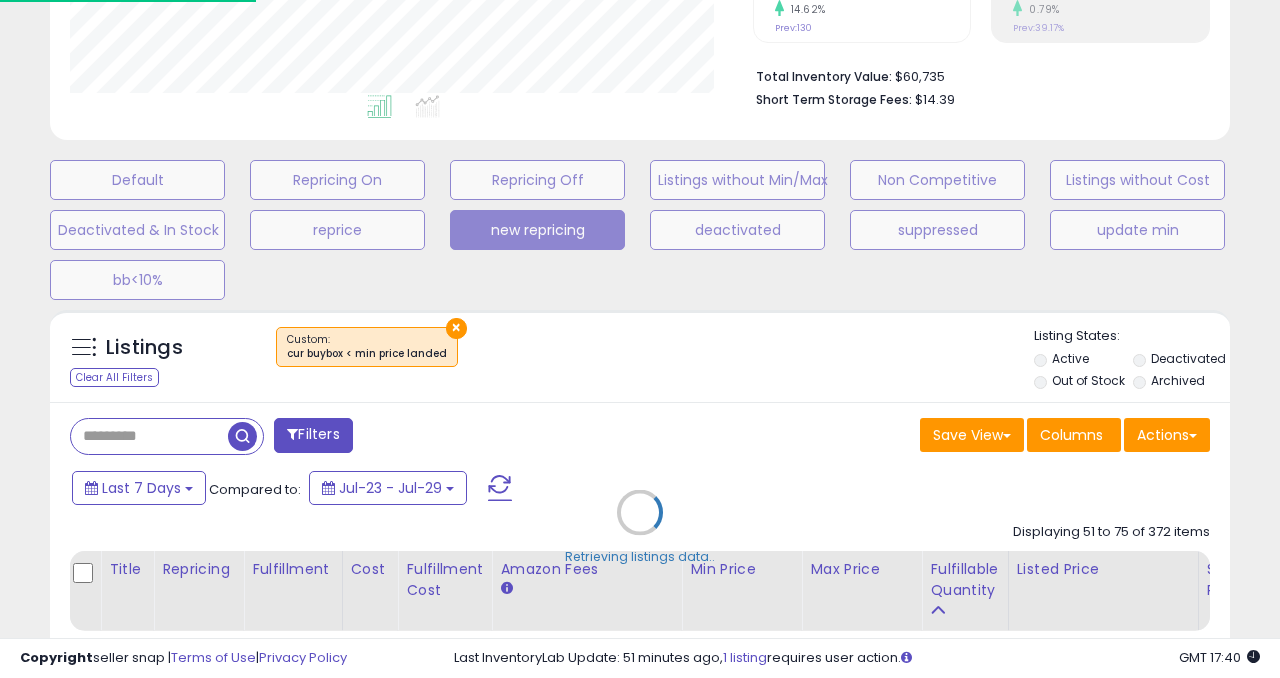 scroll, scrollTop: 999590, scrollLeft: 999317, axis: both 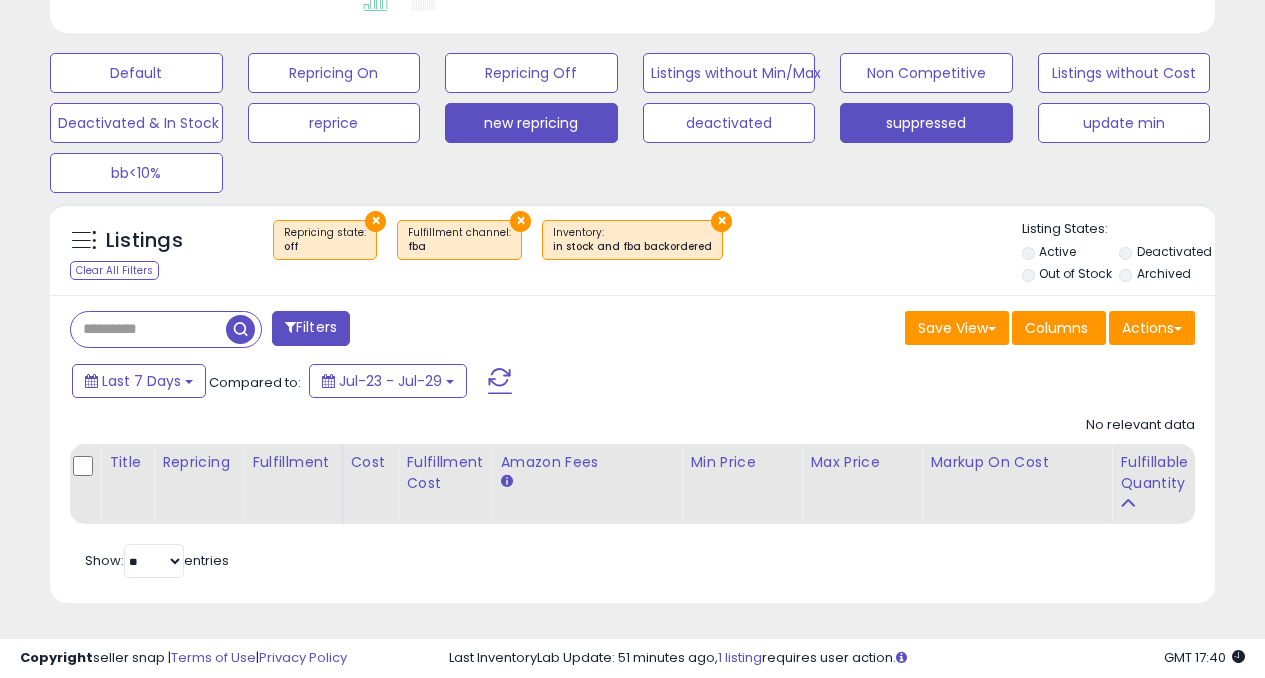 click on "suppressed" at bounding box center [136, 73] 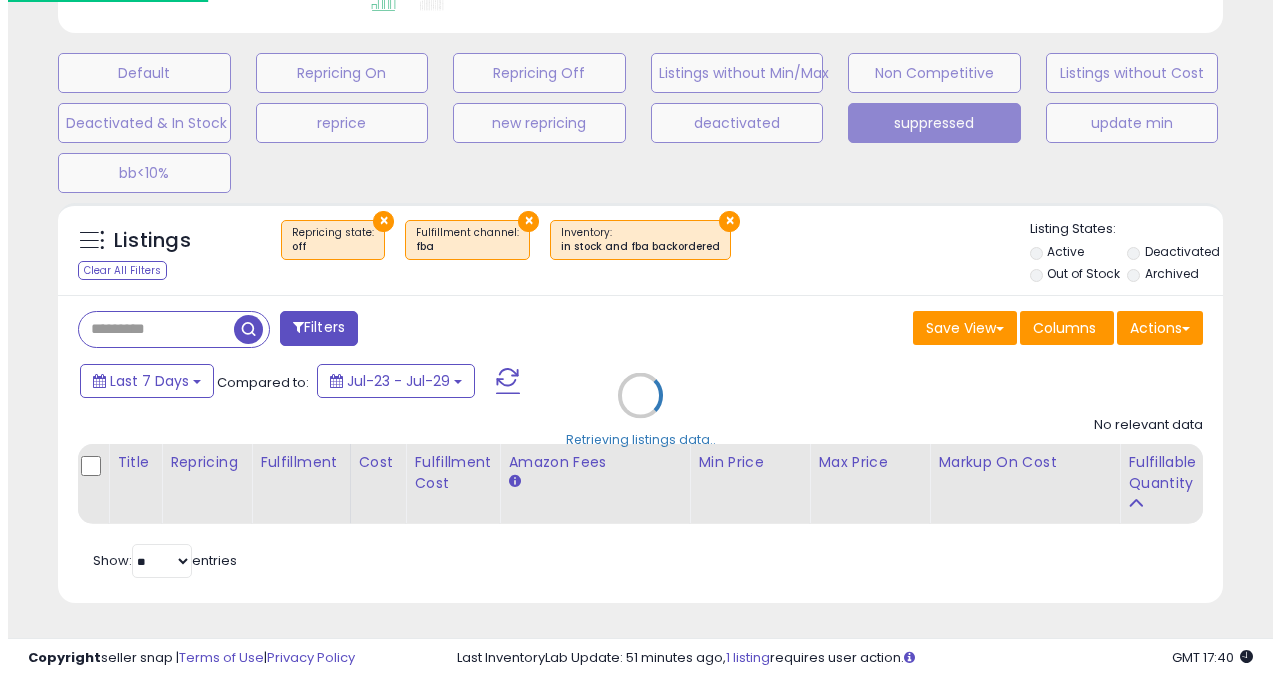 scroll, scrollTop: 999590, scrollLeft: 999317, axis: both 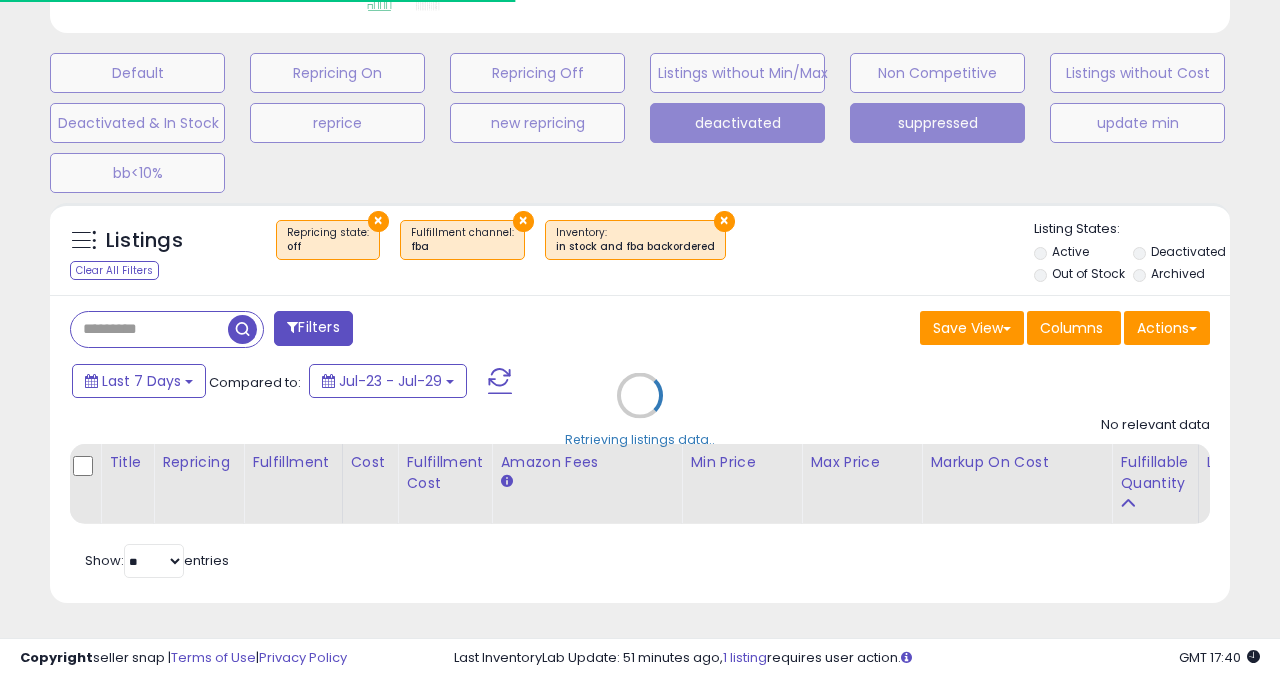click on "deactivated" at bounding box center (137, 73) 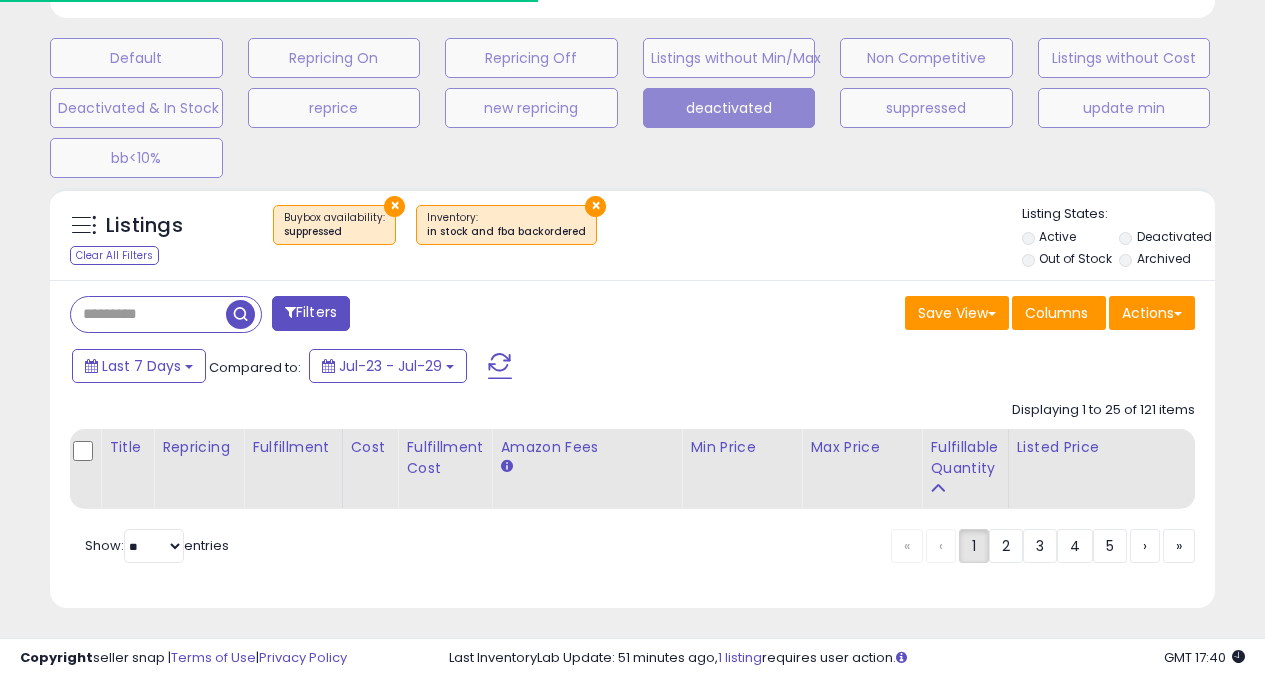 scroll, scrollTop: 410, scrollLeft: 673, axis: both 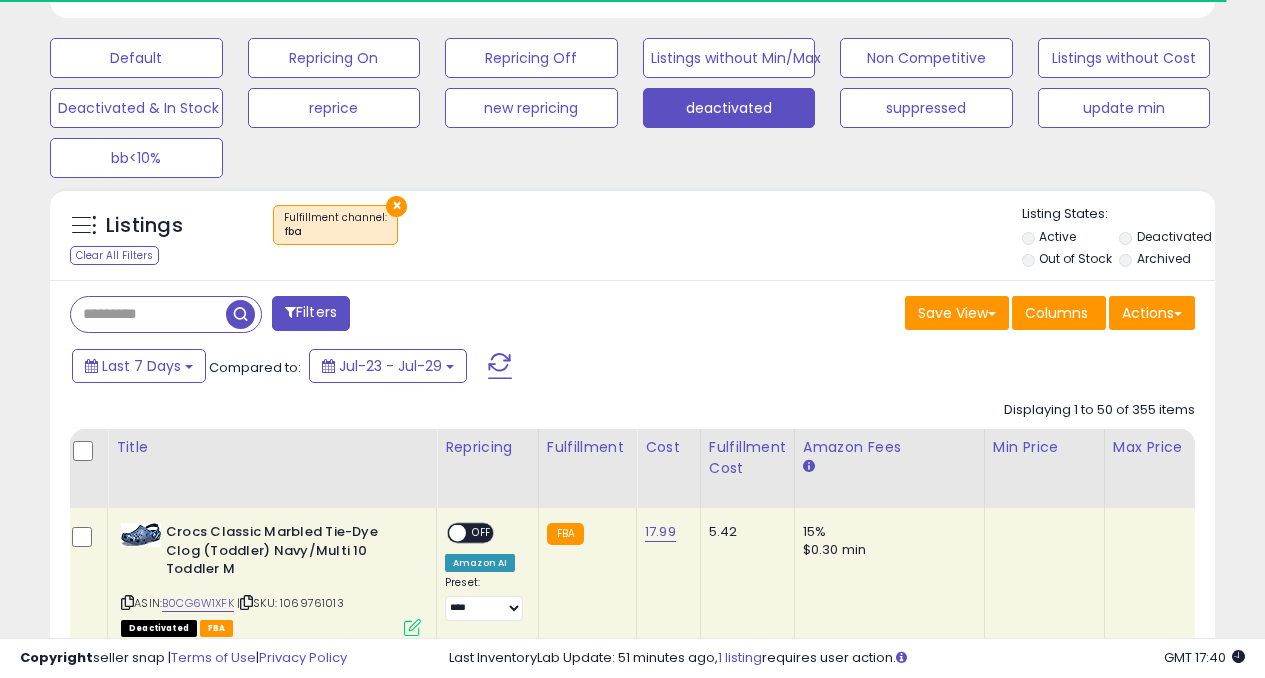 select on "**" 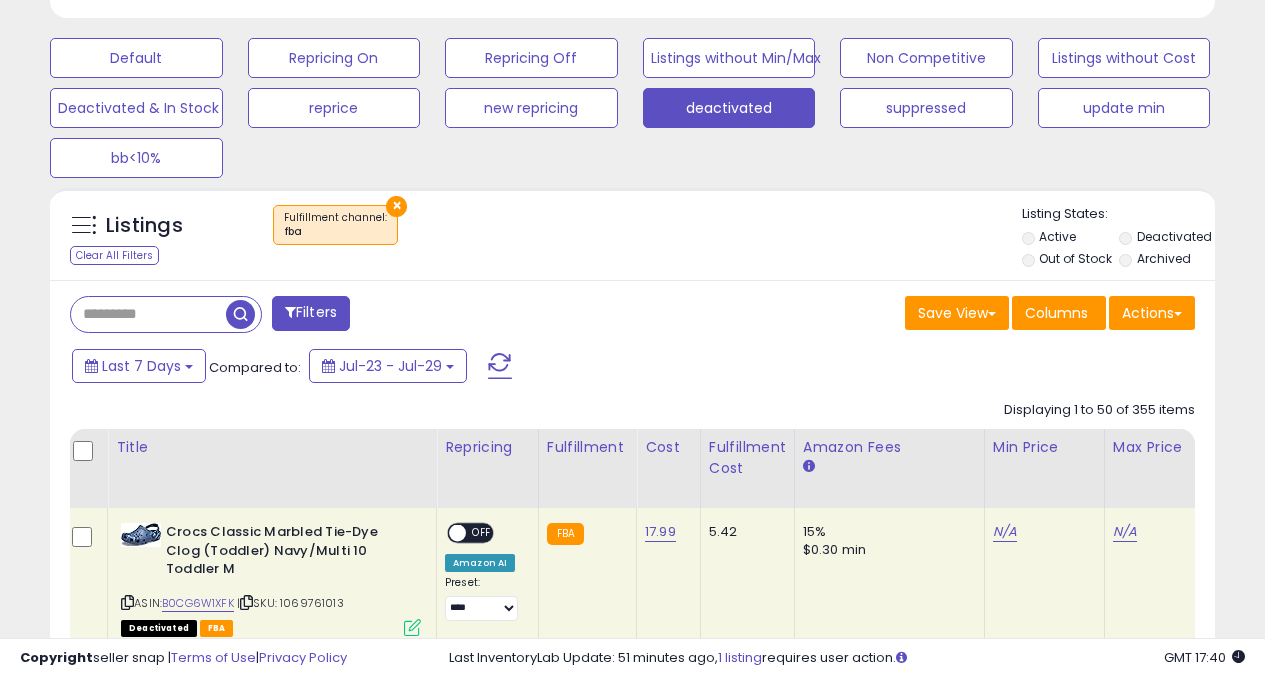 scroll, scrollTop: 999590, scrollLeft: 999326, axis: both 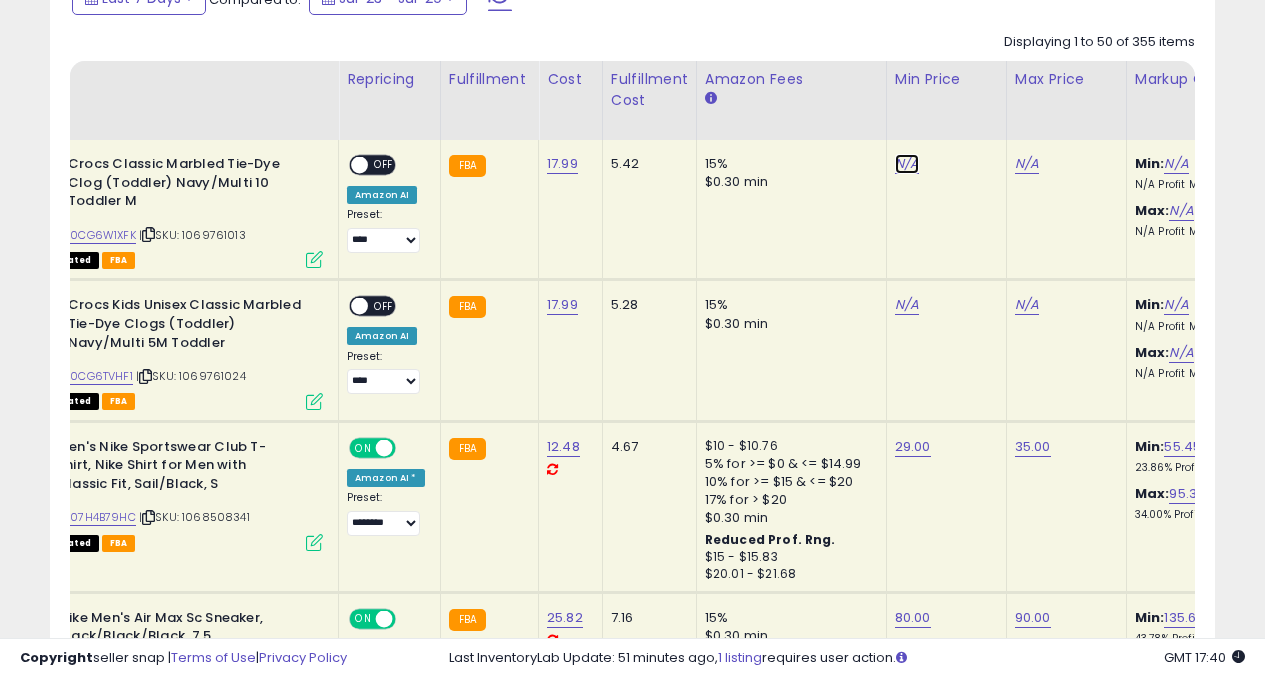 click on "N/A" at bounding box center (907, 164) 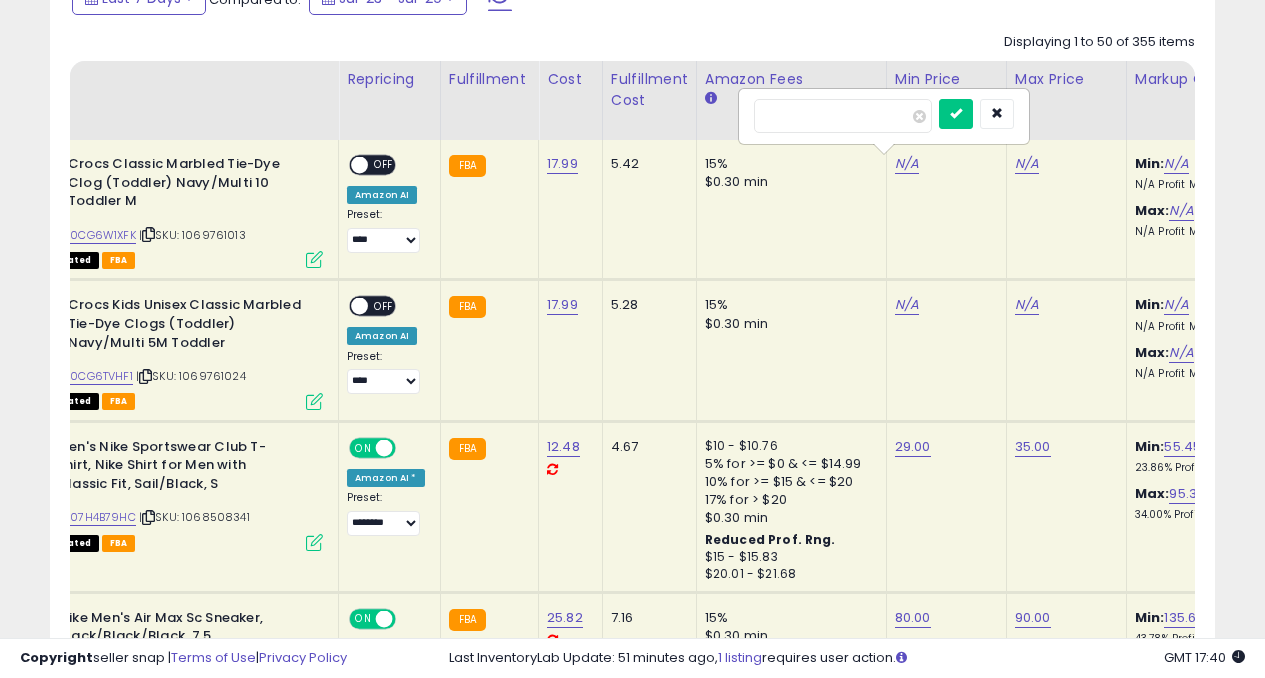 type on "**" 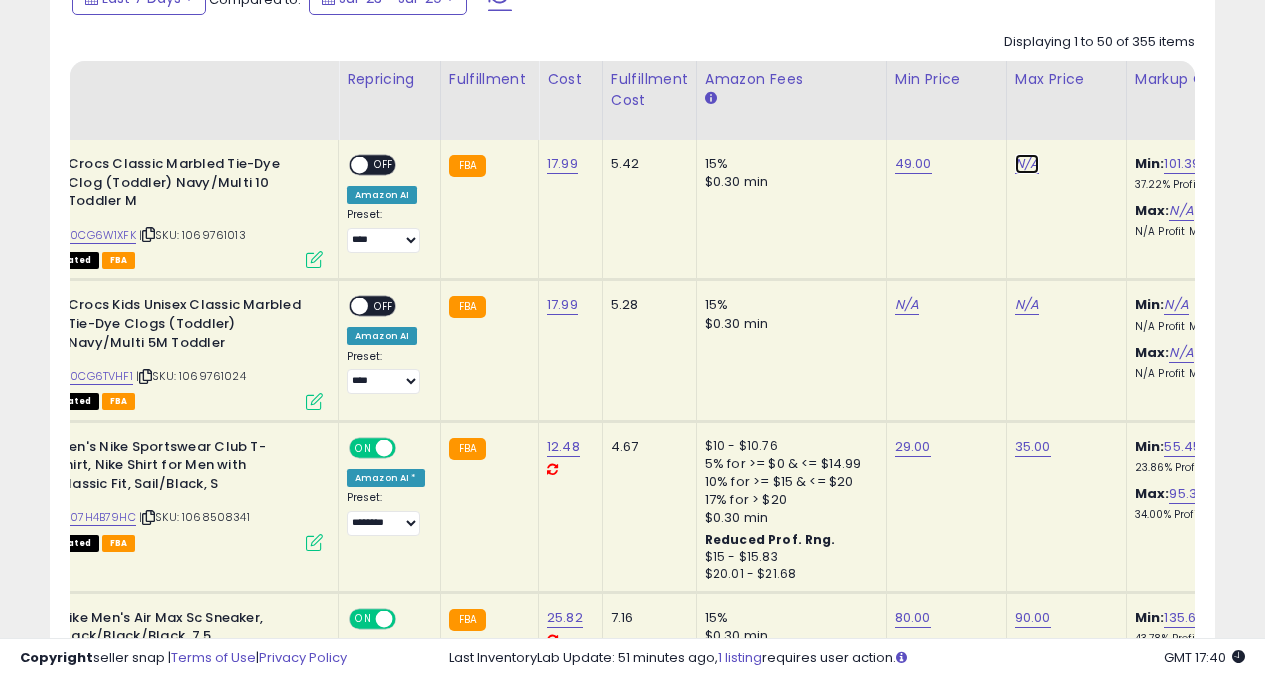 click on "N/A" at bounding box center [1027, 164] 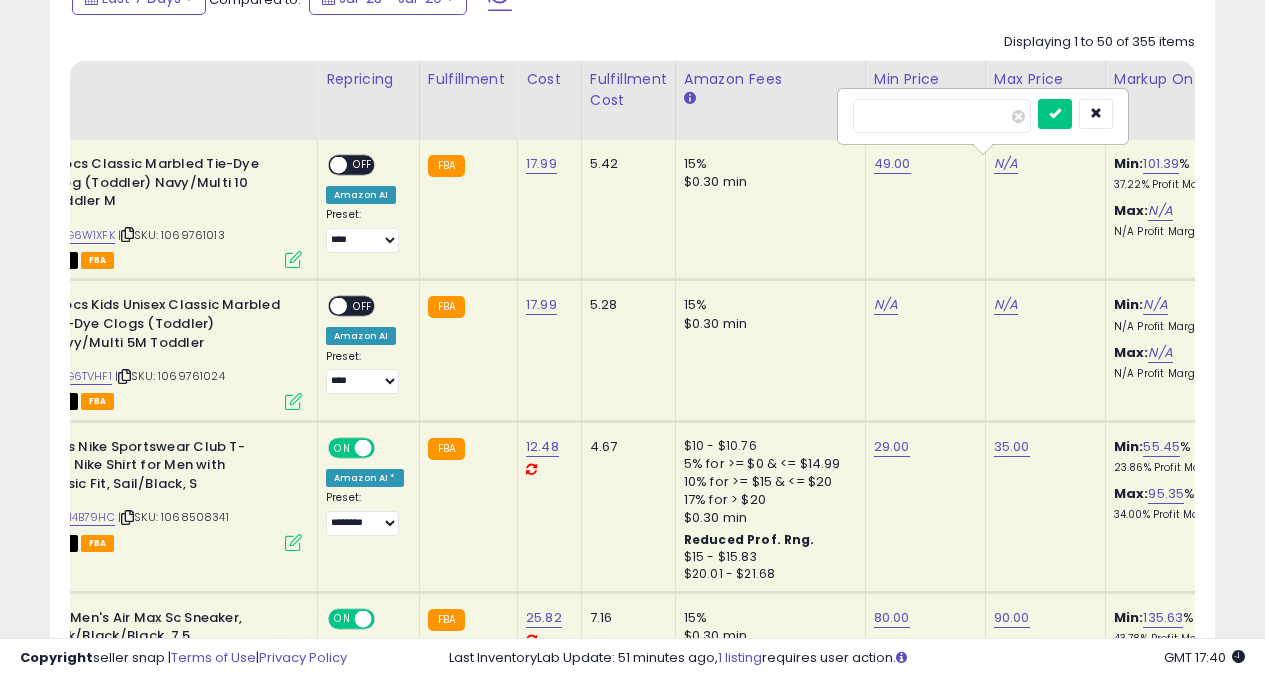type on "**" 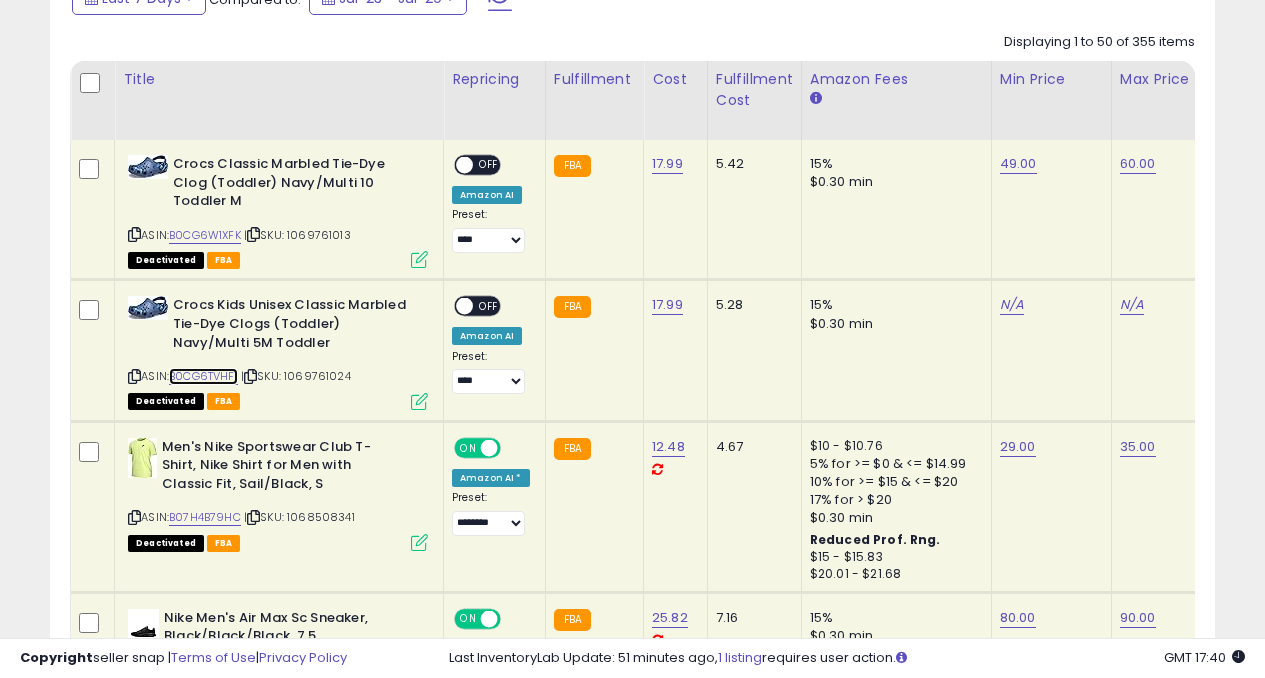 click on "B0CG6TVHF1" at bounding box center (203, 376) 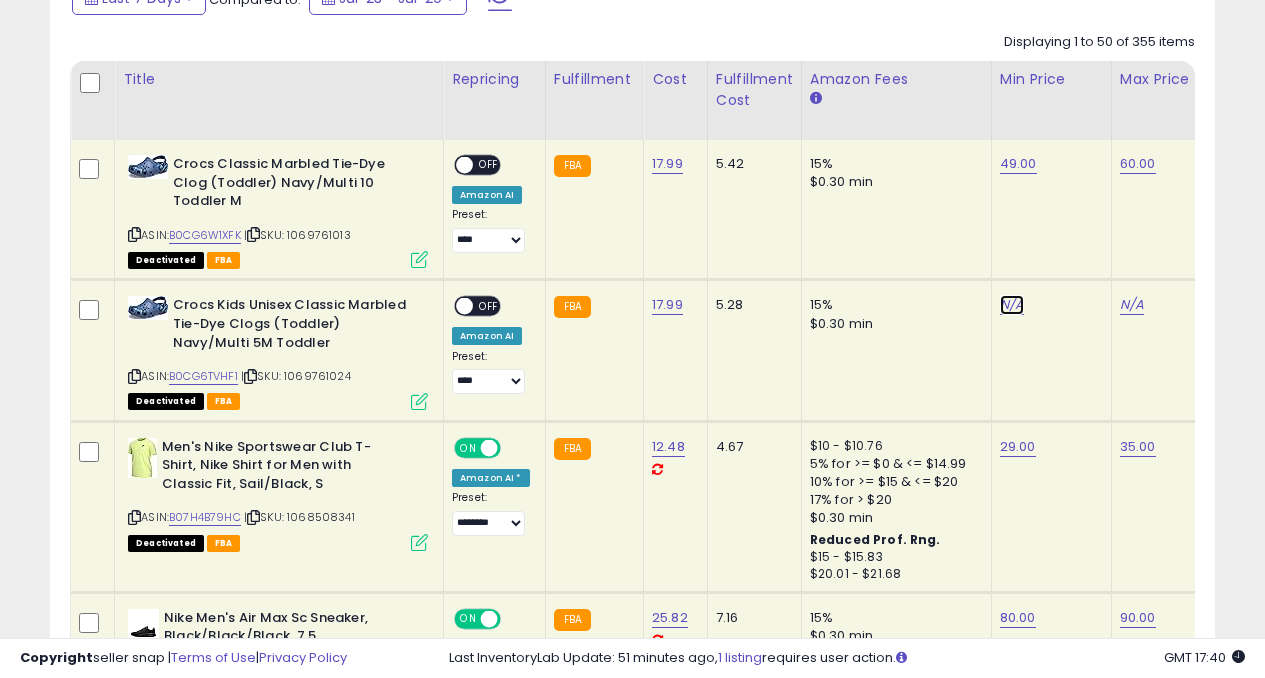 click on "N/A" at bounding box center [1012, 305] 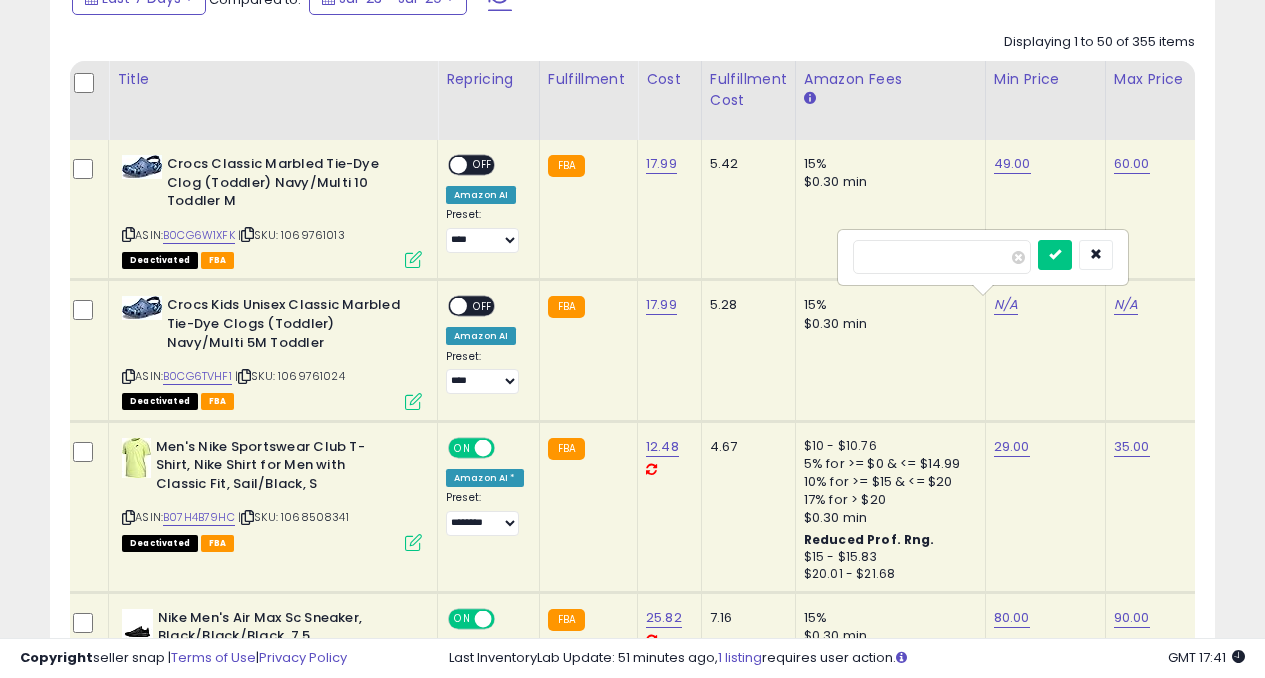 type on "**" 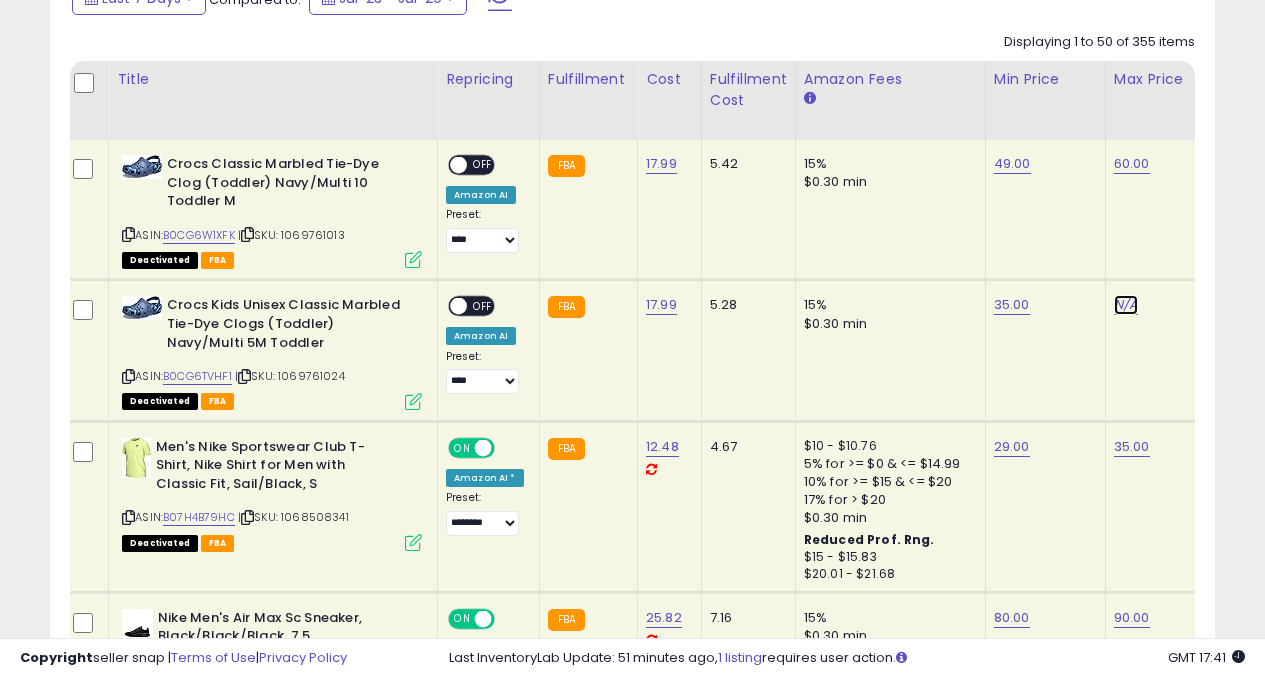 click on "N/A" at bounding box center (1126, 305) 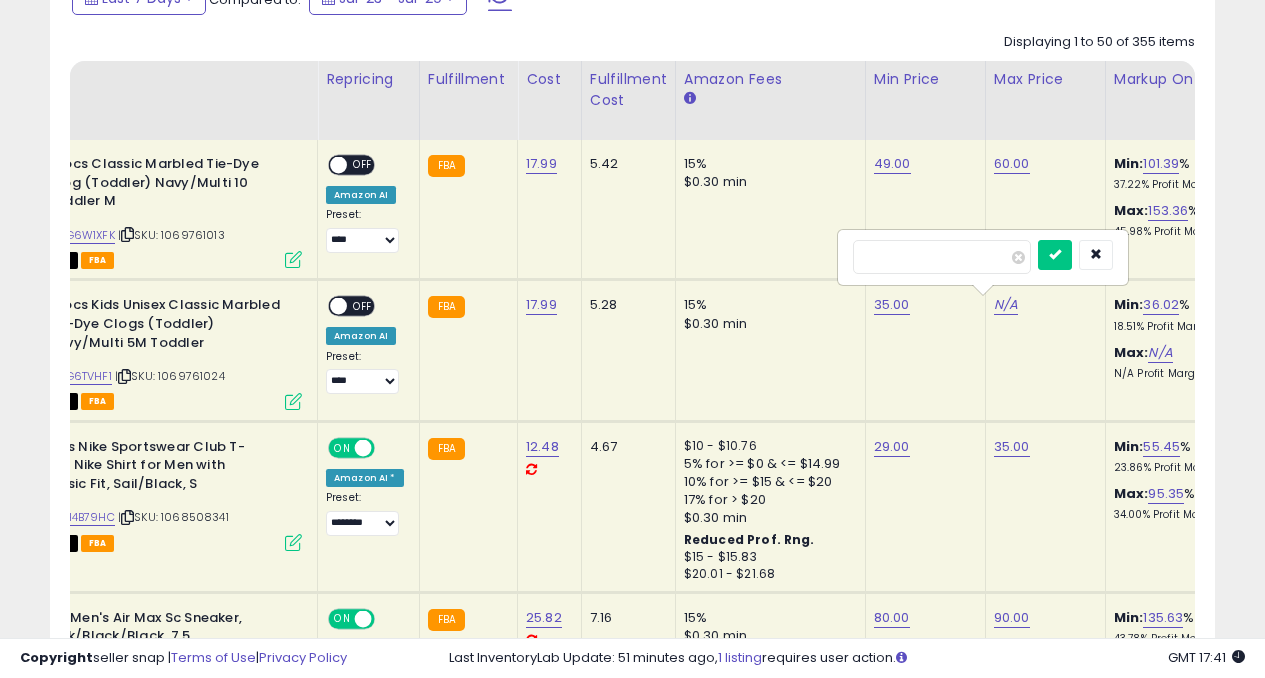 type on "**" 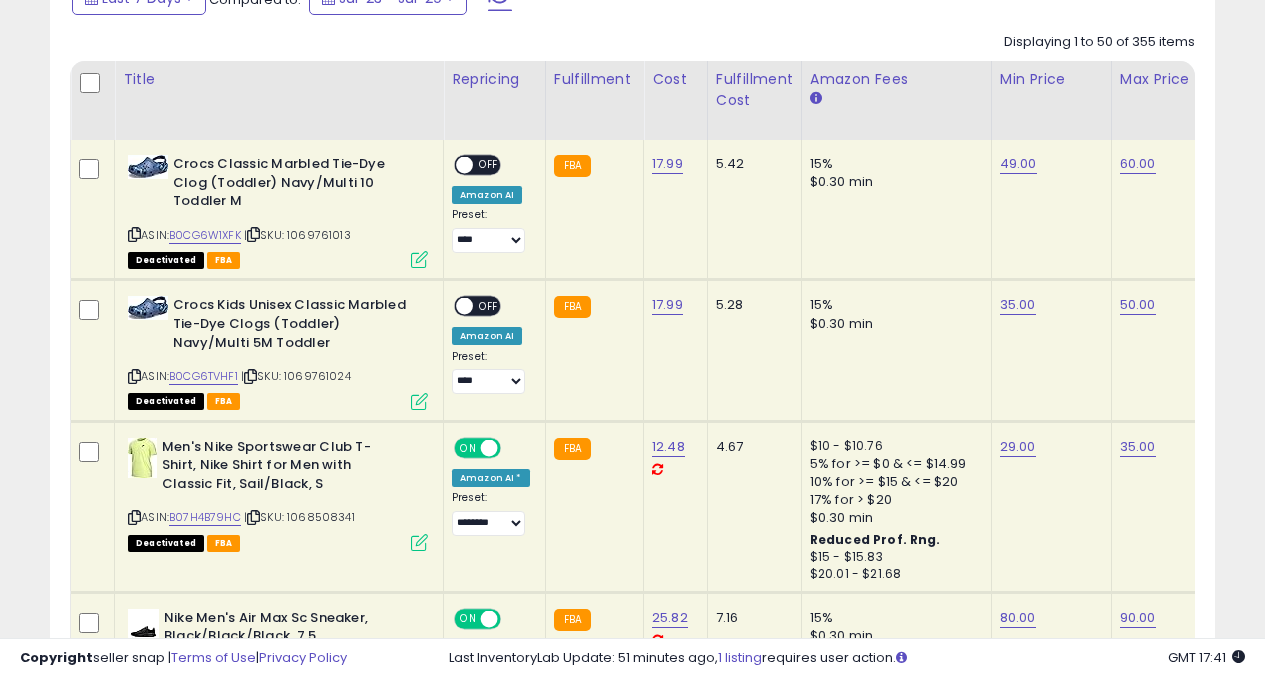 click at bounding box center [464, 165] 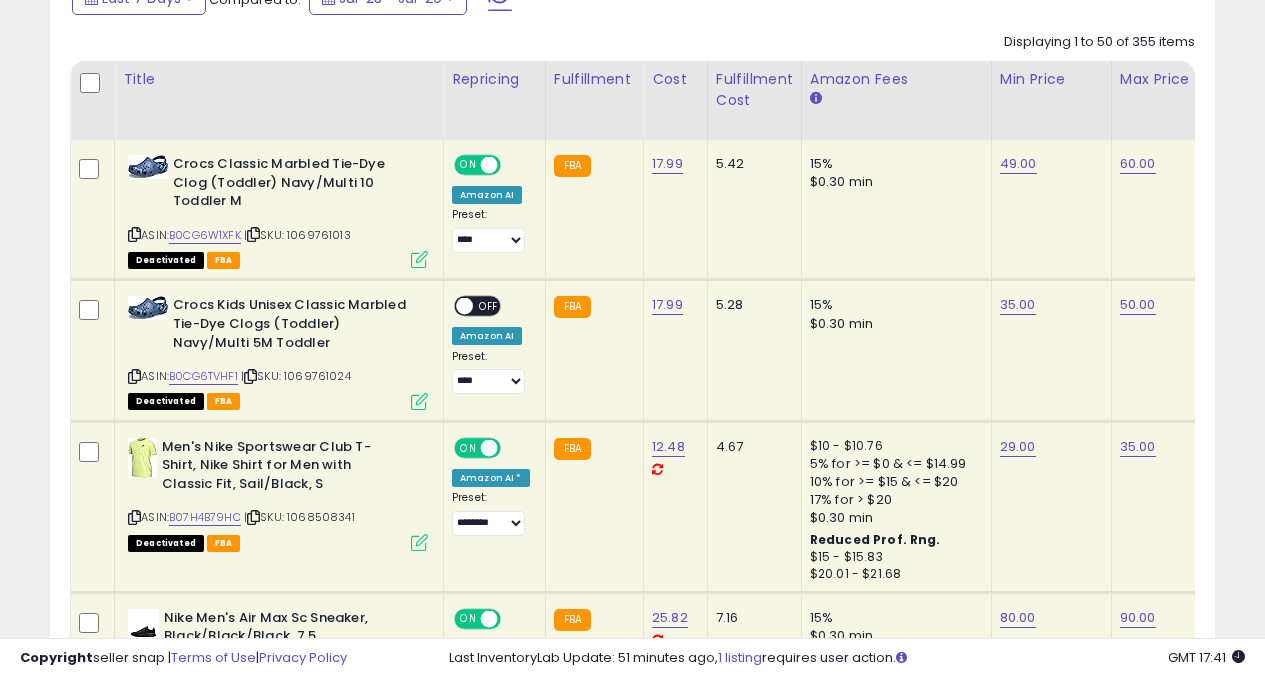 click on "ON   OFF" at bounding box center (455, 306) 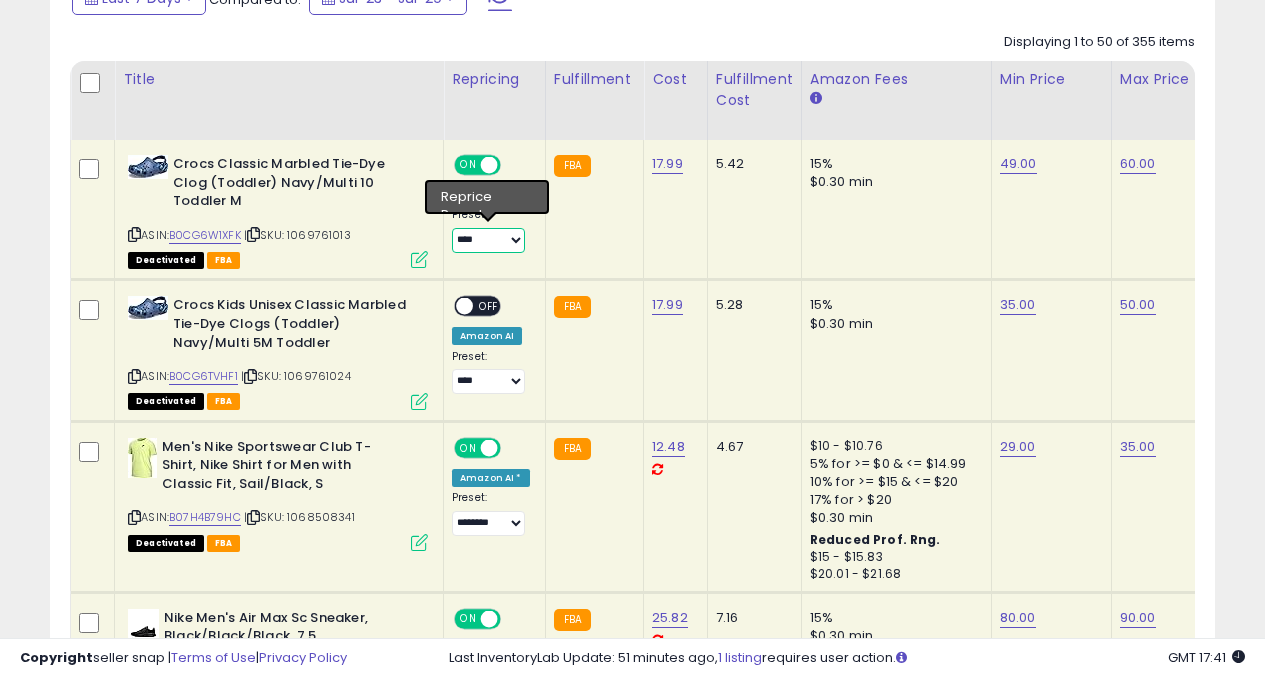 click on "**********" at bounding box center [488, 240] 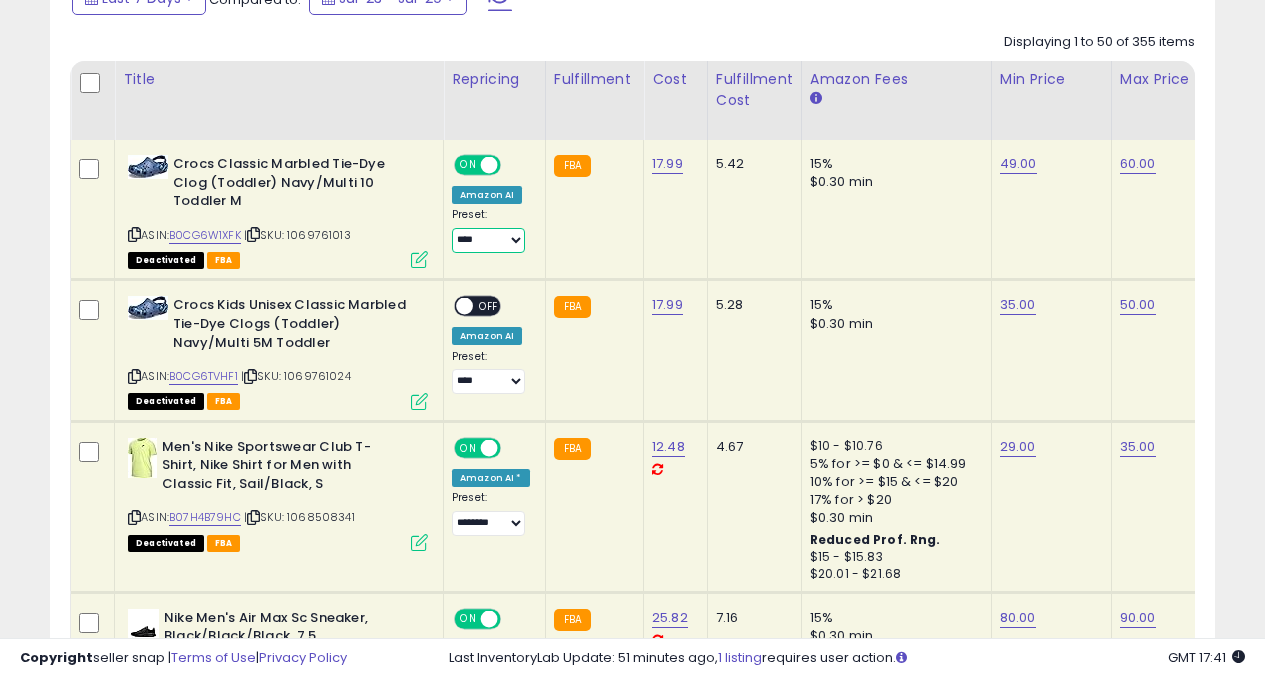 select on "**********" 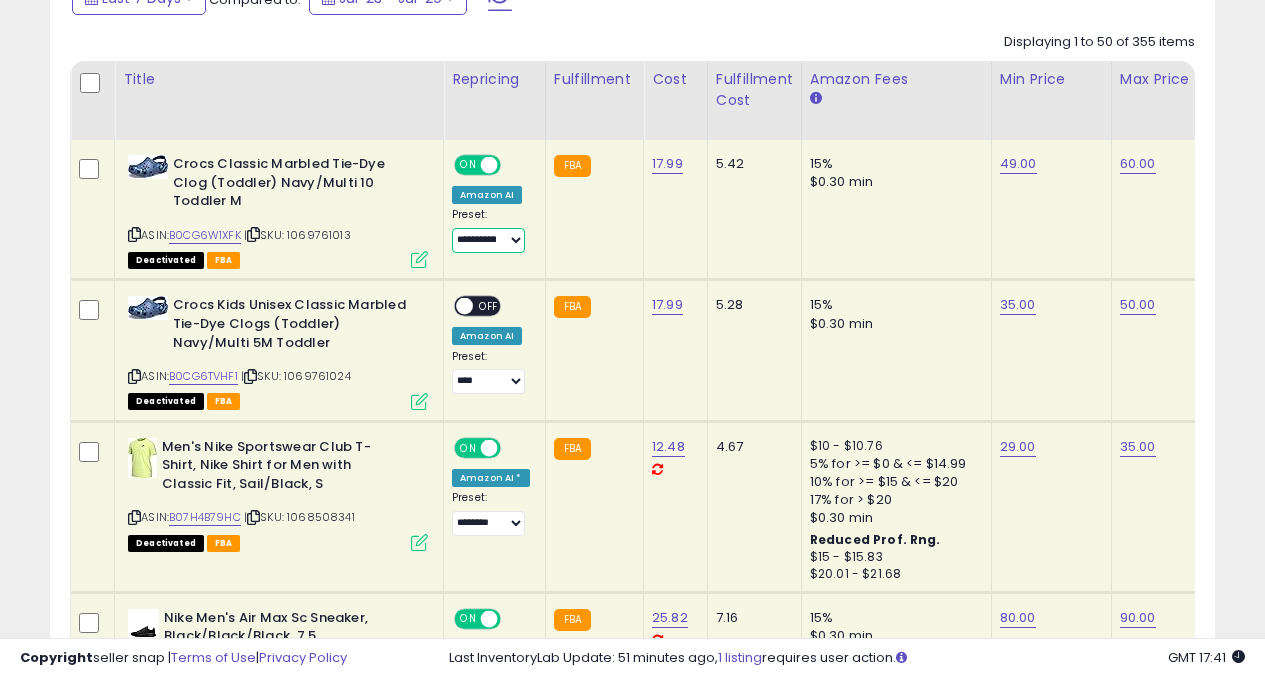 click on "**********" at bounding box center [488, 240] 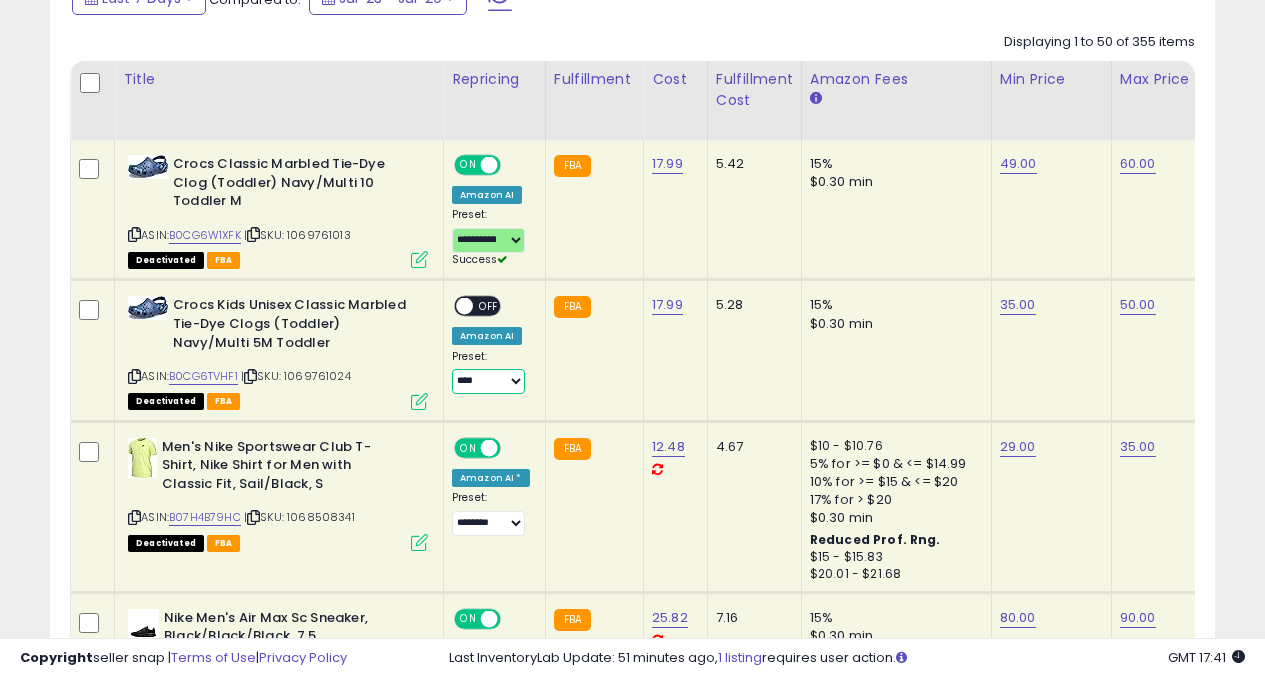 click on "**********" at bounding box center (488, 381) 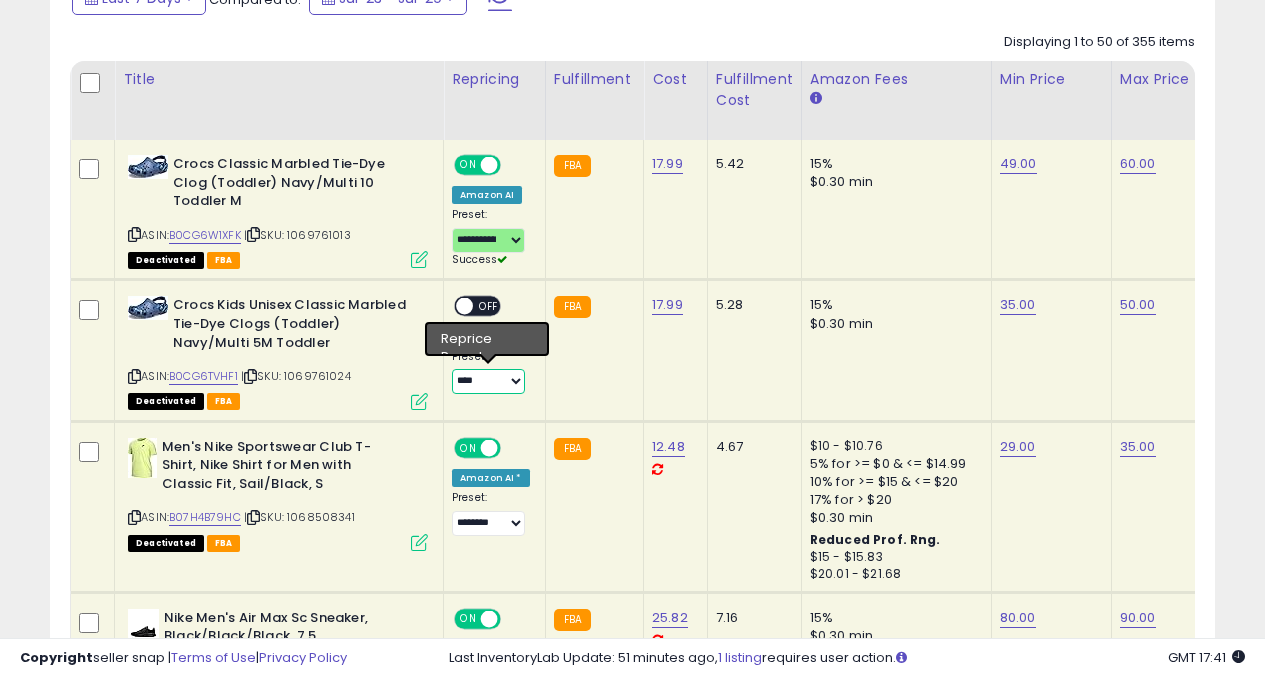 select on "**********" 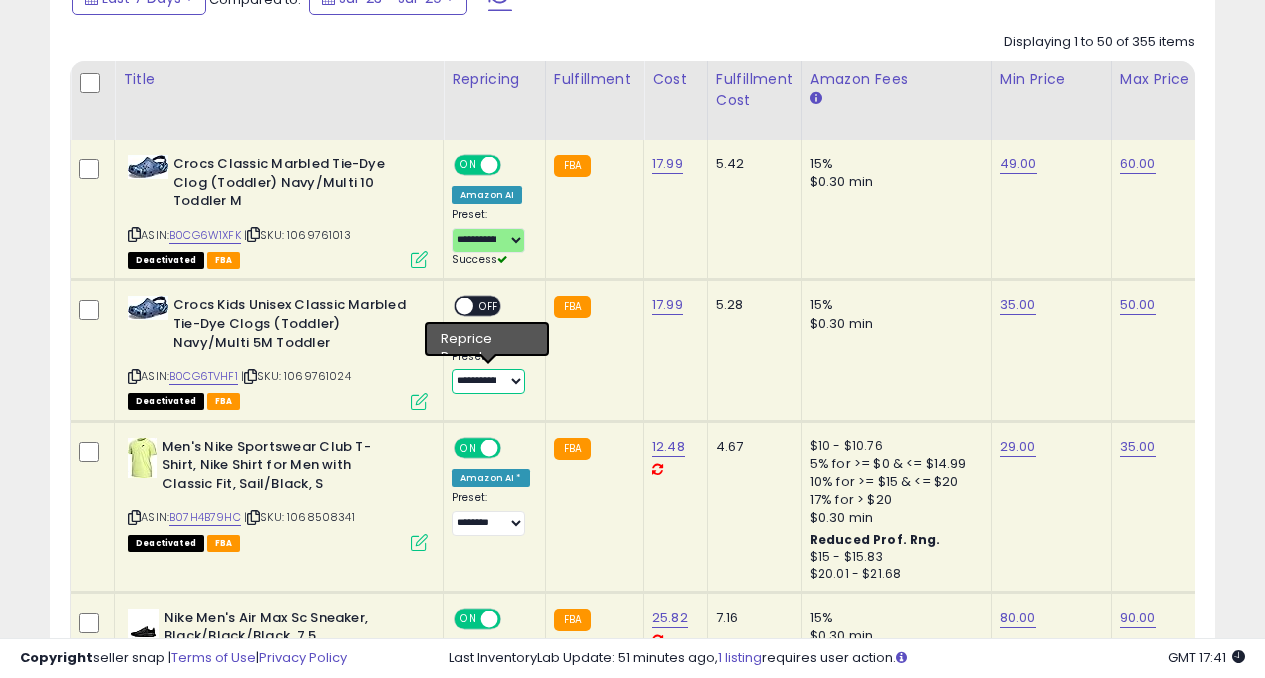 click on "**********" at bounding box center (488, 381) 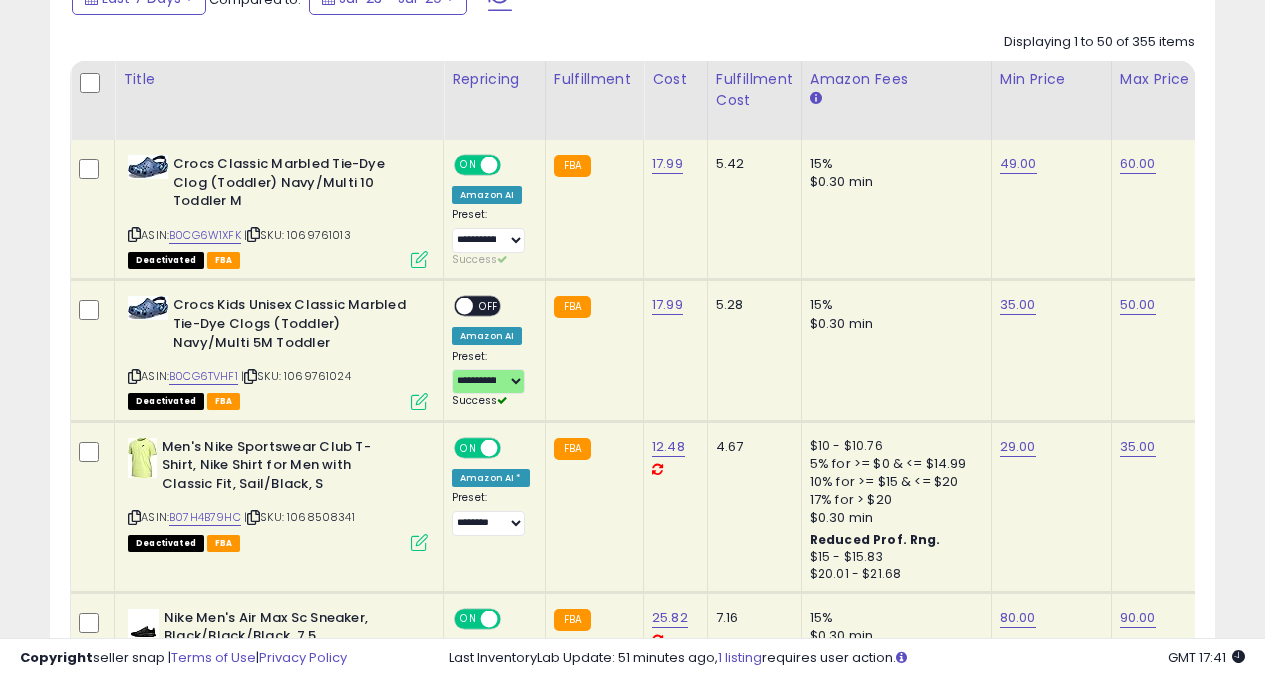 click on "OFF" at bounding box center (489, 306) 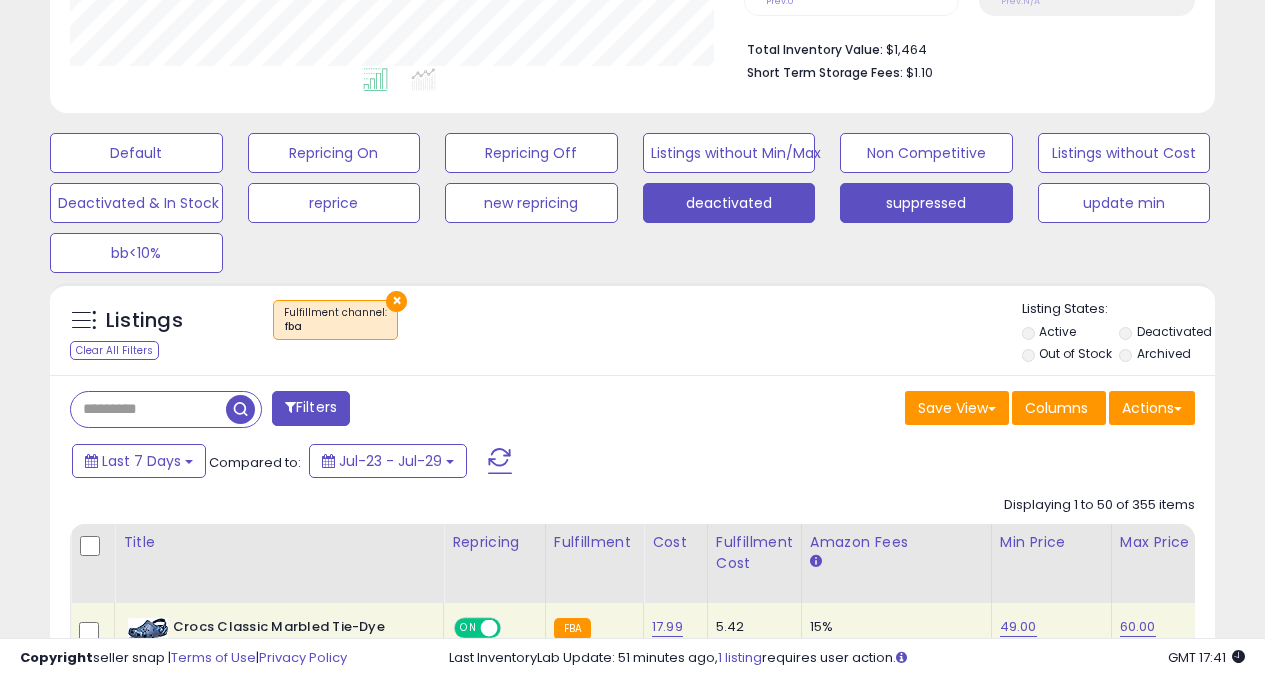 click on "suppressed" at bounding box center [136, 153] 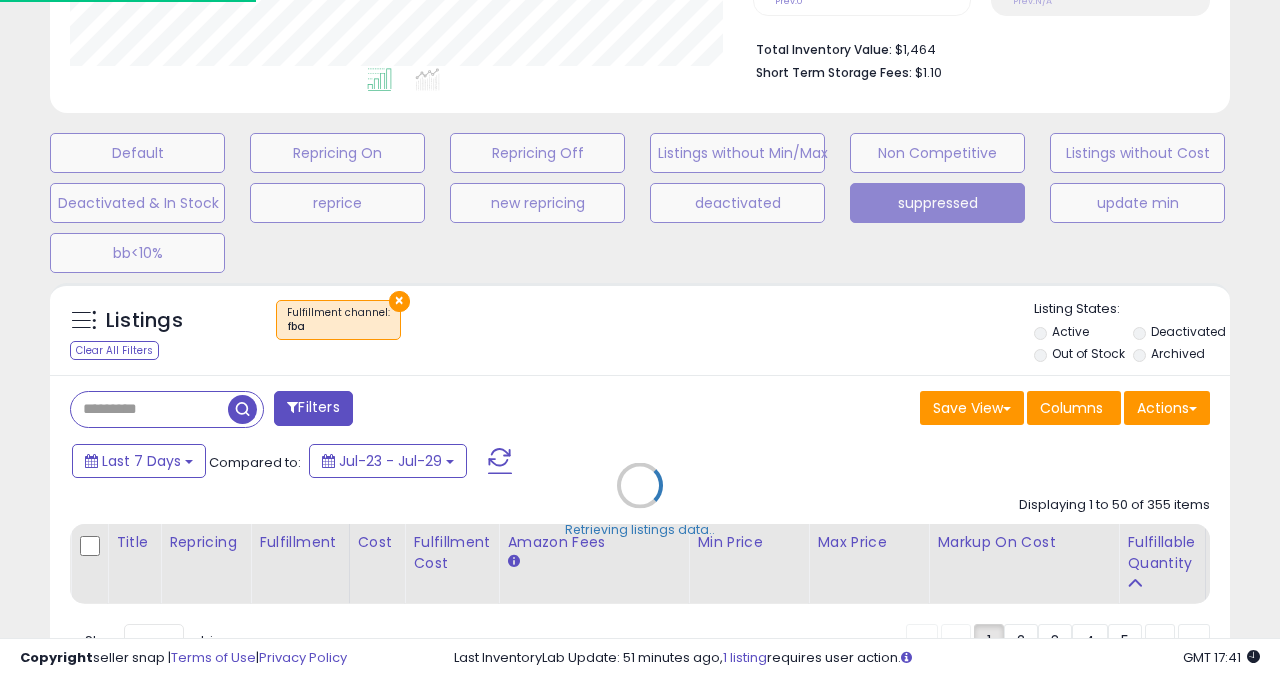 select on "**" 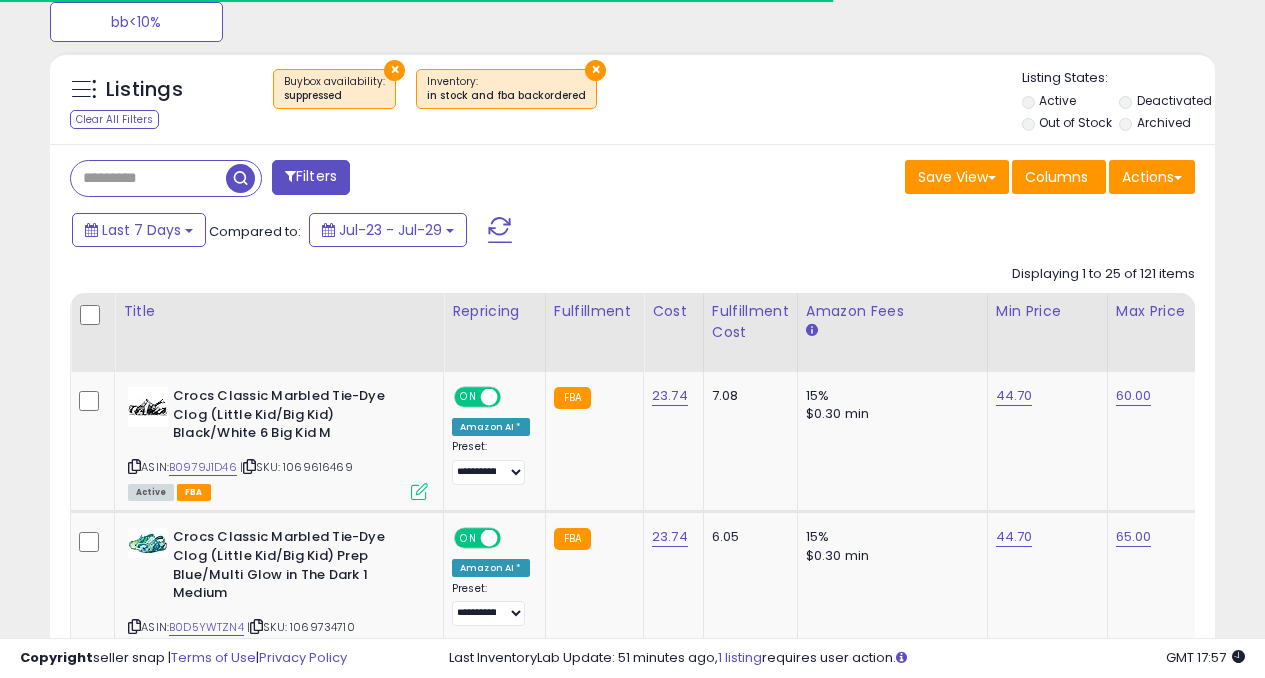scroll, scrollTop: 729, scrollLeft: 0, axis: vertical 